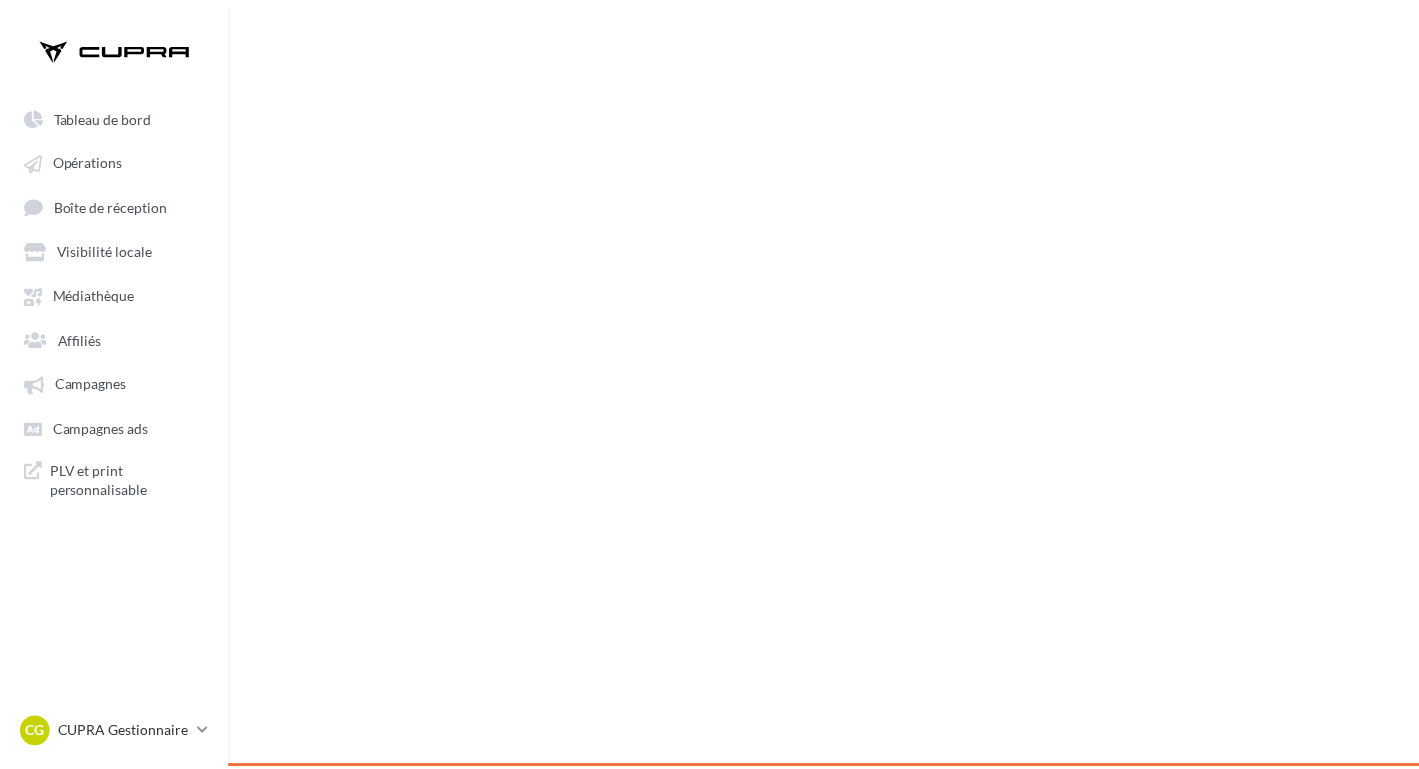 scroll, scrollTop: 0, scrollLeft: 0, axis: both 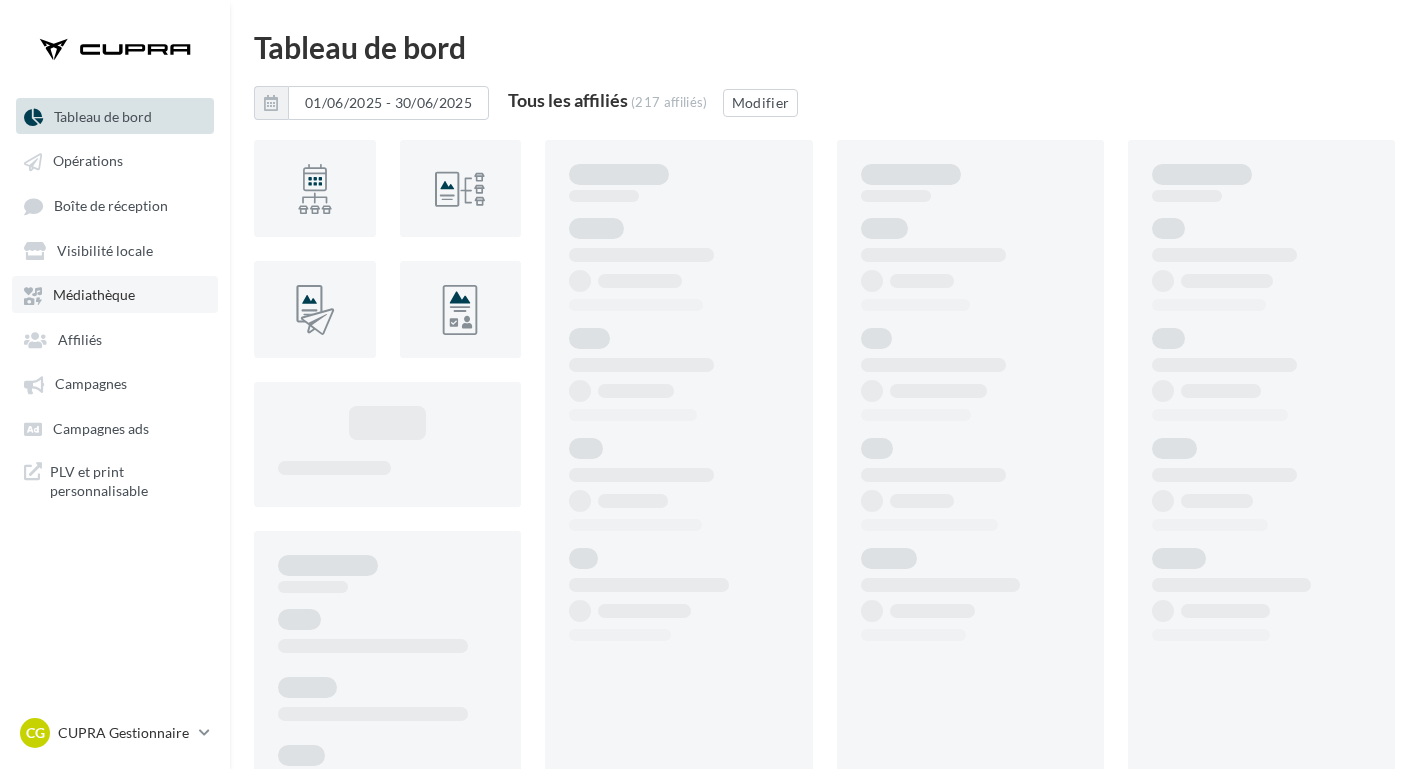 click on "Médiathèque" at bounding box center [94, 295] 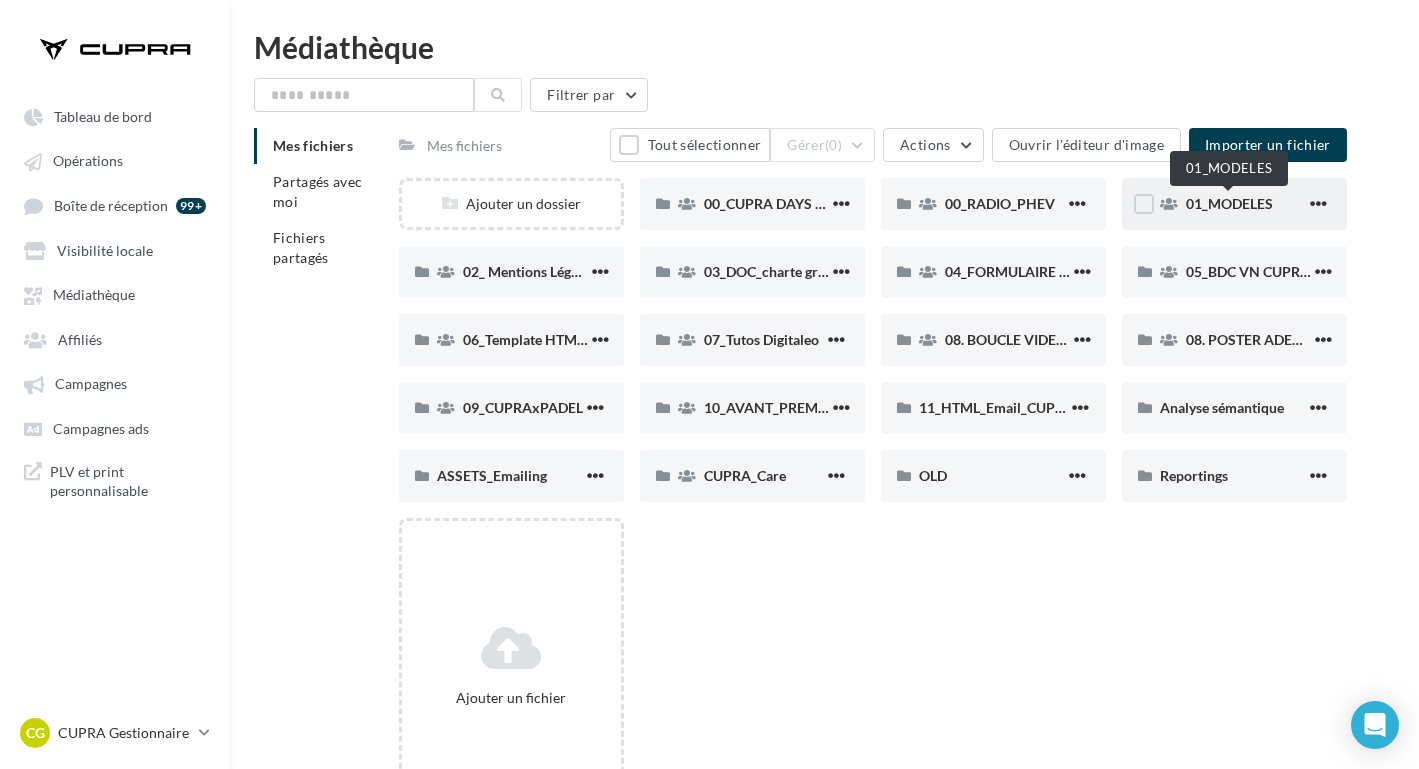 click on "01_MODELES" at bounding box center (1229, 203) 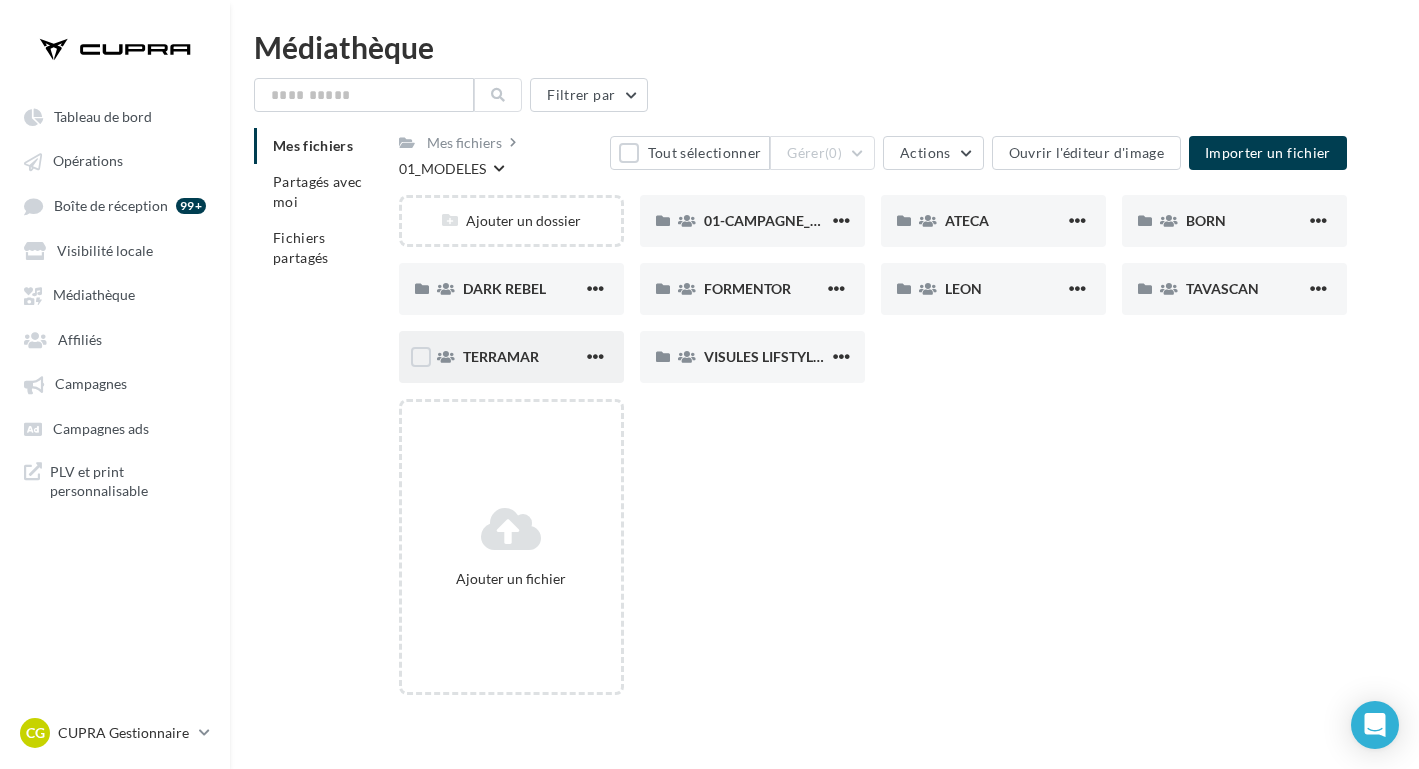 click on "TERRAMAR" at bounding box center (766, 221) 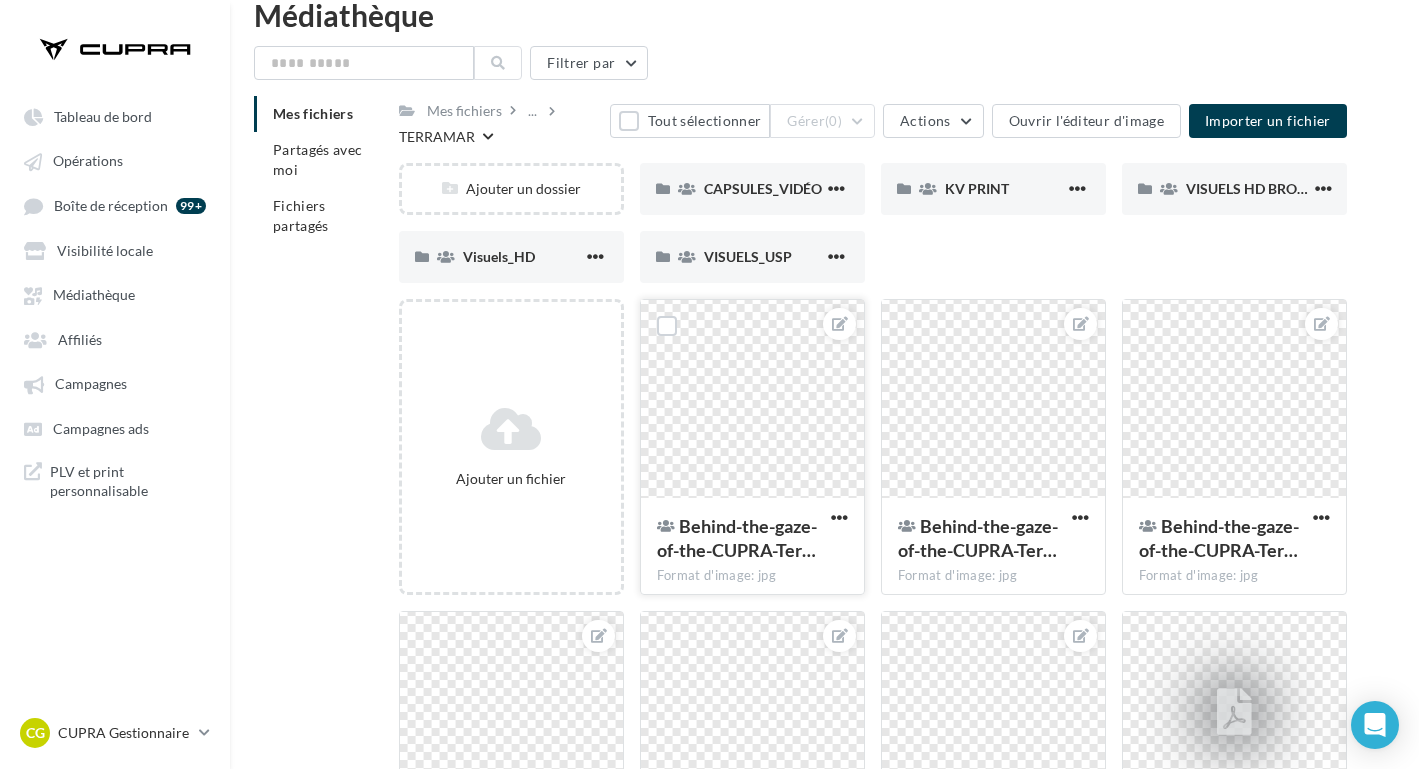 scroll, scrollTop: 0, scrollLeft: 0, axis: both 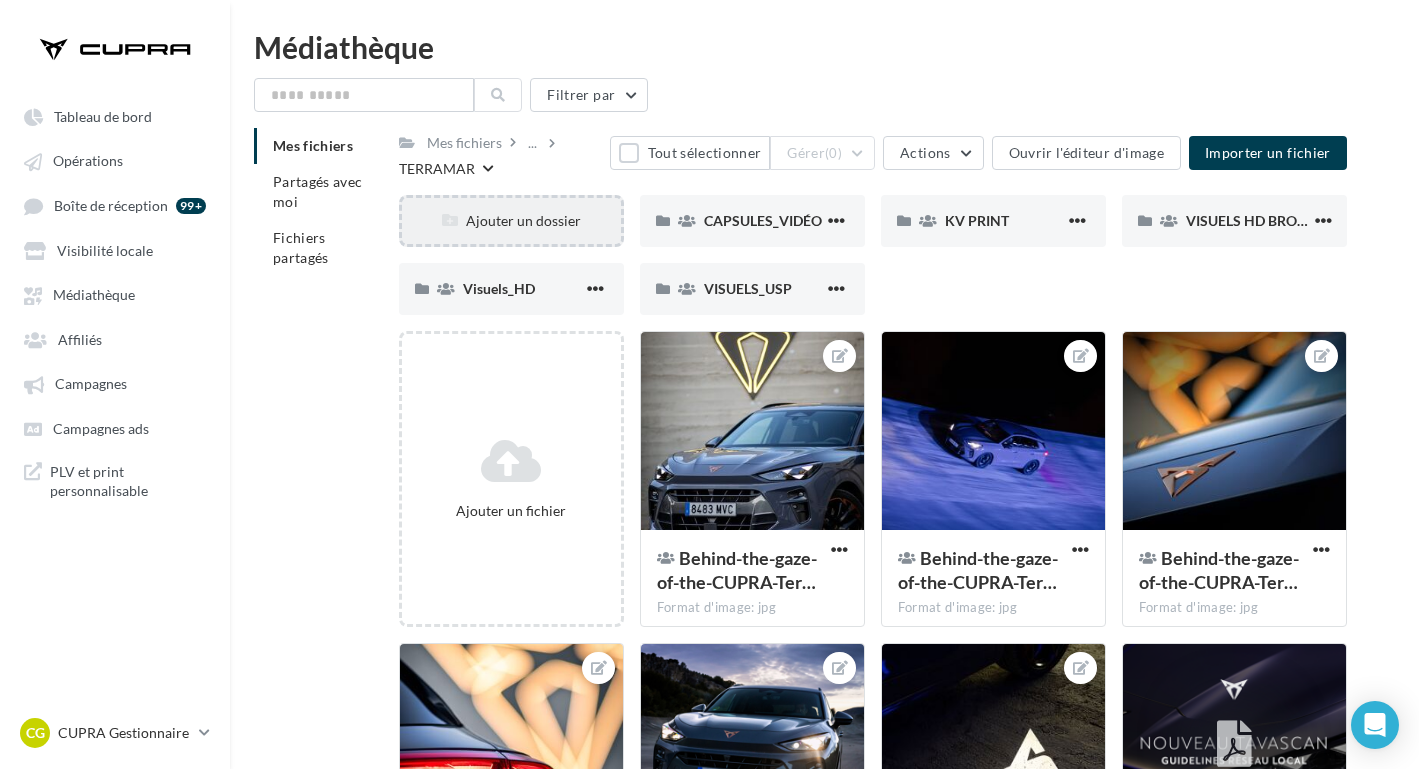 click on "Ajouter un dossier" at bounding box center (511, 221) 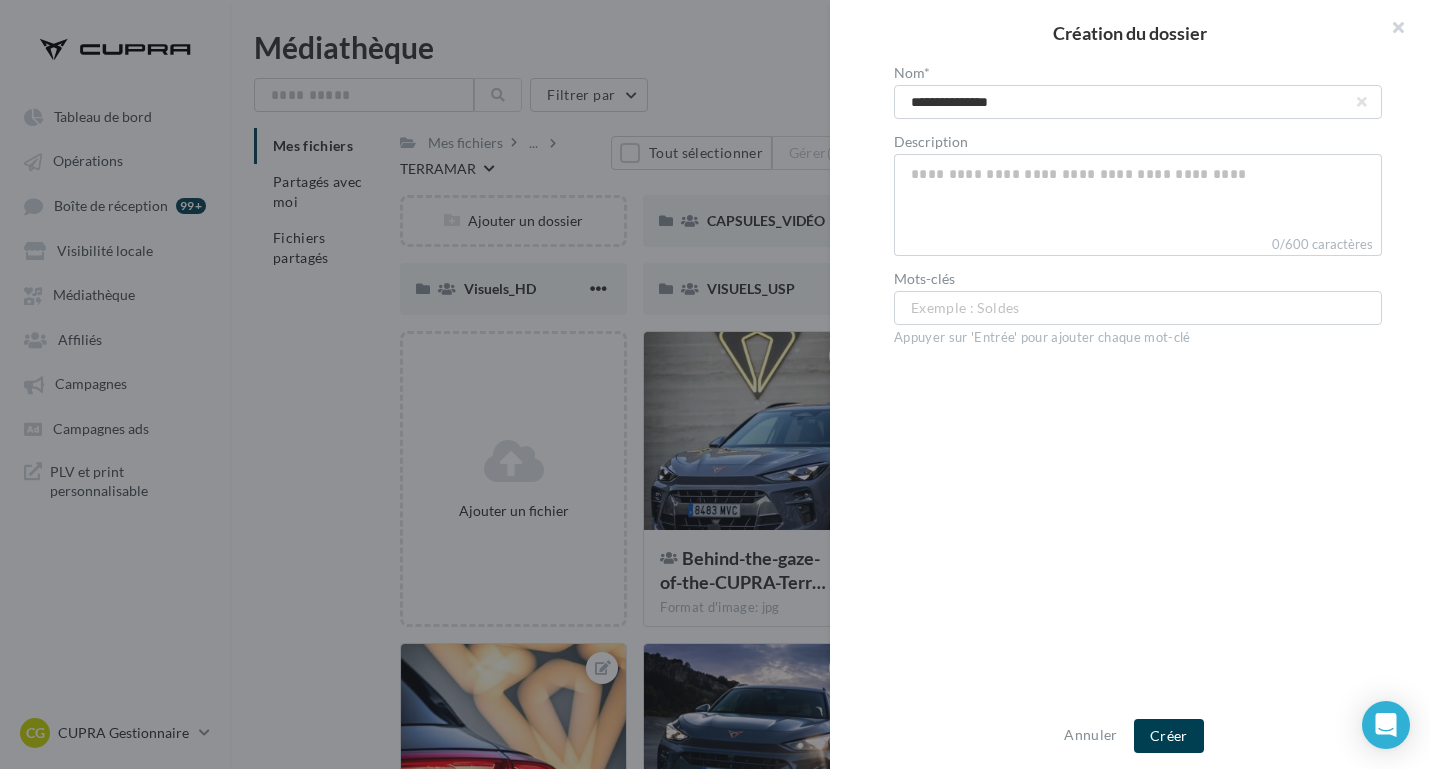 type on "**********" 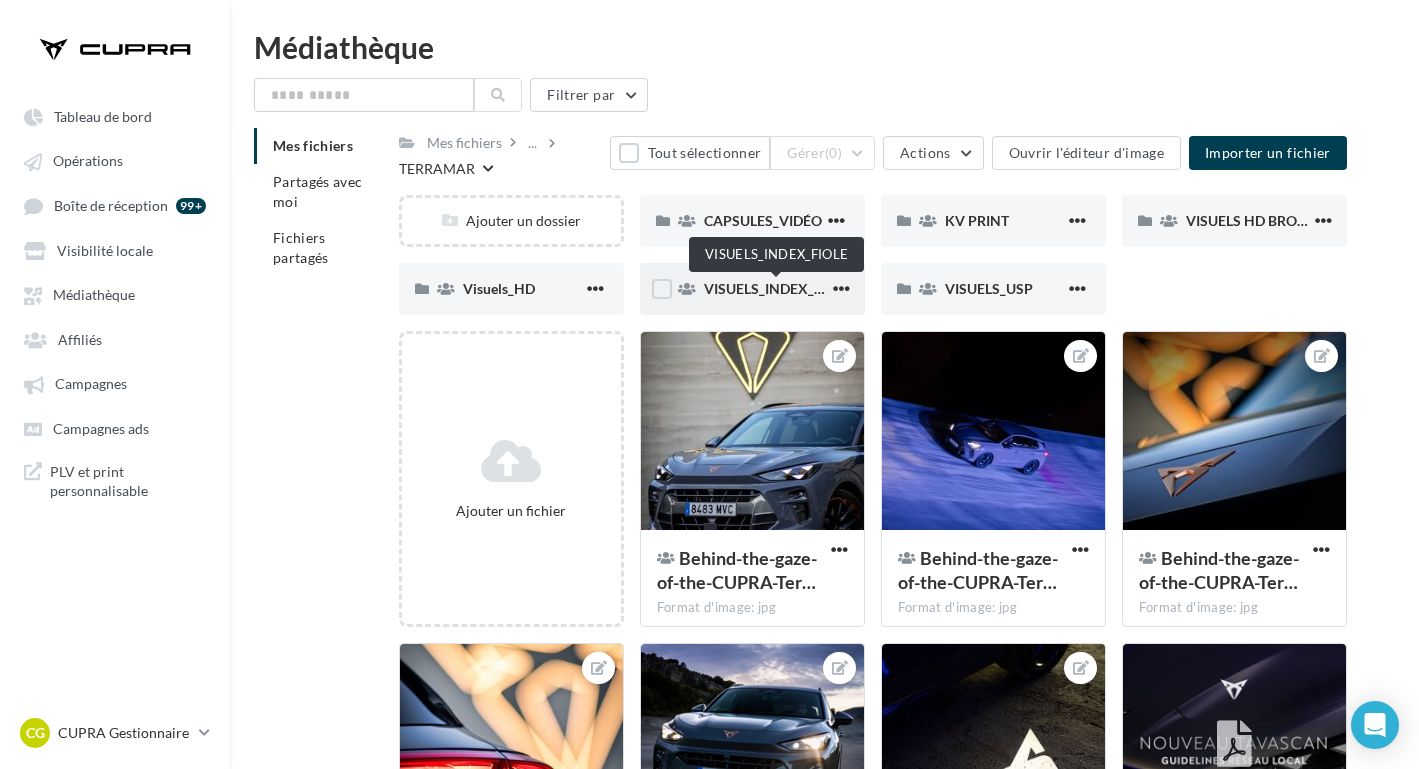 click on "VISUELS_INDEX_FIOLE" at bounding box center [778, 288] 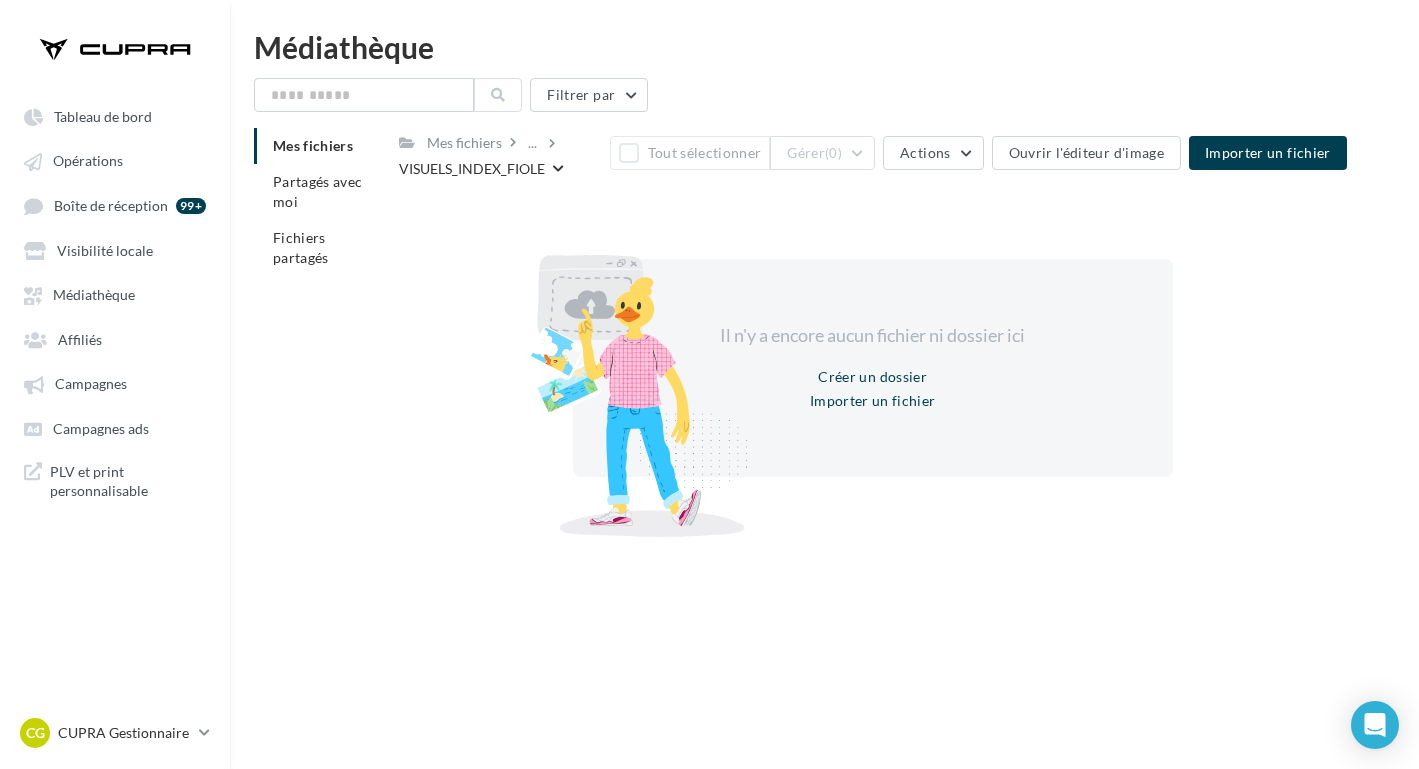 click on "VISUELS_INDEX_FIOLE" at bounding box center [472, 169] 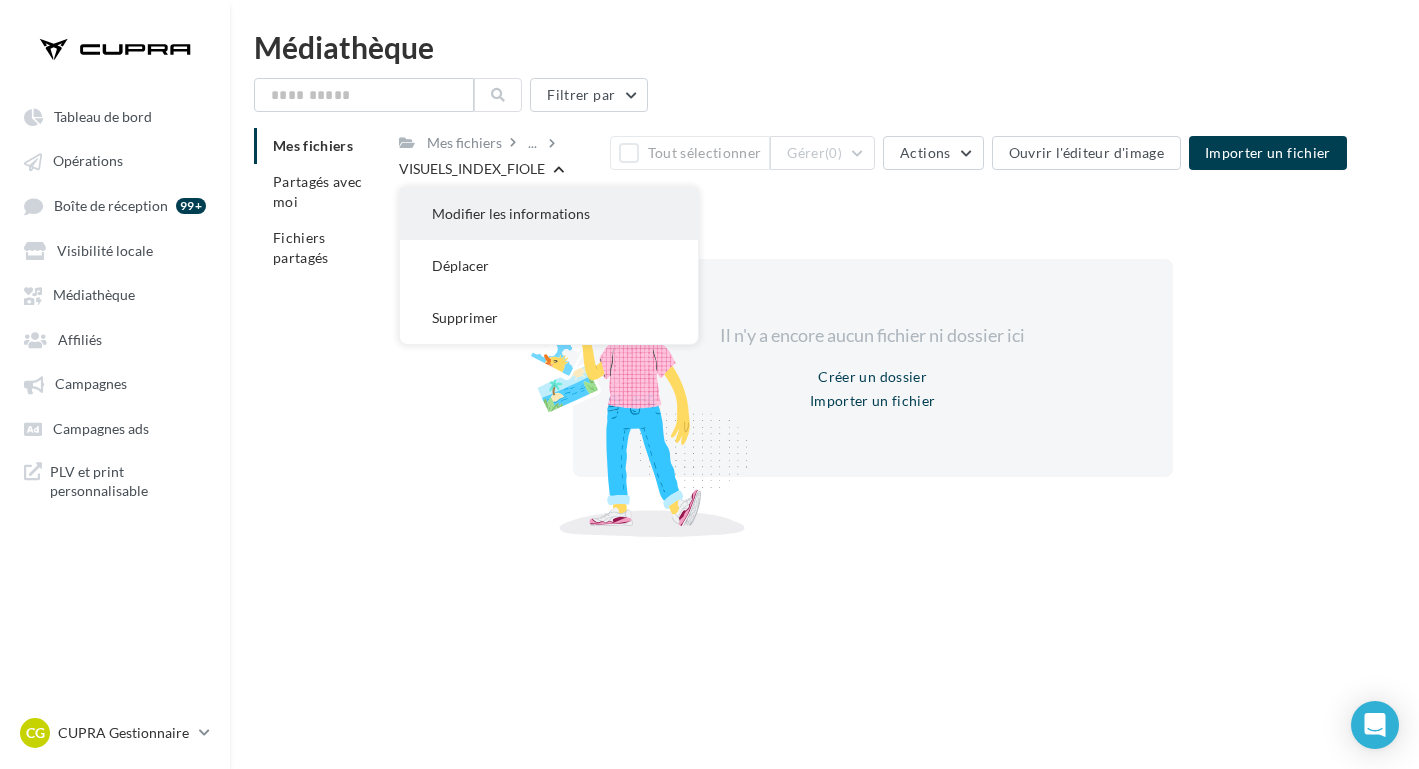 click on "Modifier les informations" at bounding box center [549, 214] 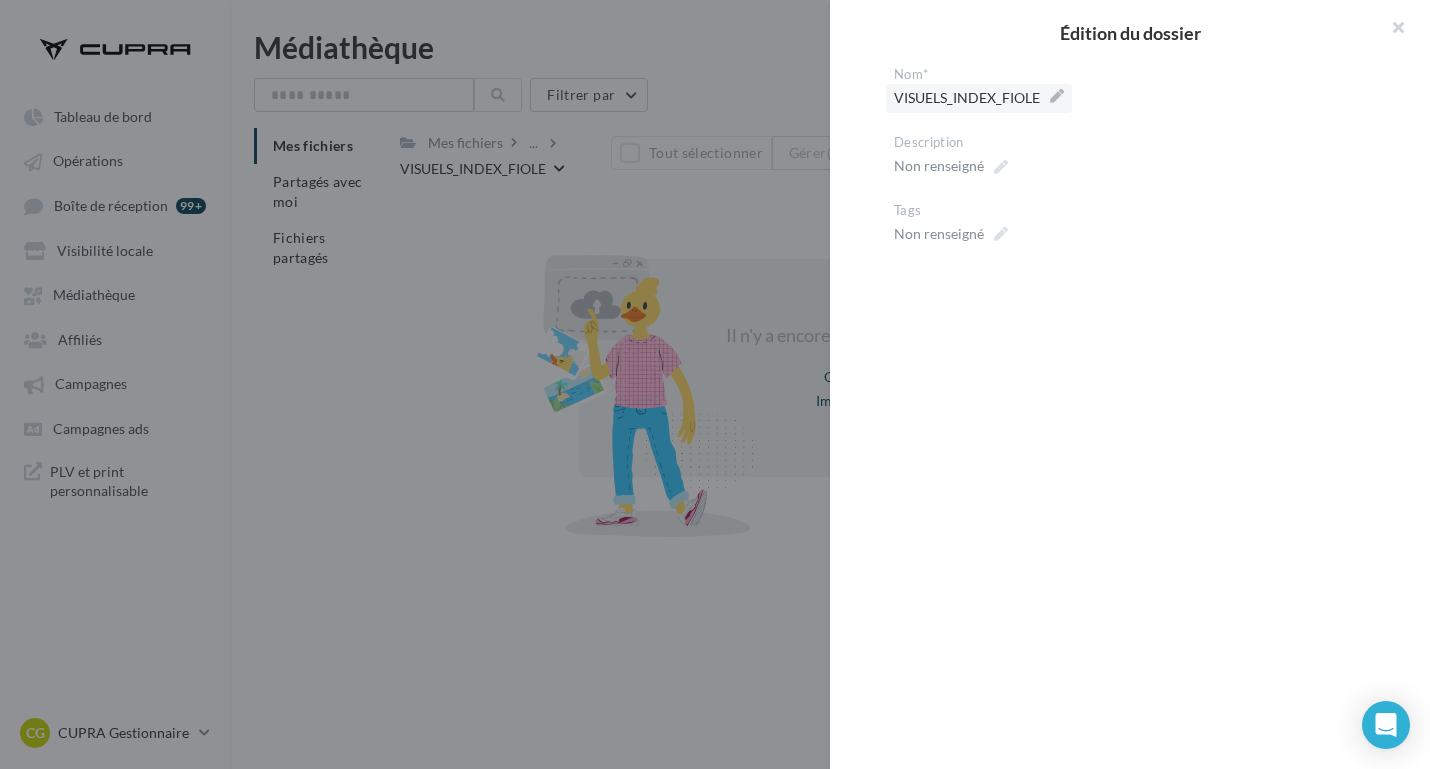 click on "VISUELS_INDEX_FIOLE" at bounding box center [979, 98] 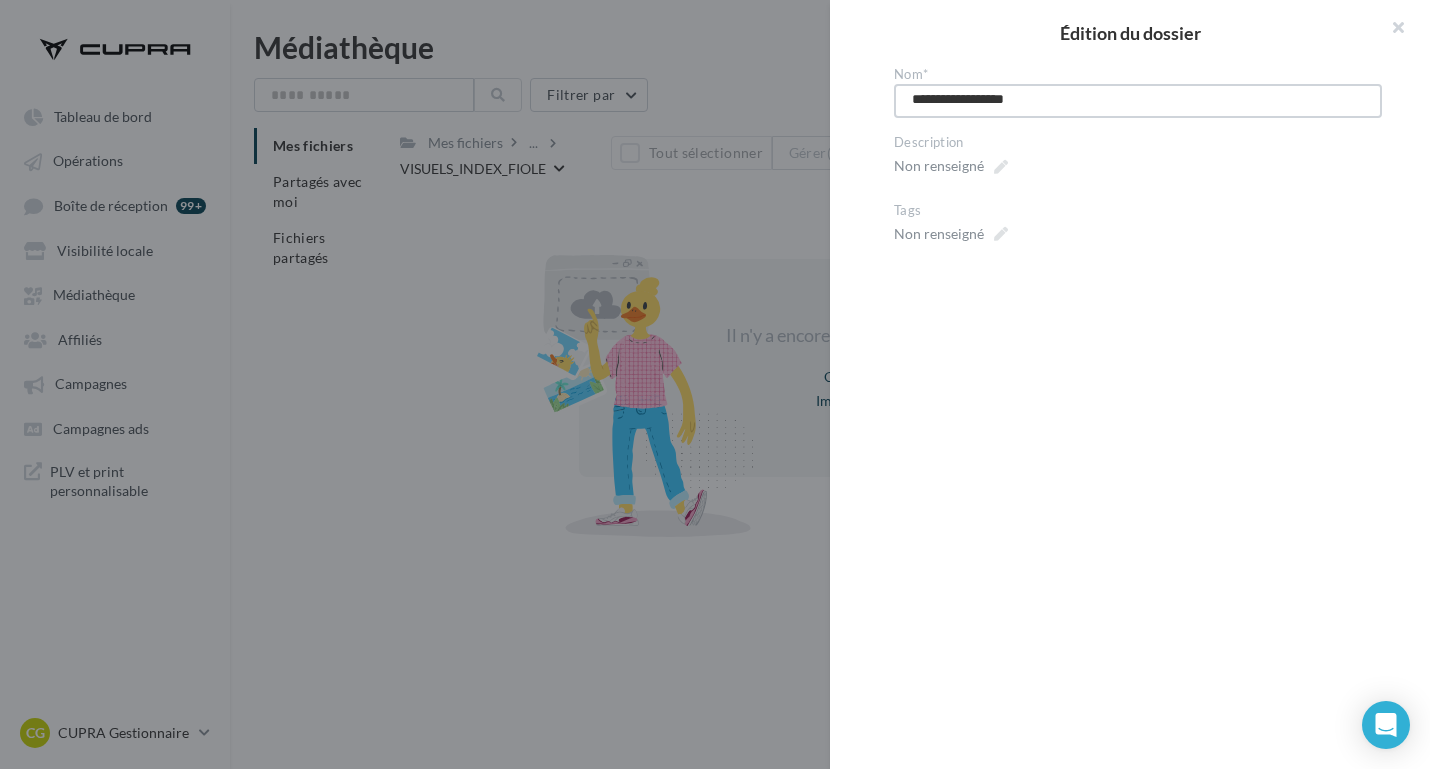 type on "**********" 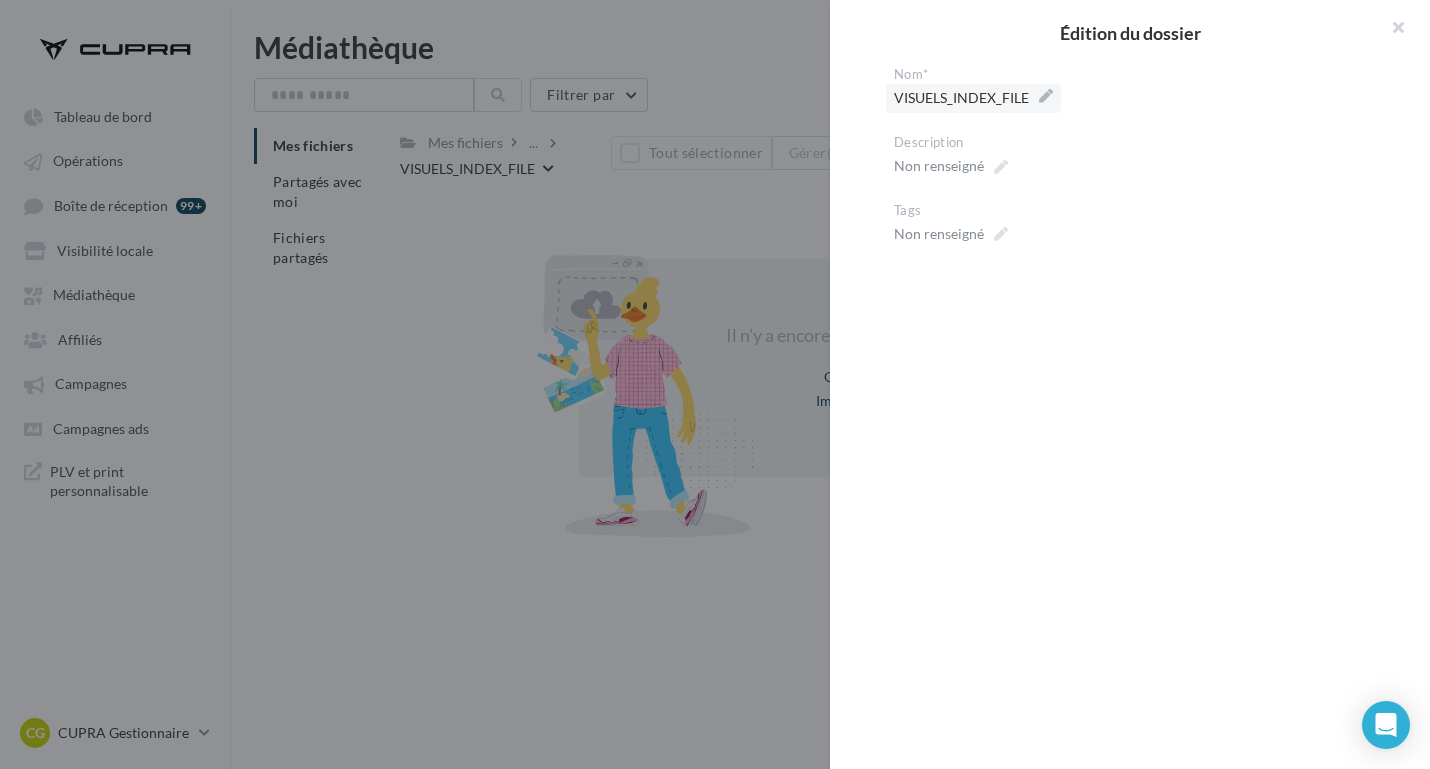 click at bounding box center (715, 384) 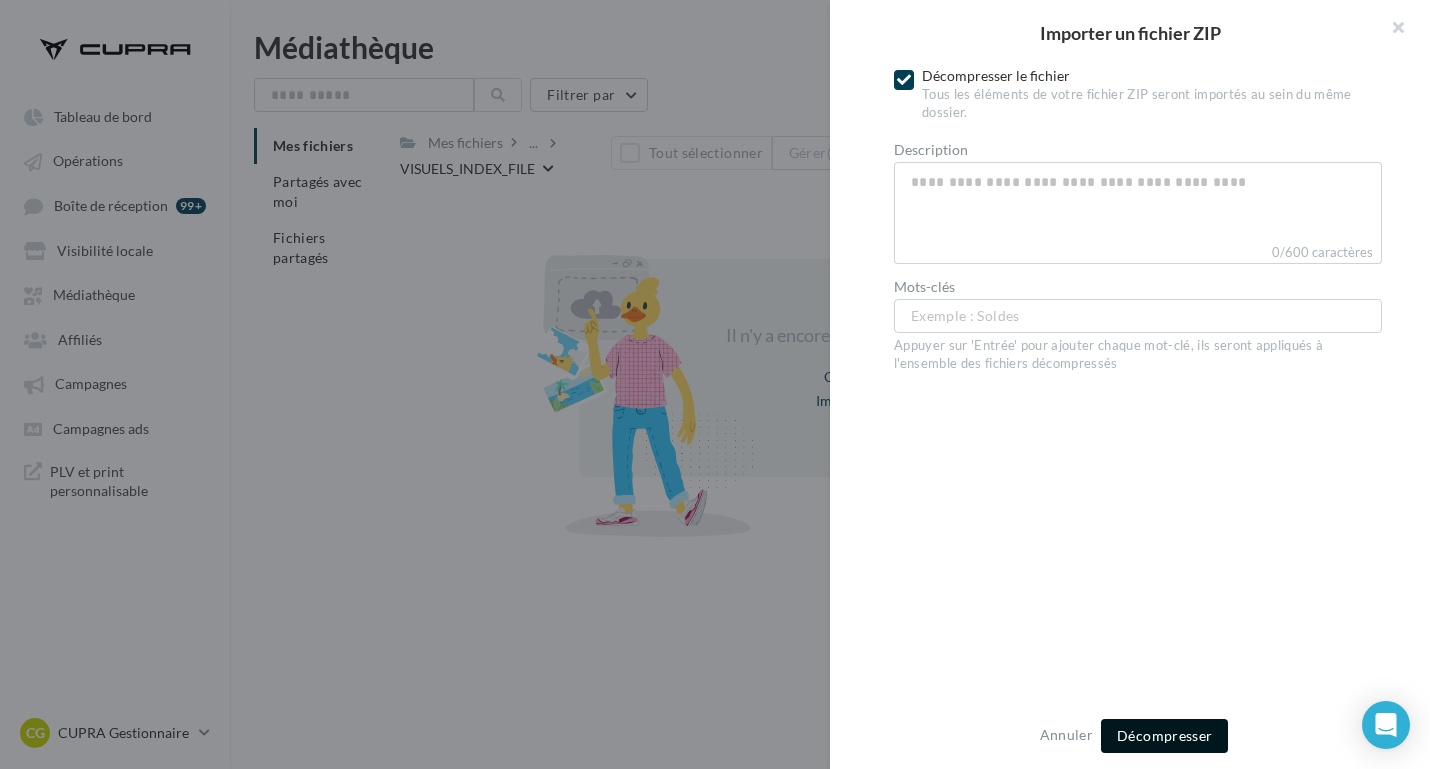 click on "Décompresser" at bounding box center [1164, 735] 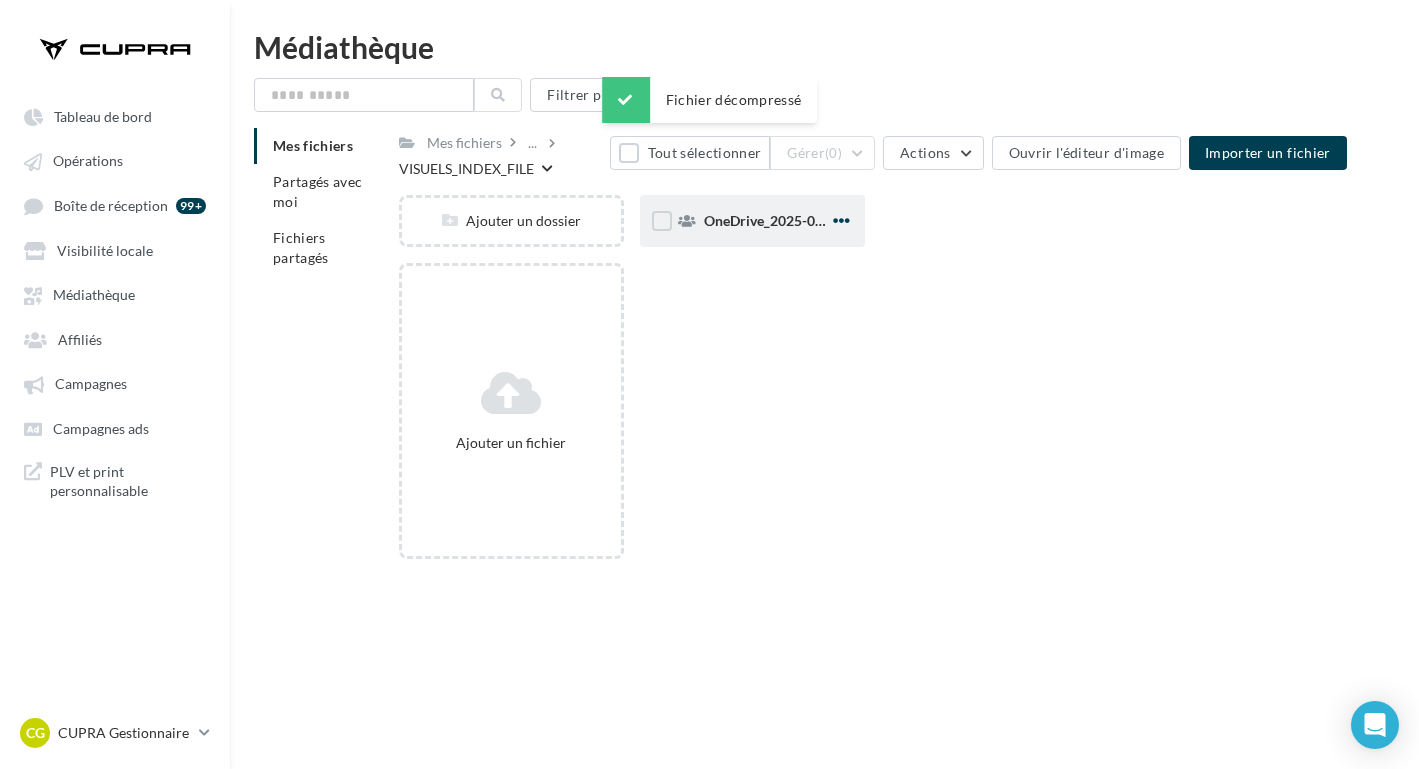 click at bounding box center [841, 220] 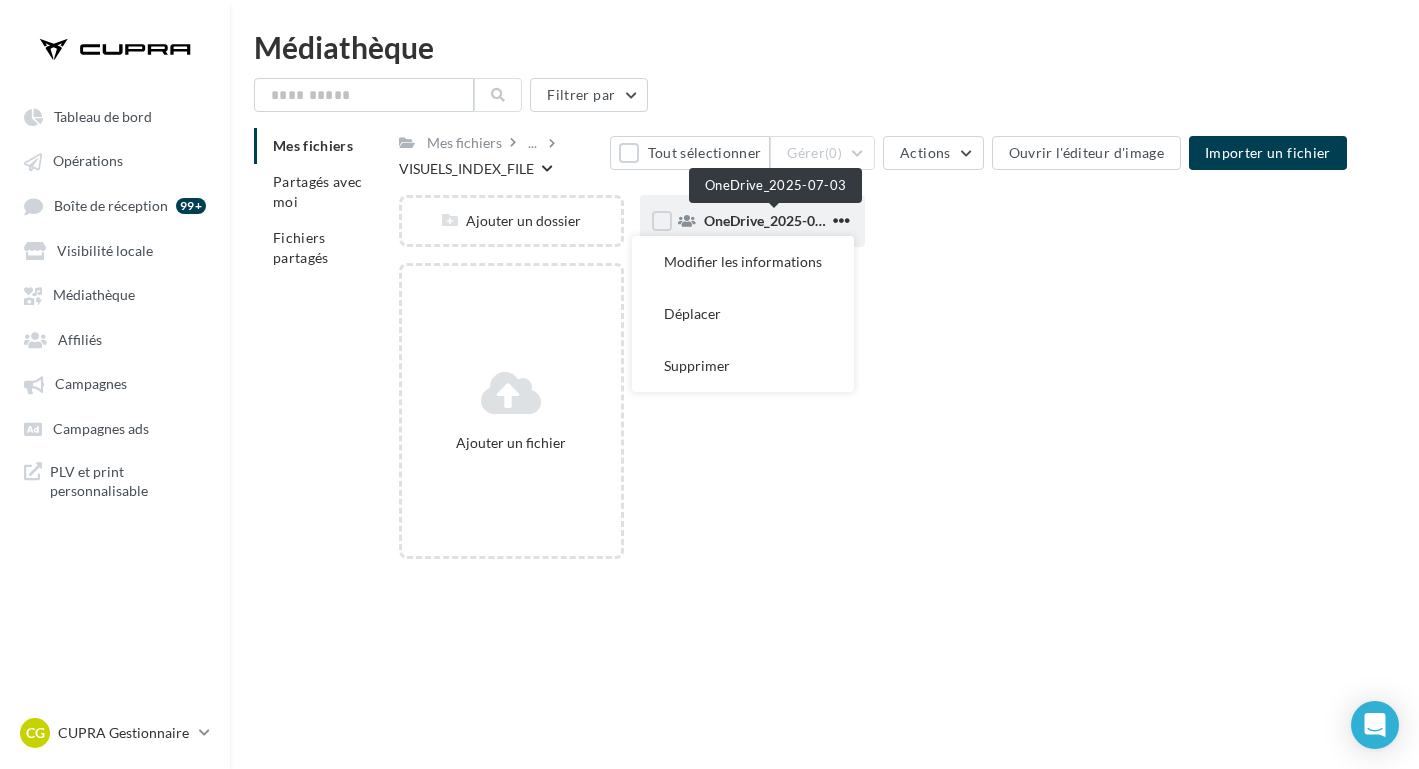 click on "OneDrive_2025-07-03" at bounding box center [774, 220] 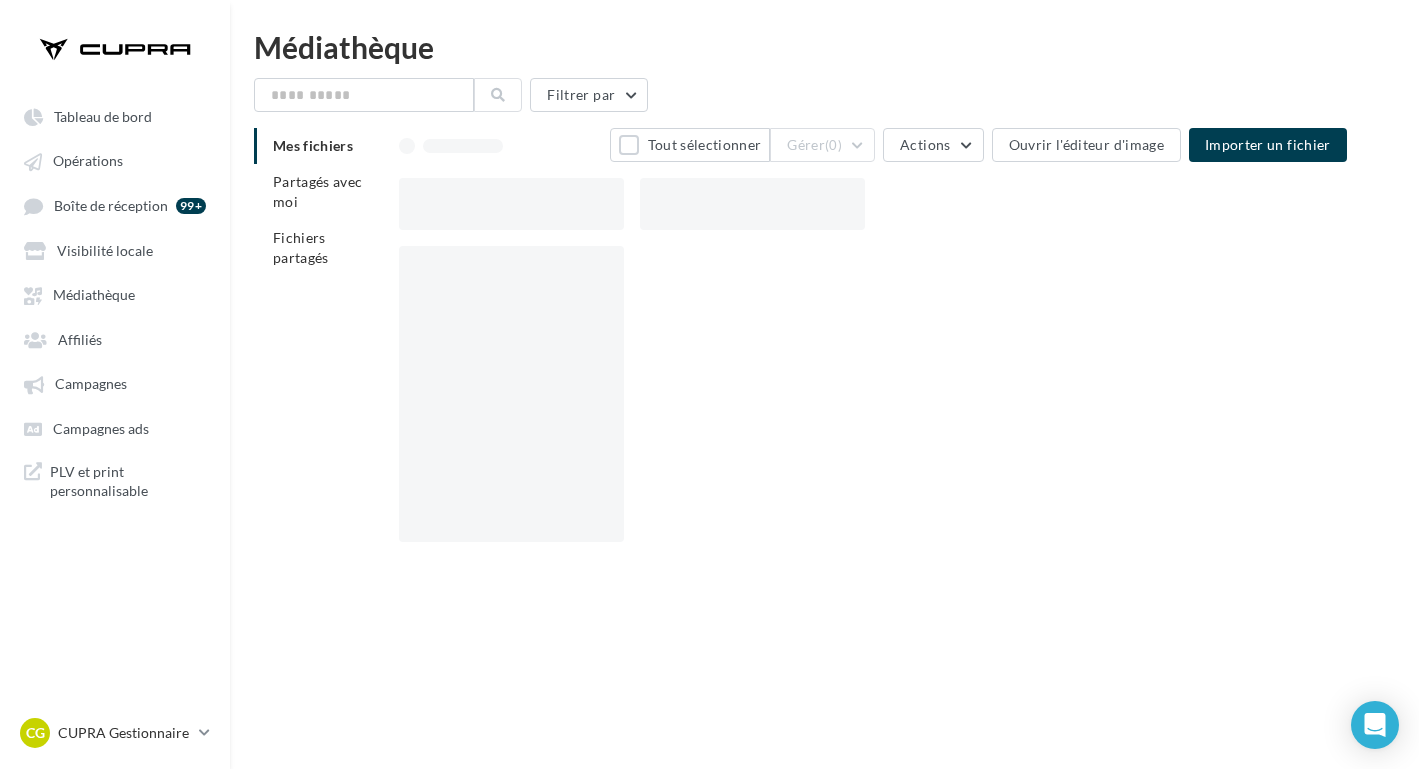 click at bounding box center (511, 204) 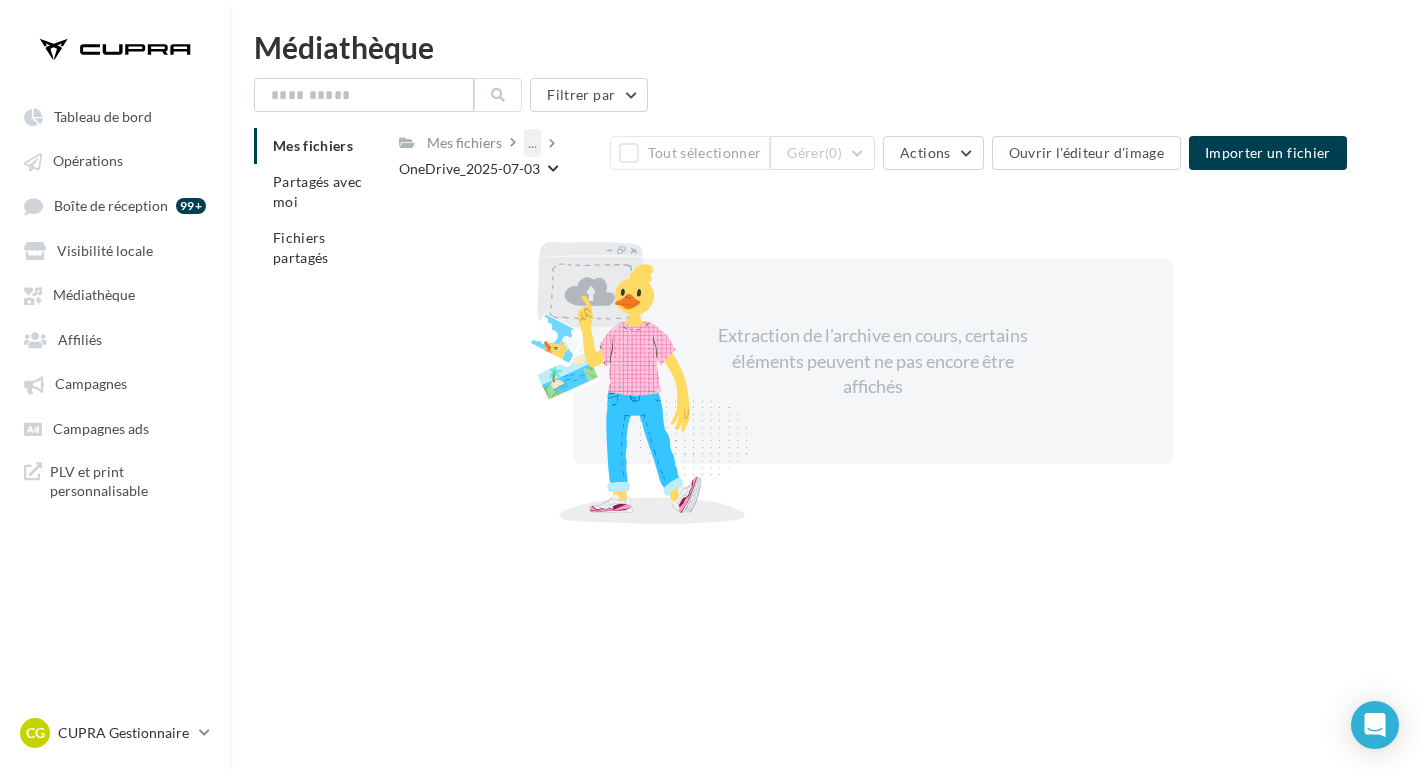 click on "..." at bounding box center [532, 143] 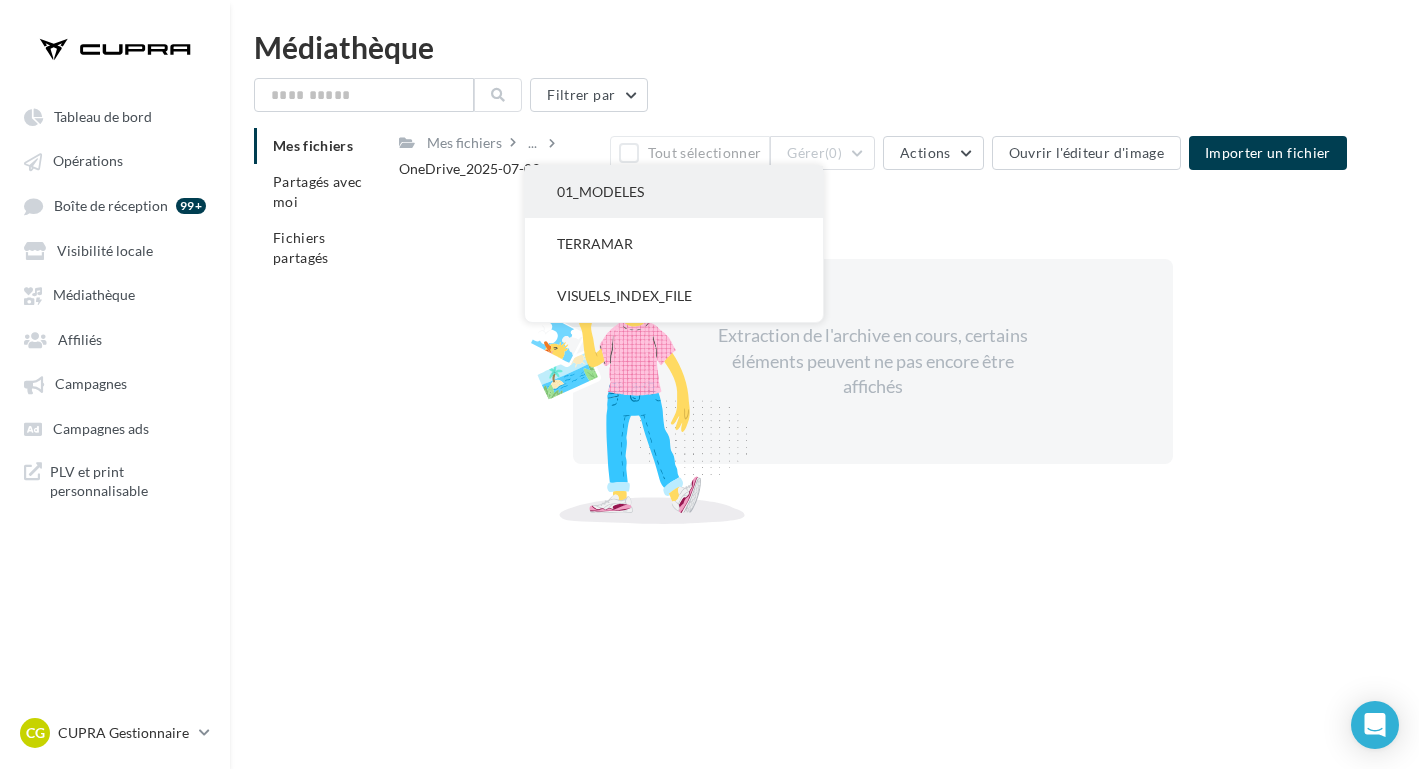 click on "01_MODELES" at bounding box center (674, 192) 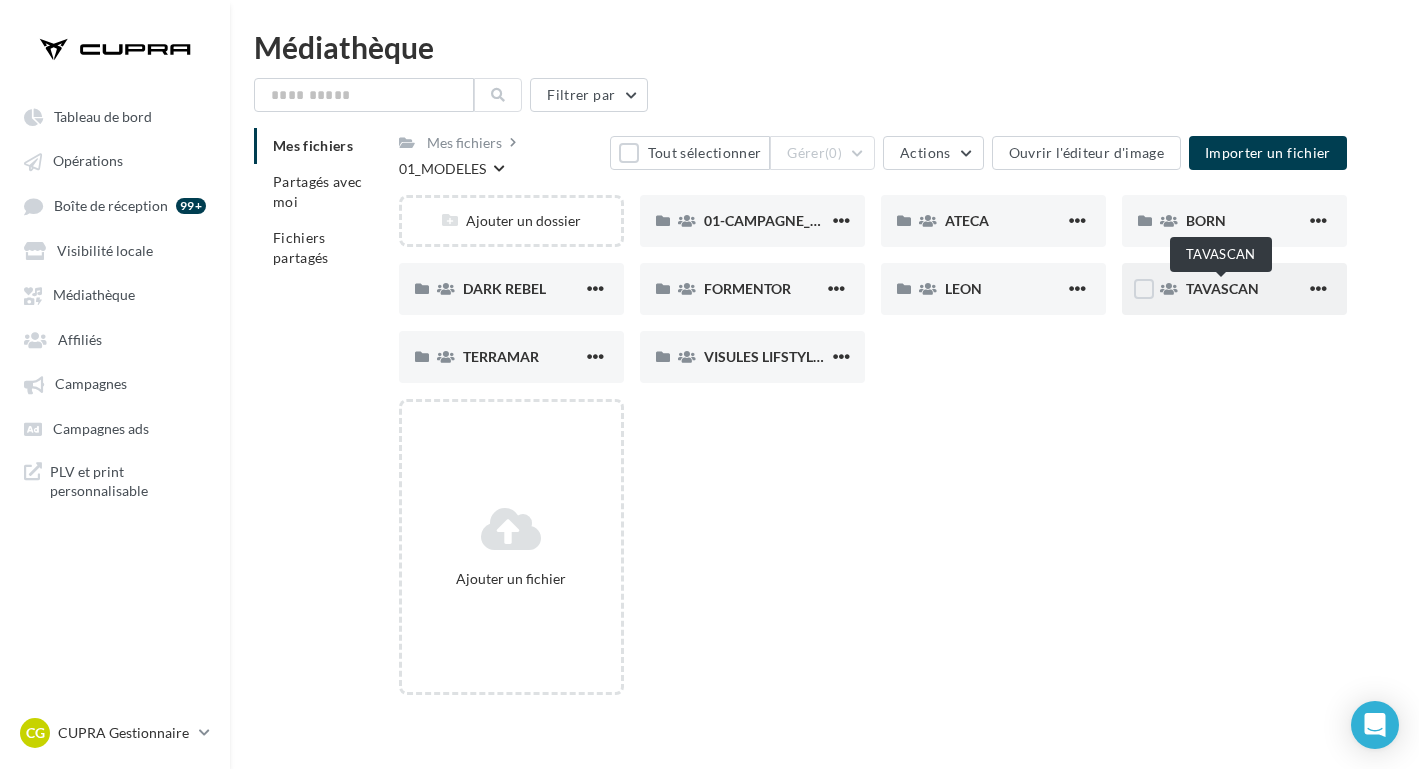 click on "TAVASCAN" at bounding box center [1222, 288] 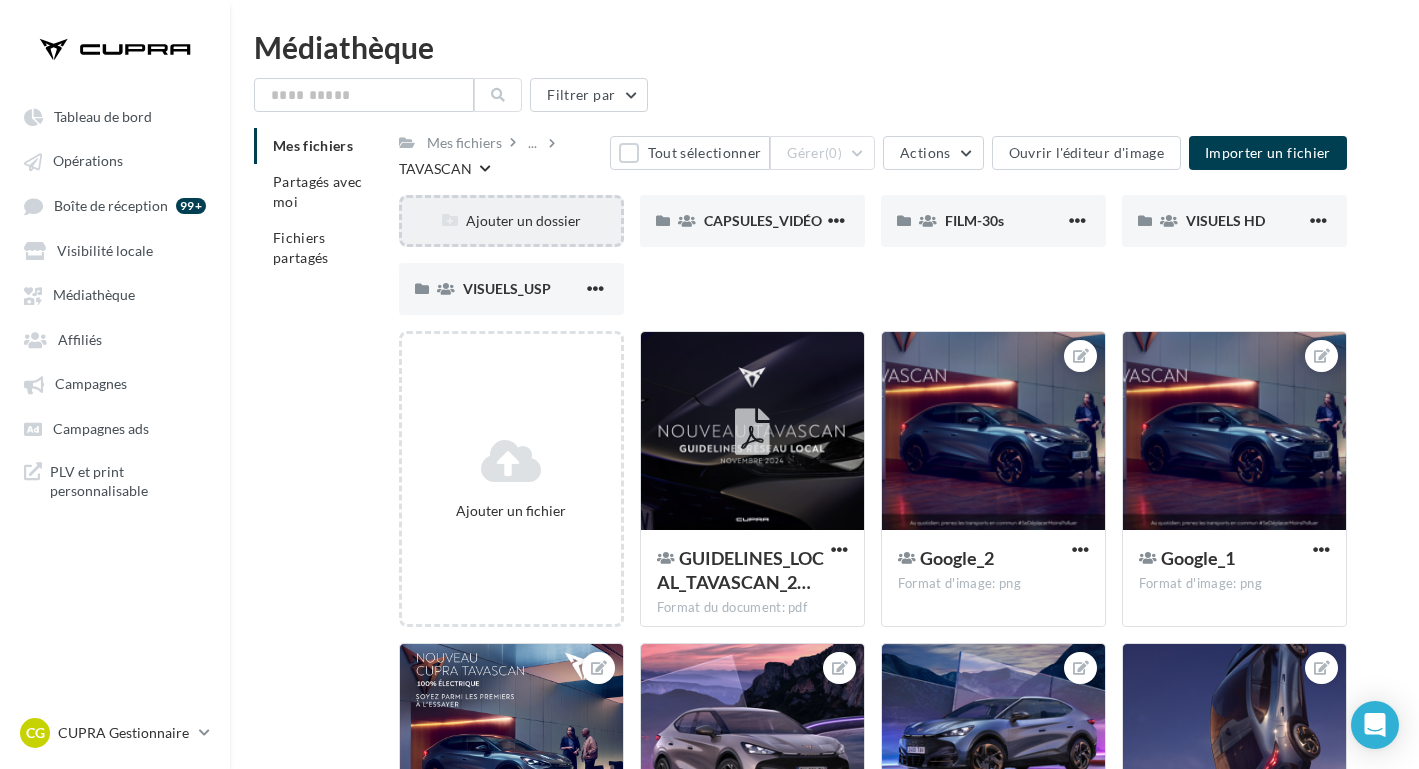 click on "Ajouter un dossier" at bounding box center [511, 221] 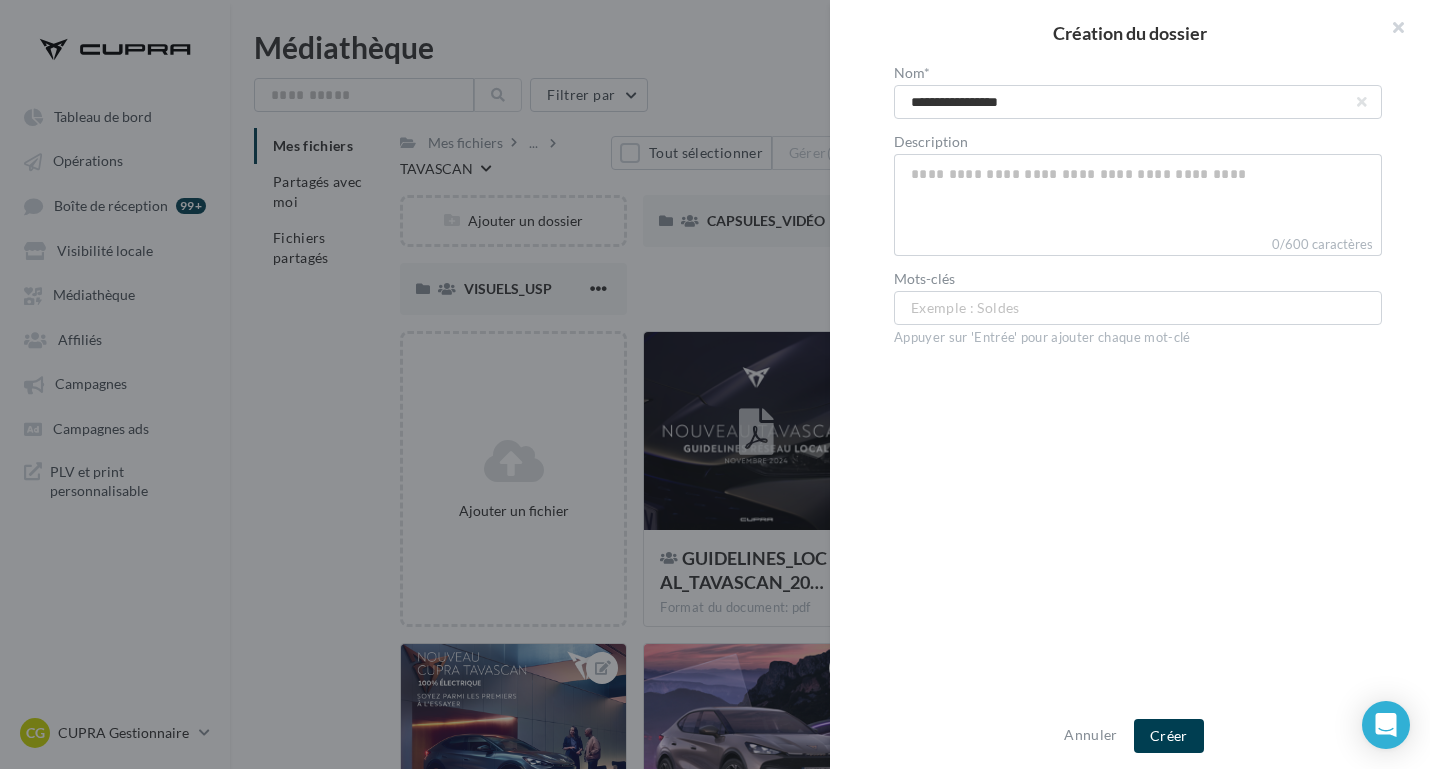 type on "**********" 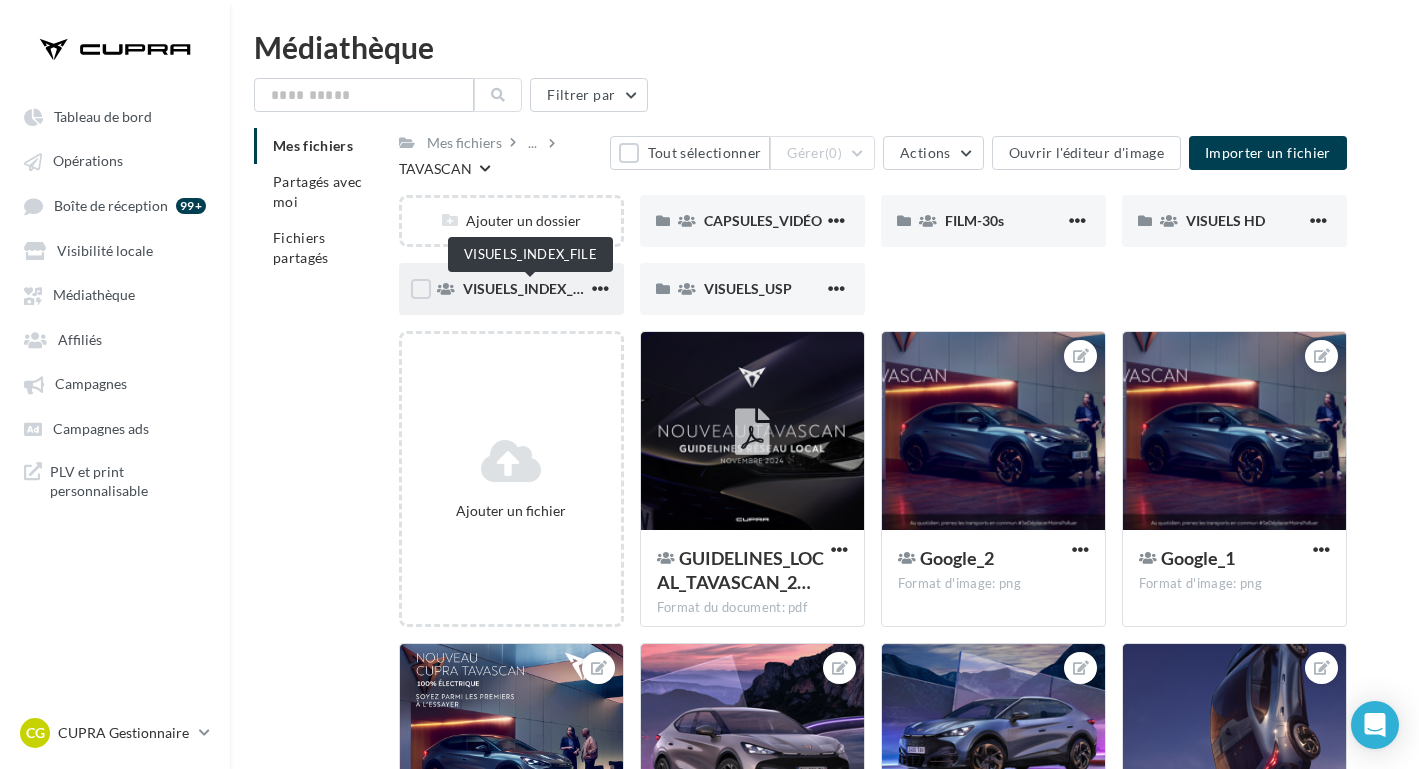 click on "VISUELS_INDEX_FILE" at bounding box center [531, 288] 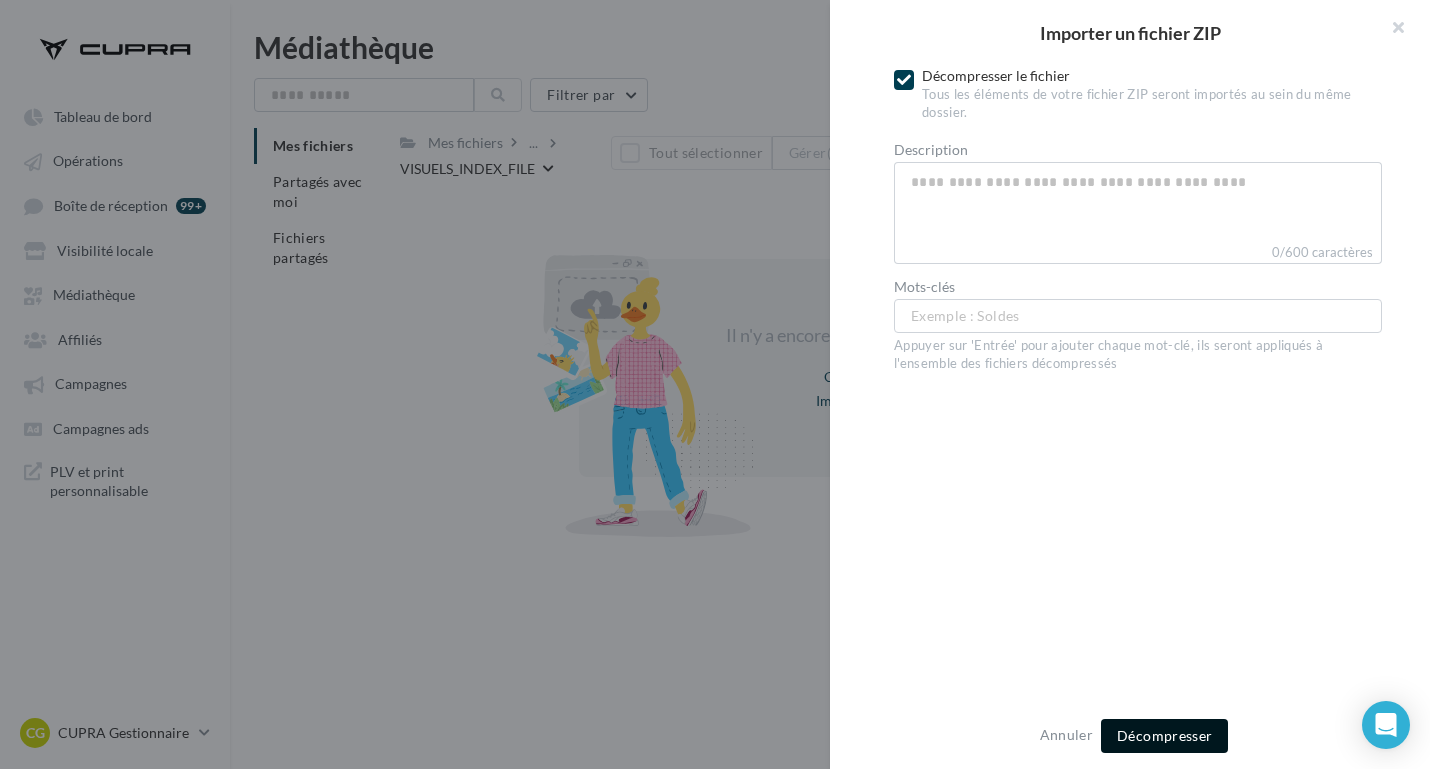 click on "Décompresser" at bounding box center (1164, 735) 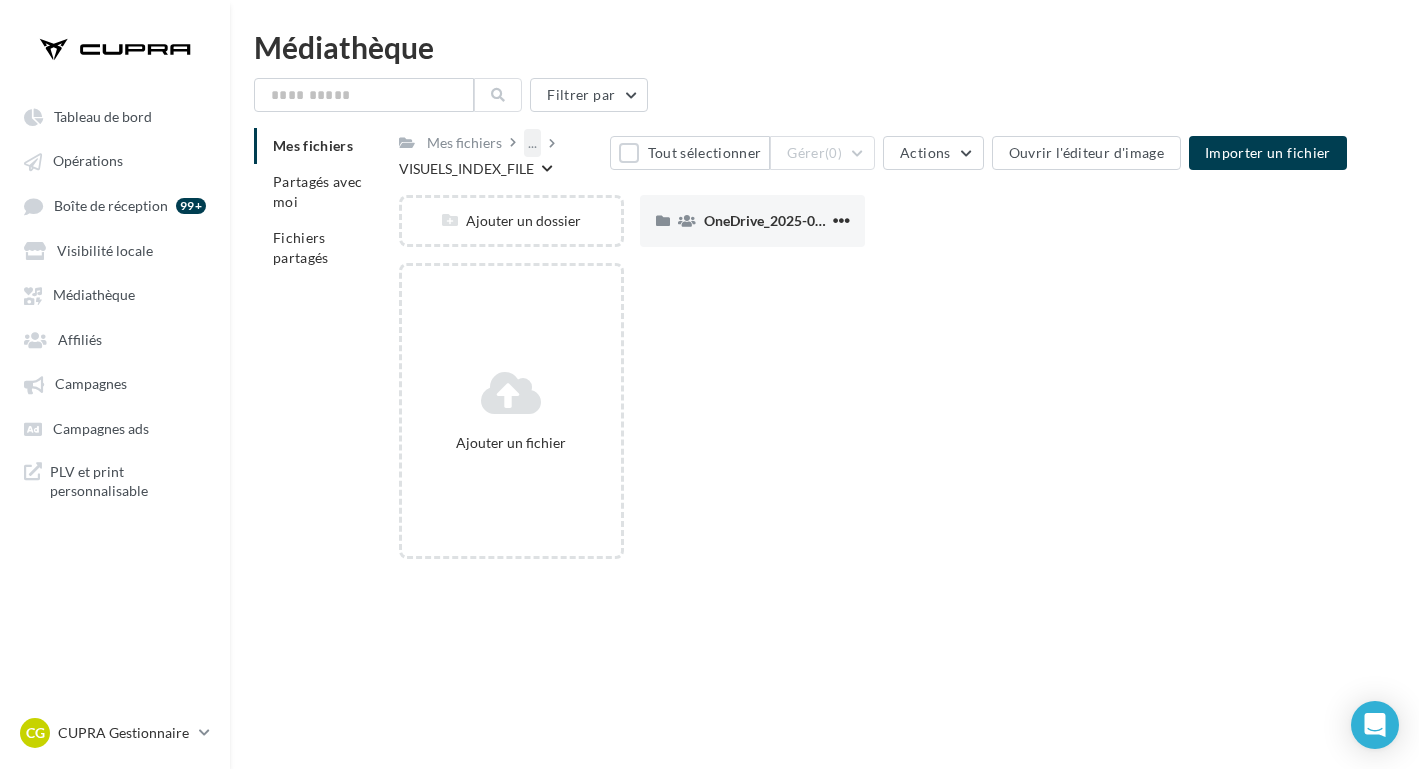 click on "..." at bounding box center (532, 143) 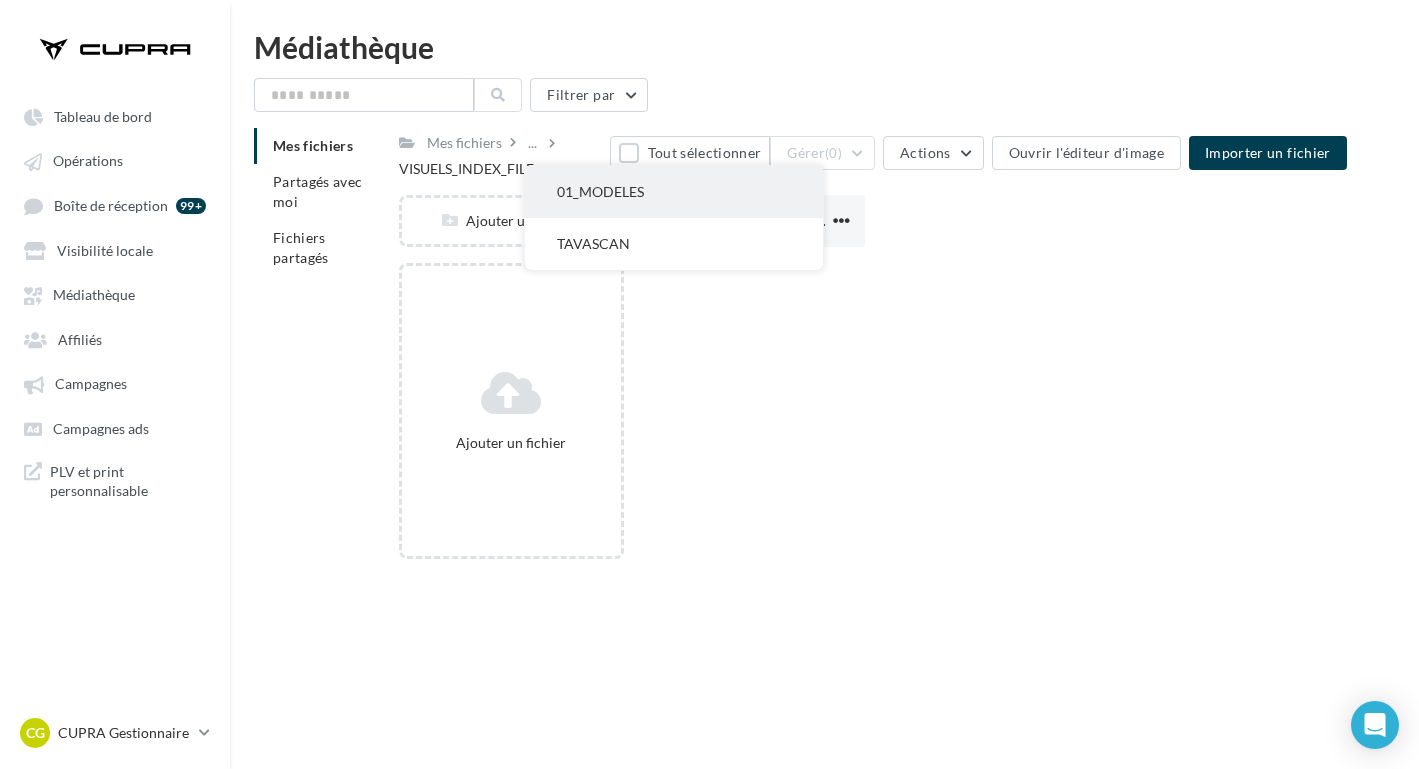 click on "01_MODELES" at bounding box center [674, 192] 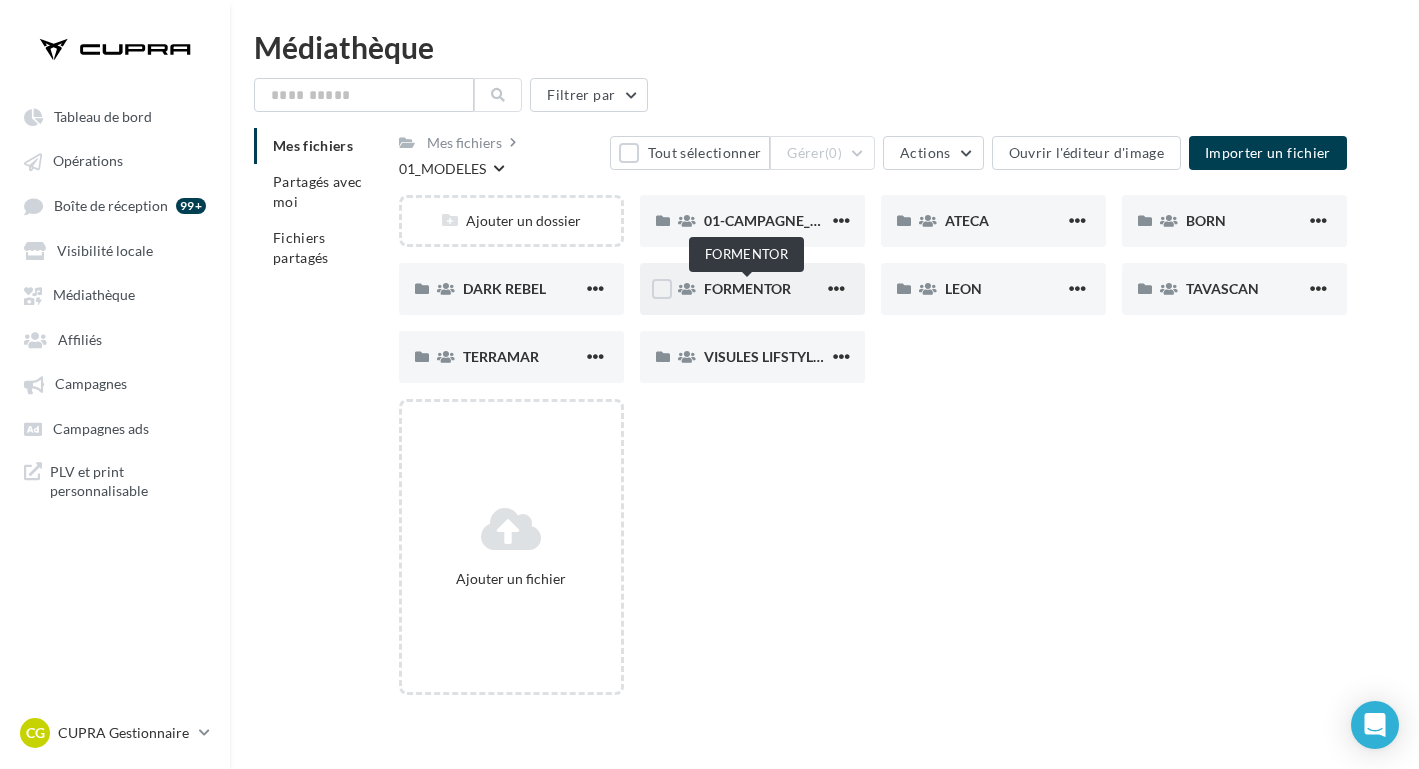 click on "FORMENTOR" at bounding box center [747, 288] 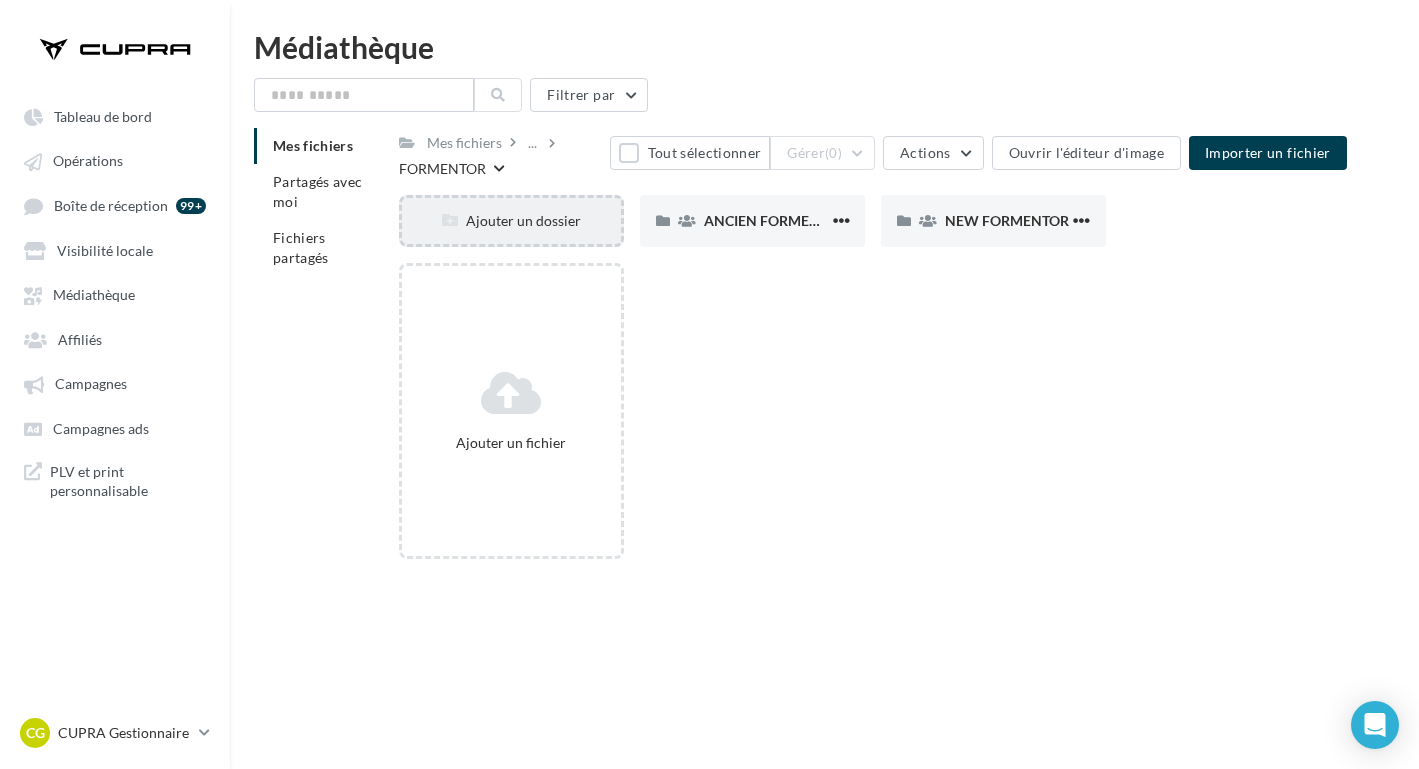 click on "Ajouter un dossier" at bounding box center (511, 221) 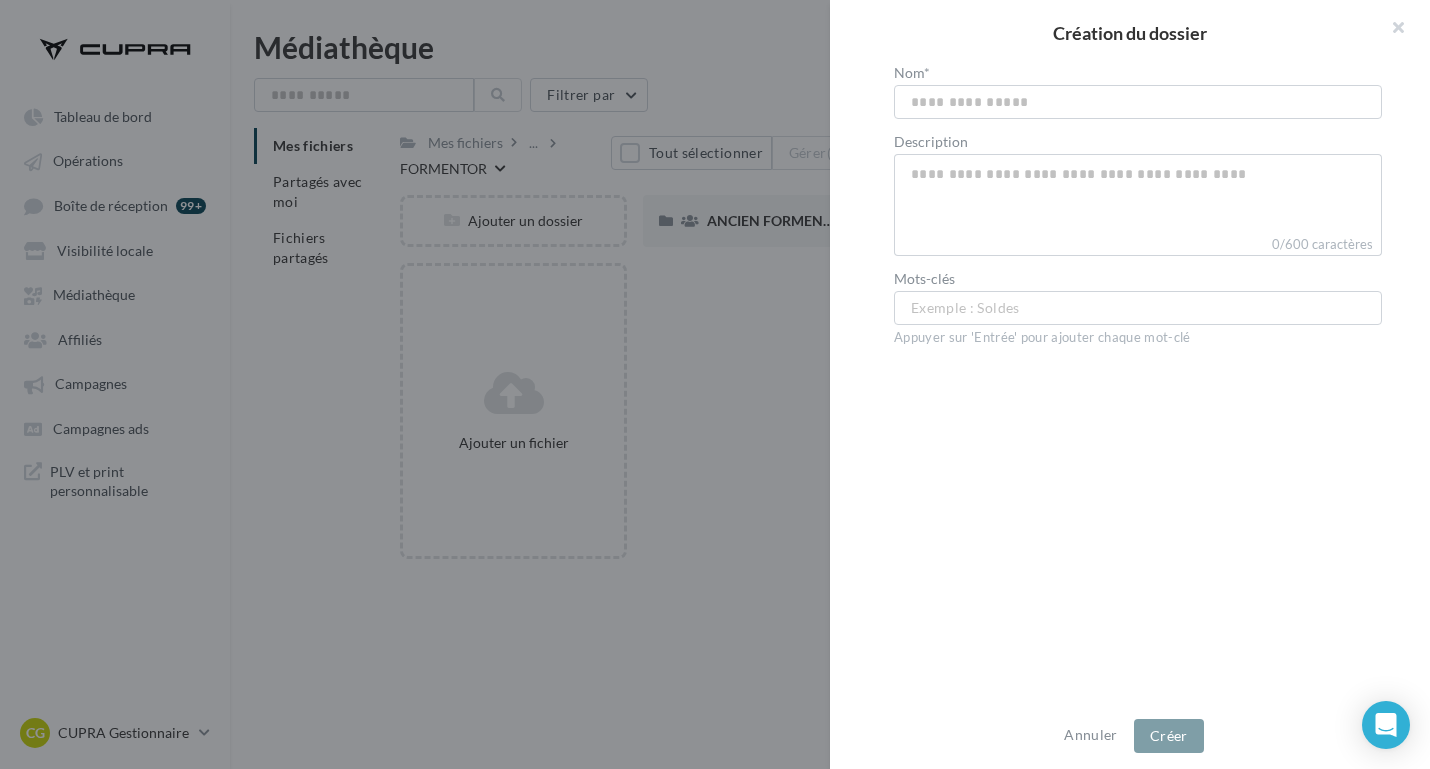 click at bounding box center [715, 384] 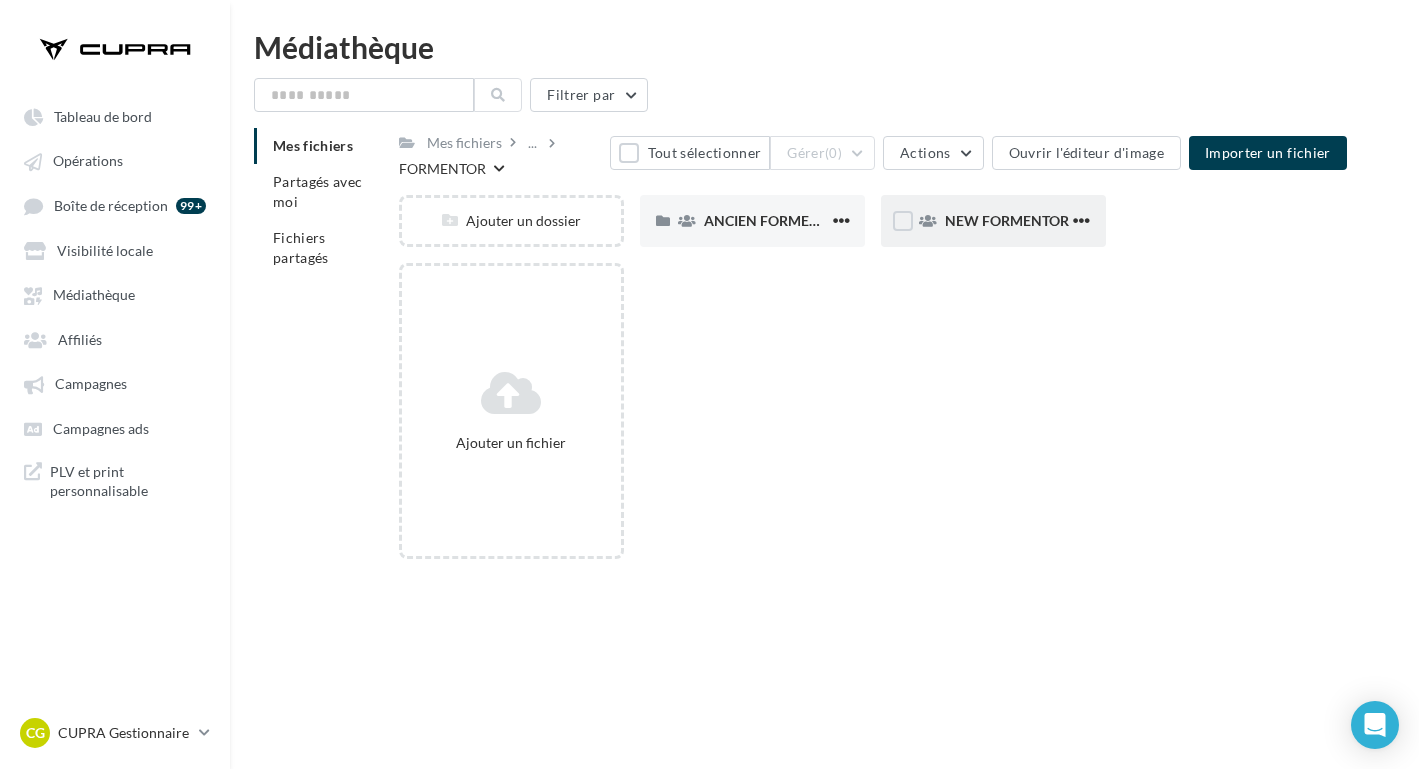 click on "NEW FORMENTOR" at bounding box center (752, 221) 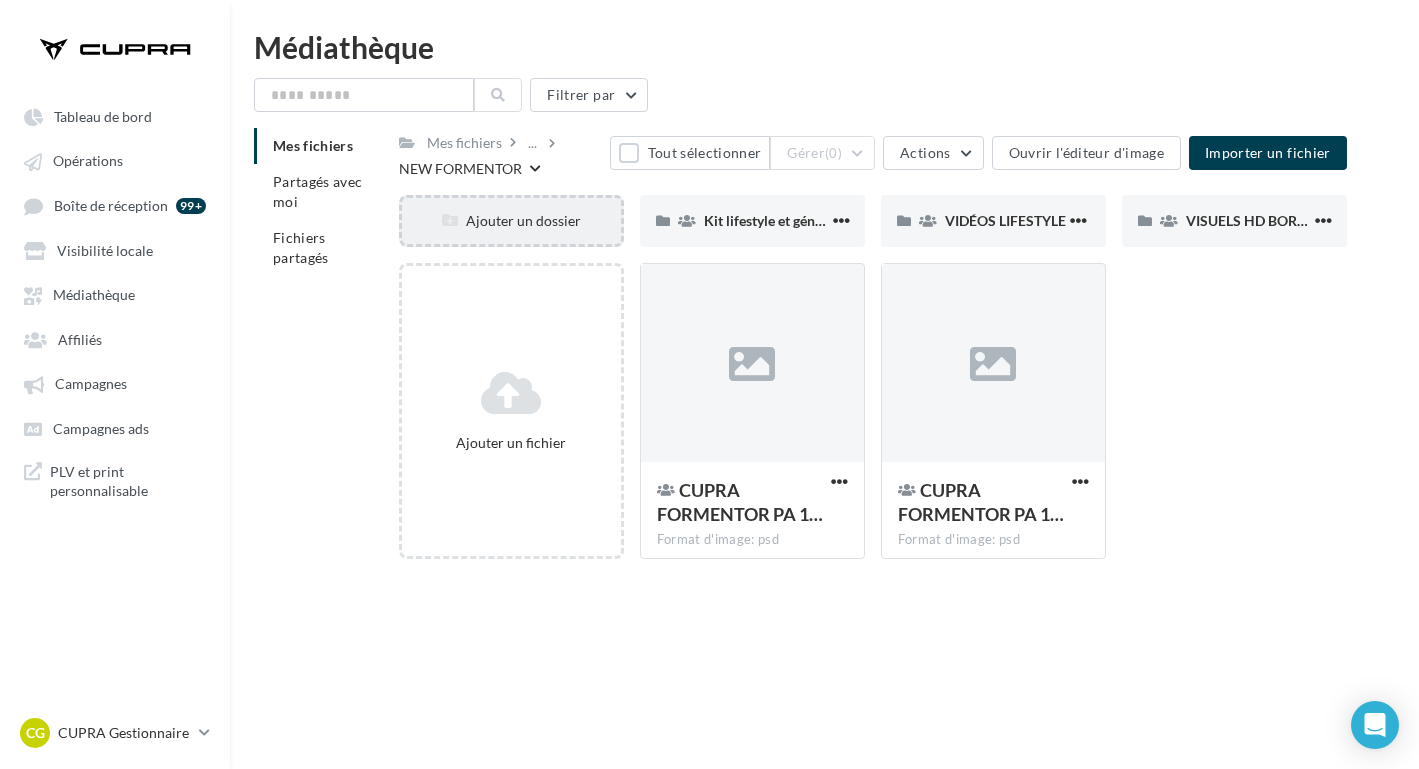 click on "Ajouter un dossier" at bounding box center (511, 221) 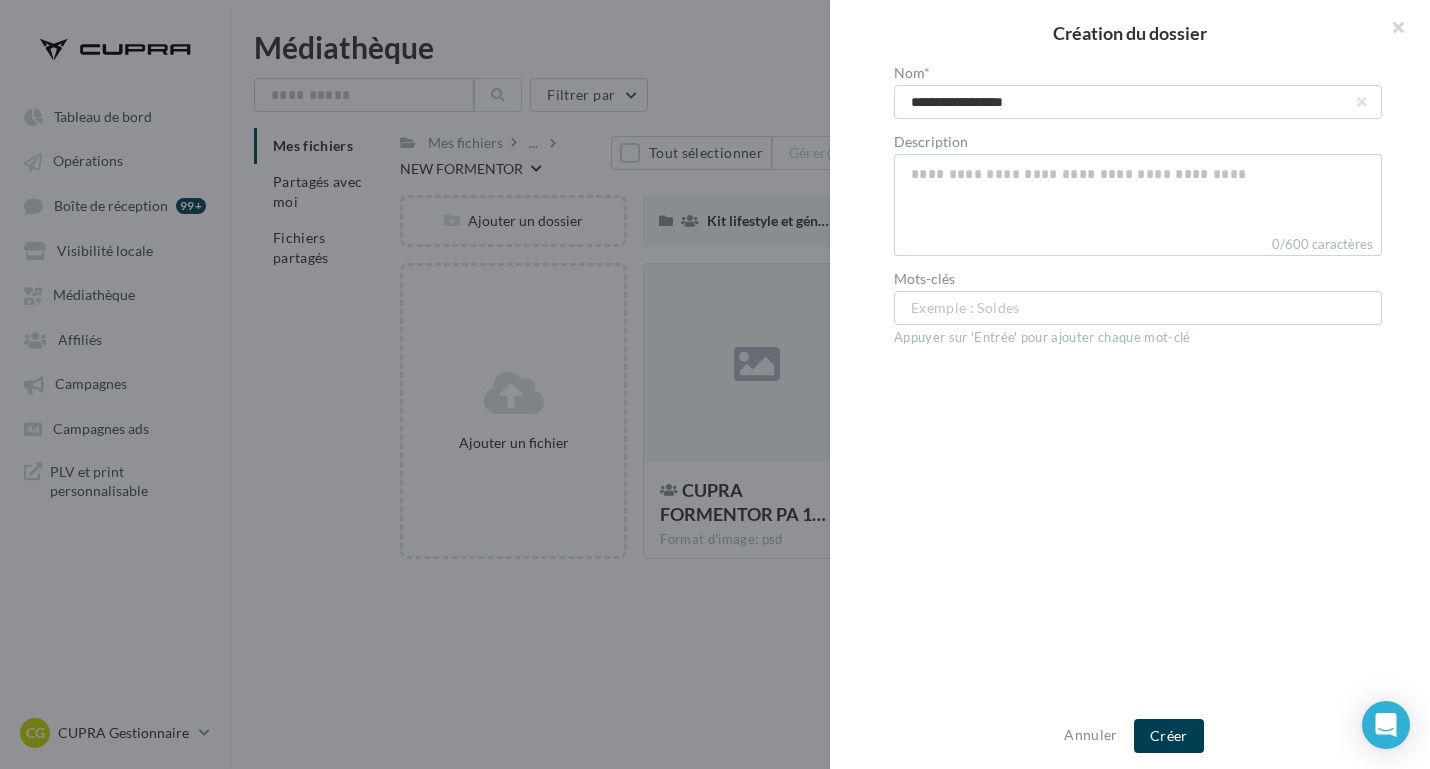 click on "**********" at bounding box center (1138, 102) 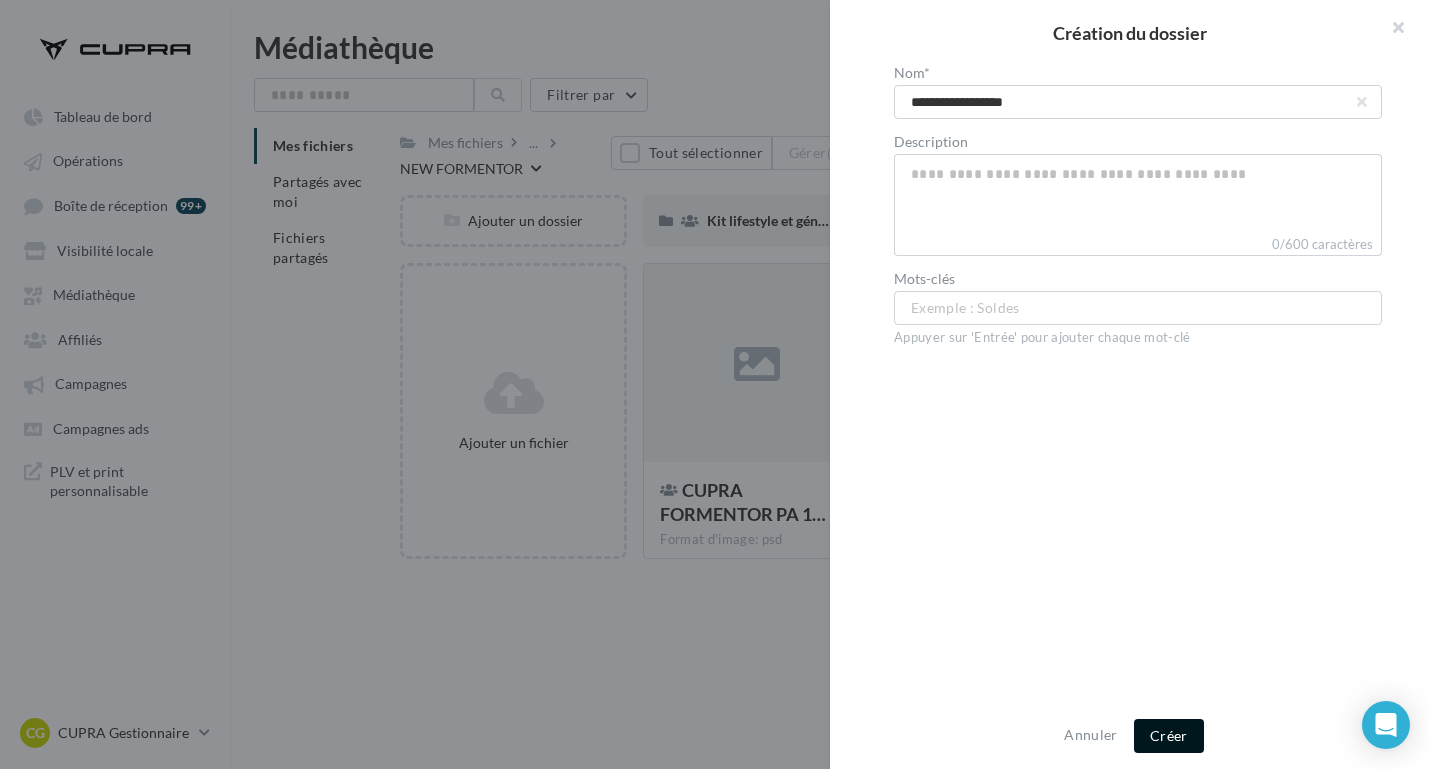 type on "**********" 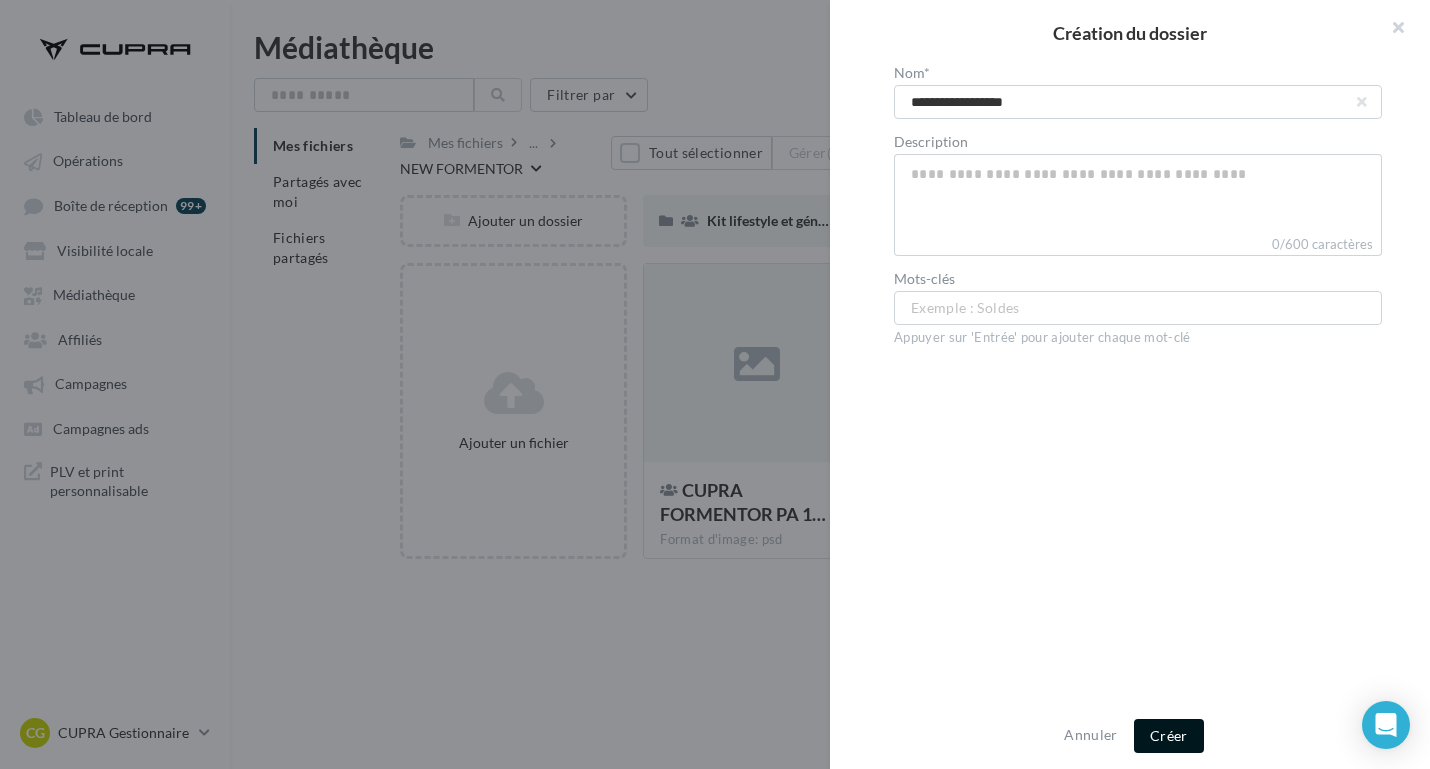 click on "Créer" at bounding box center [1169, 736] 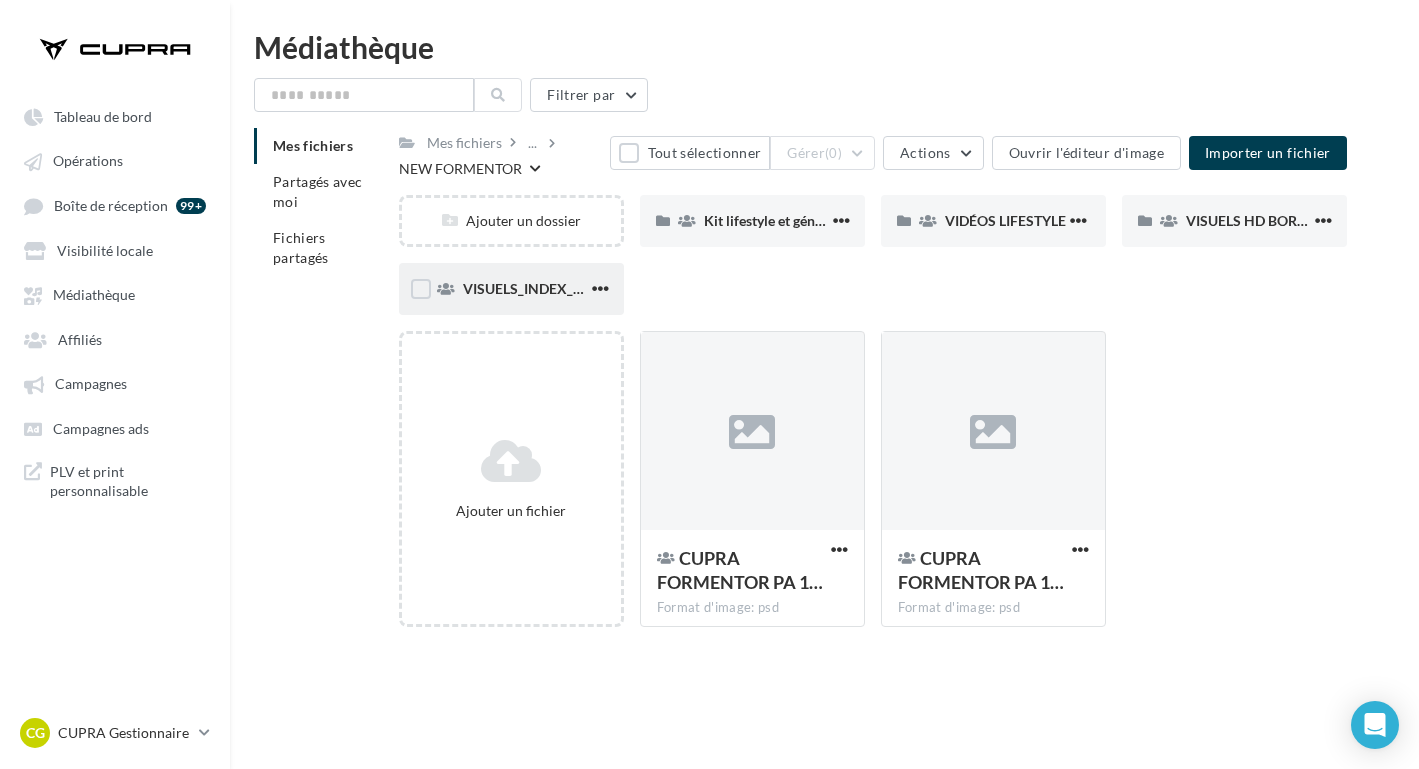 click on "VISUELS_INDEX_FILE" at bounding box center (779, 220) 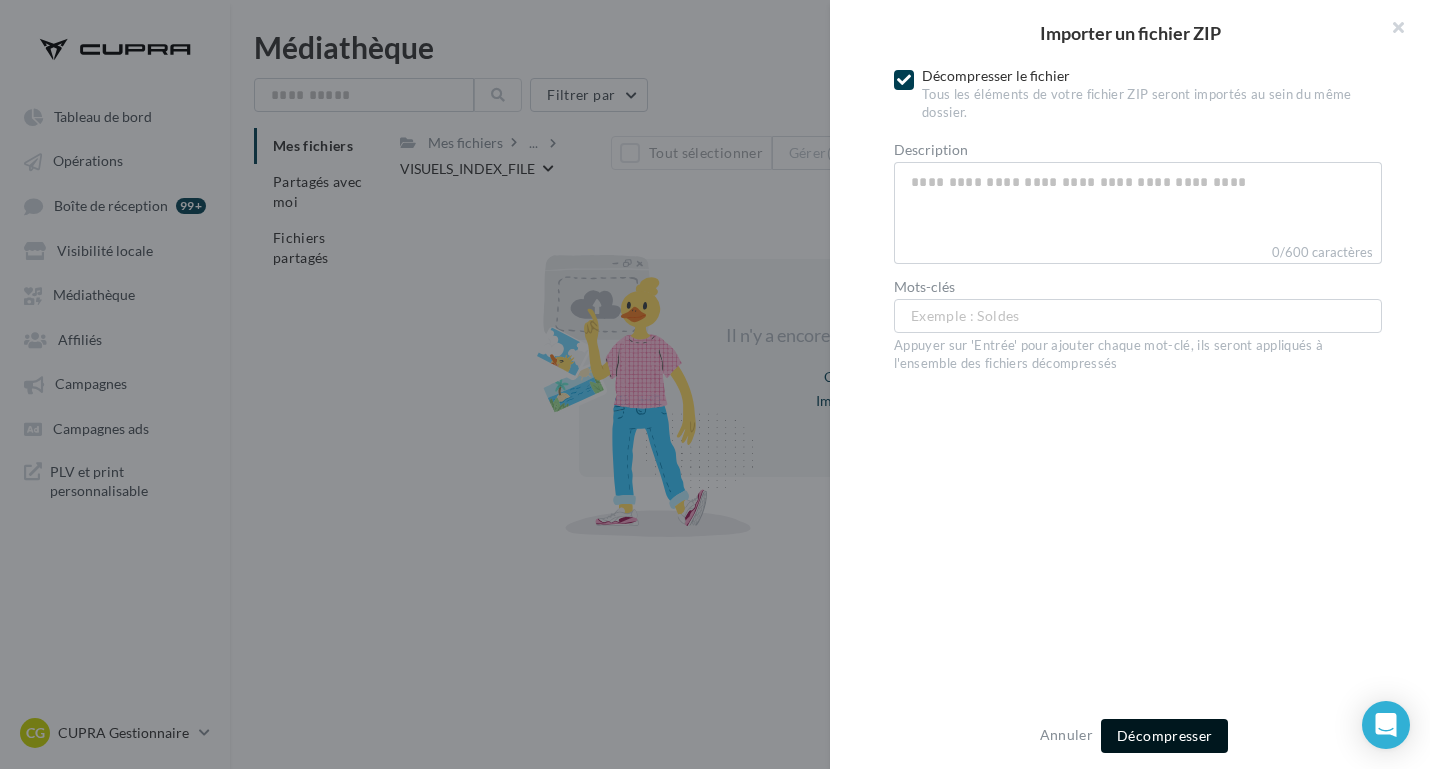 click on "Décompresser" at bounding box center (1164, 735) 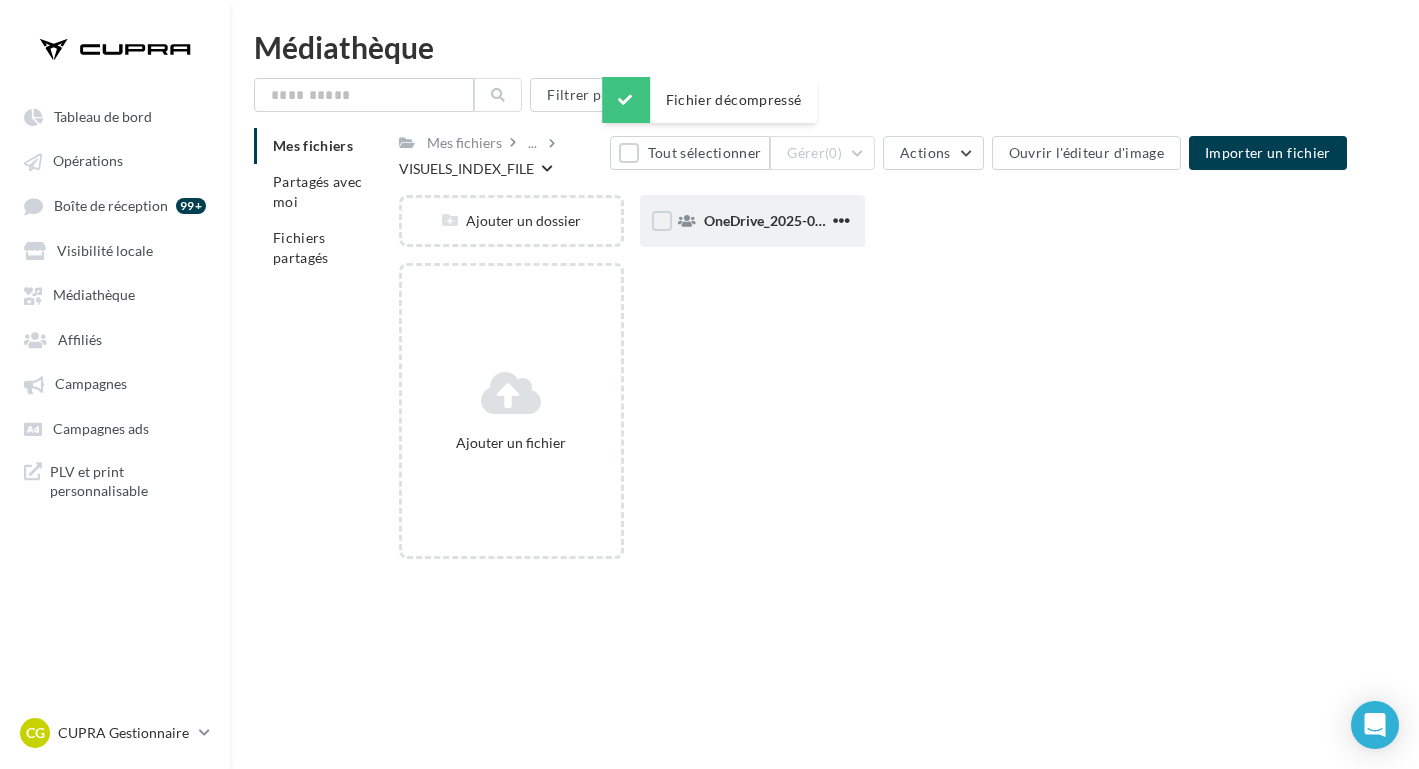 click on "OneDrive_2025-07-03 (3)" at bounding box center [752, 221] 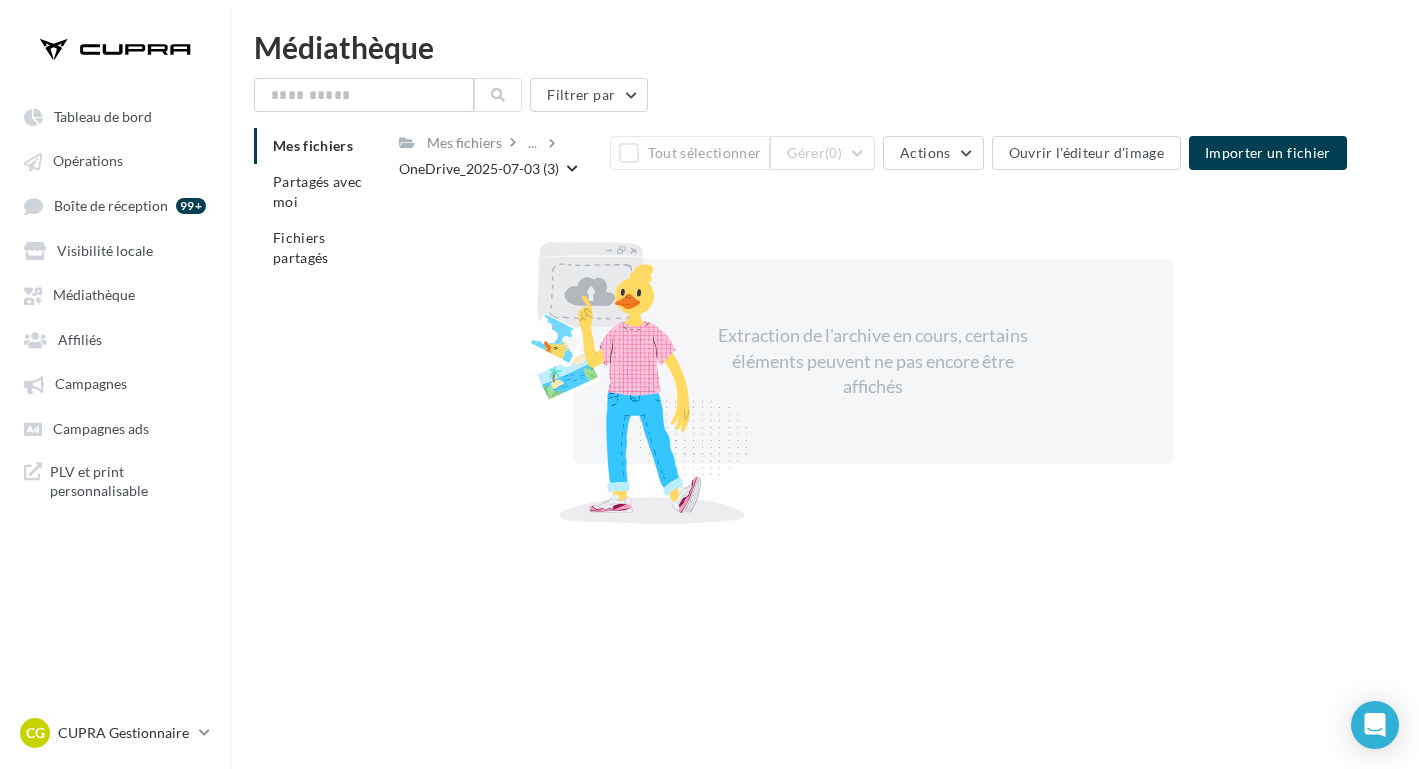 click on "Mes fichiers" at bounding box center (473, 142) 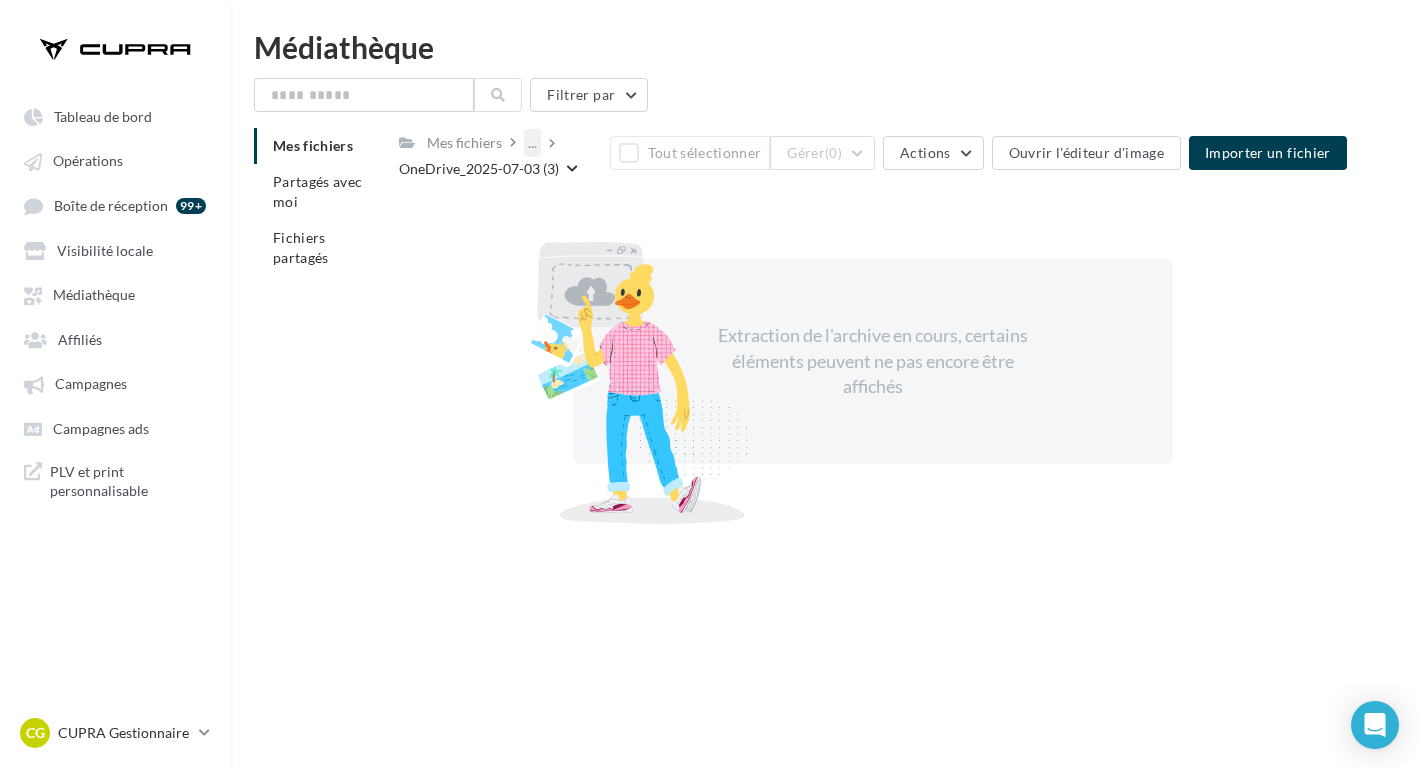 click on "..." at bounding box center [532, 143] 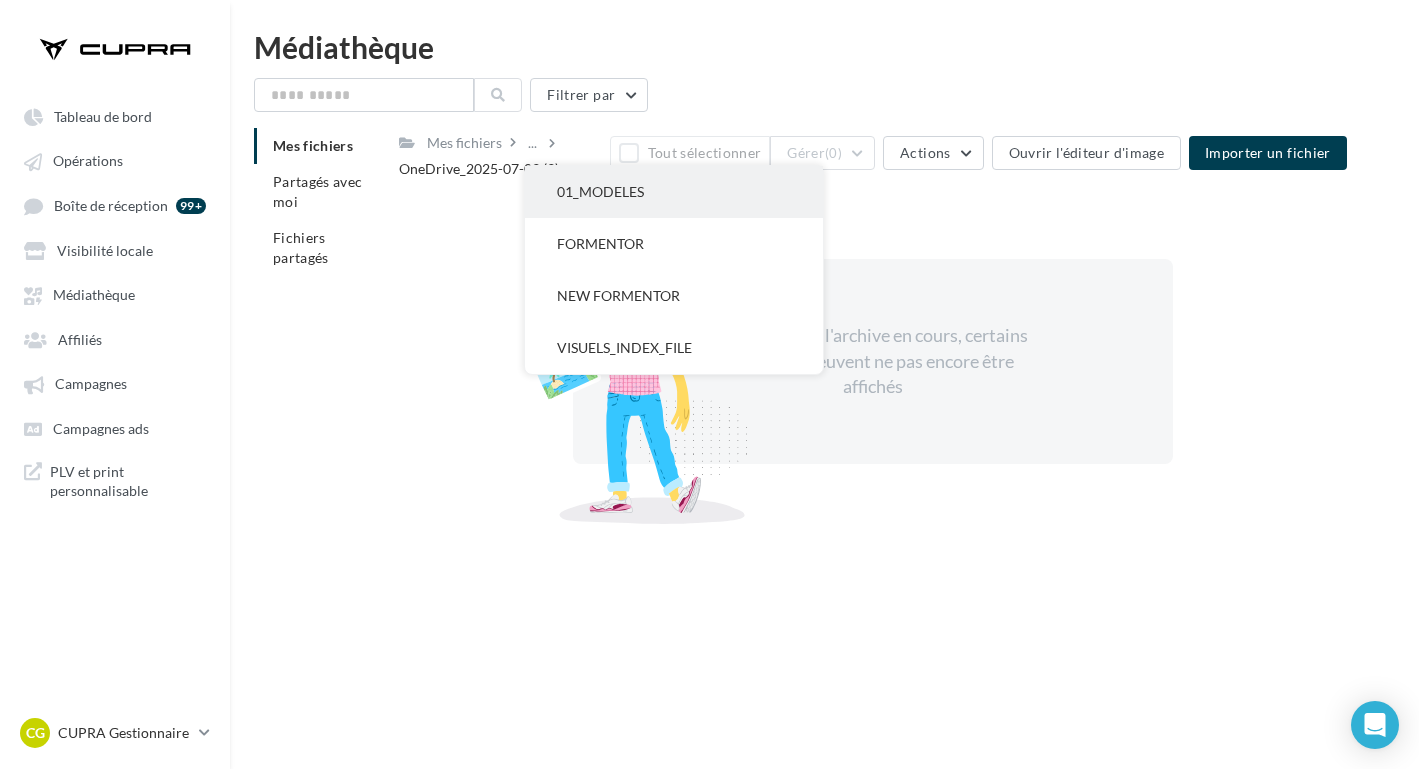 click on "01_MODELES" at bounding box center [674, 192] 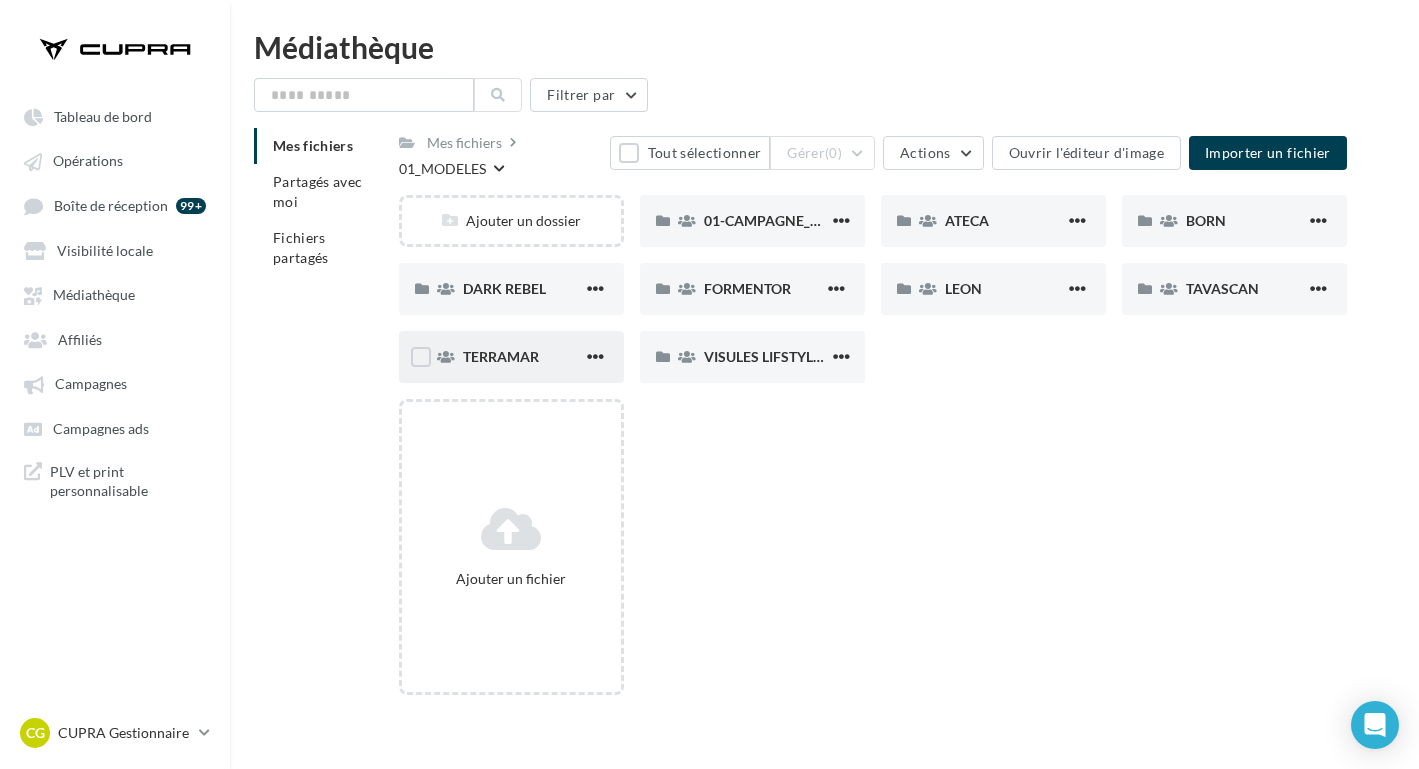 click on "TERRAMAR" at bounding box center [801, 220] 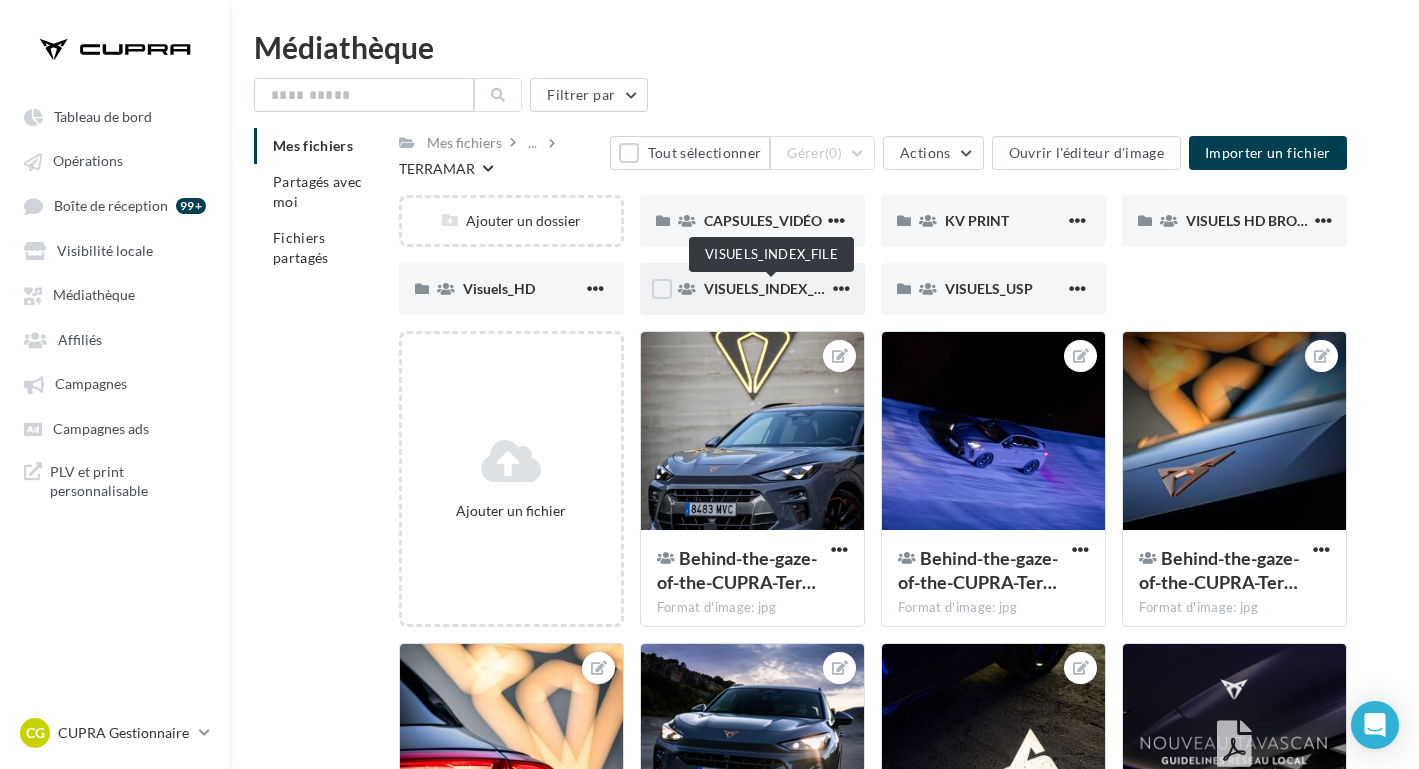 click on "VISUELS_INDEX_FILE" at bounding box center [772, 288] 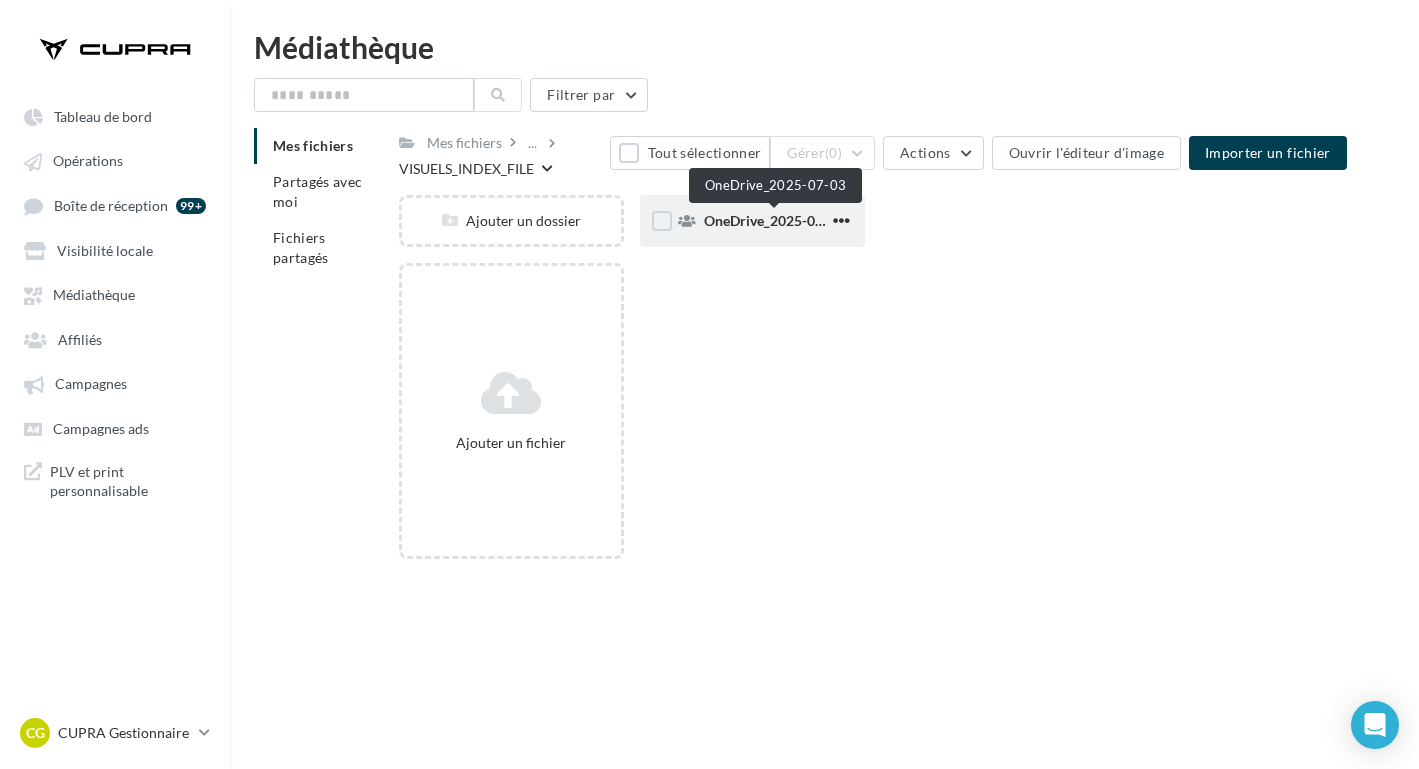 click on "OneDrive_2025-07-03" at bounding box center [774, 220] 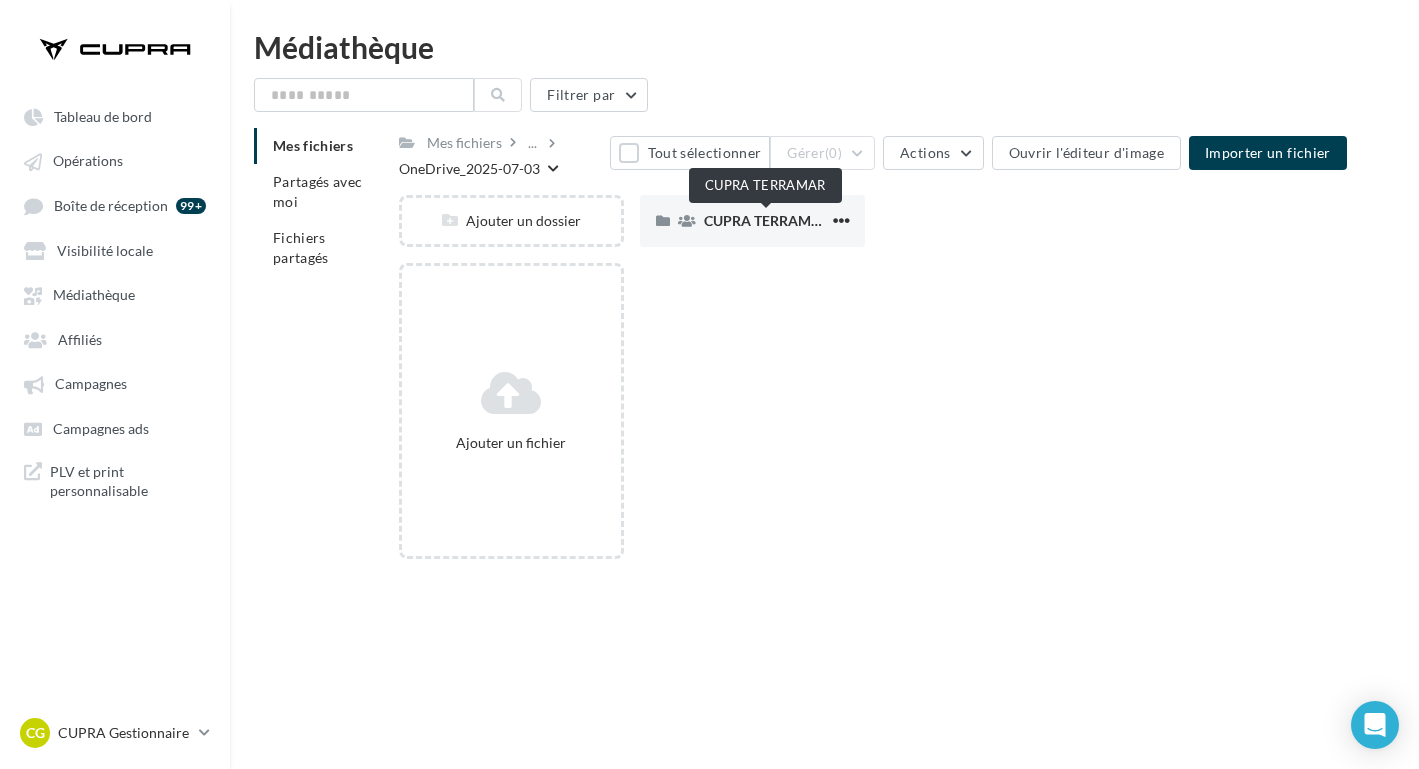 click on "CUPRA TERRAMAR" at bounding box center [767, 220] 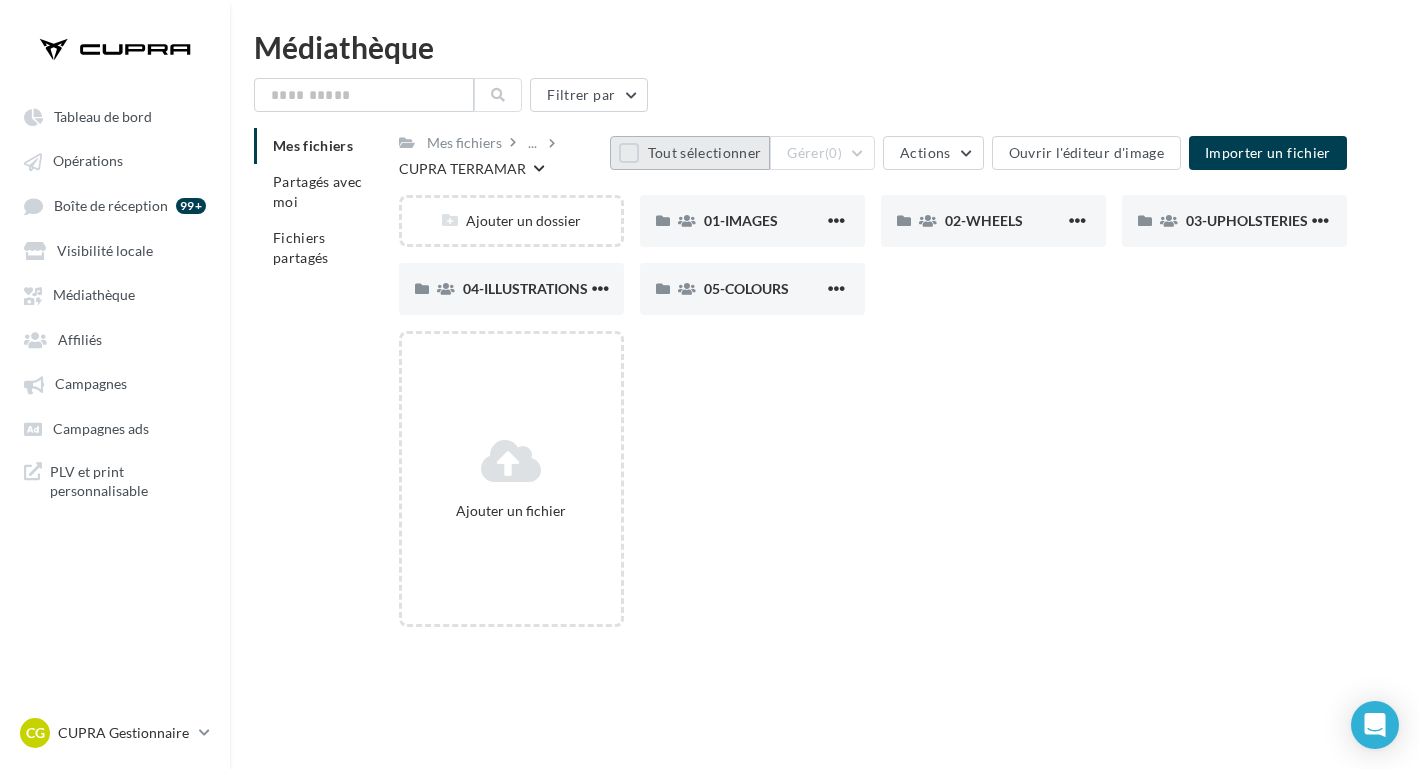 click on "Tout sélectionner" at bounding box center [690, 153] 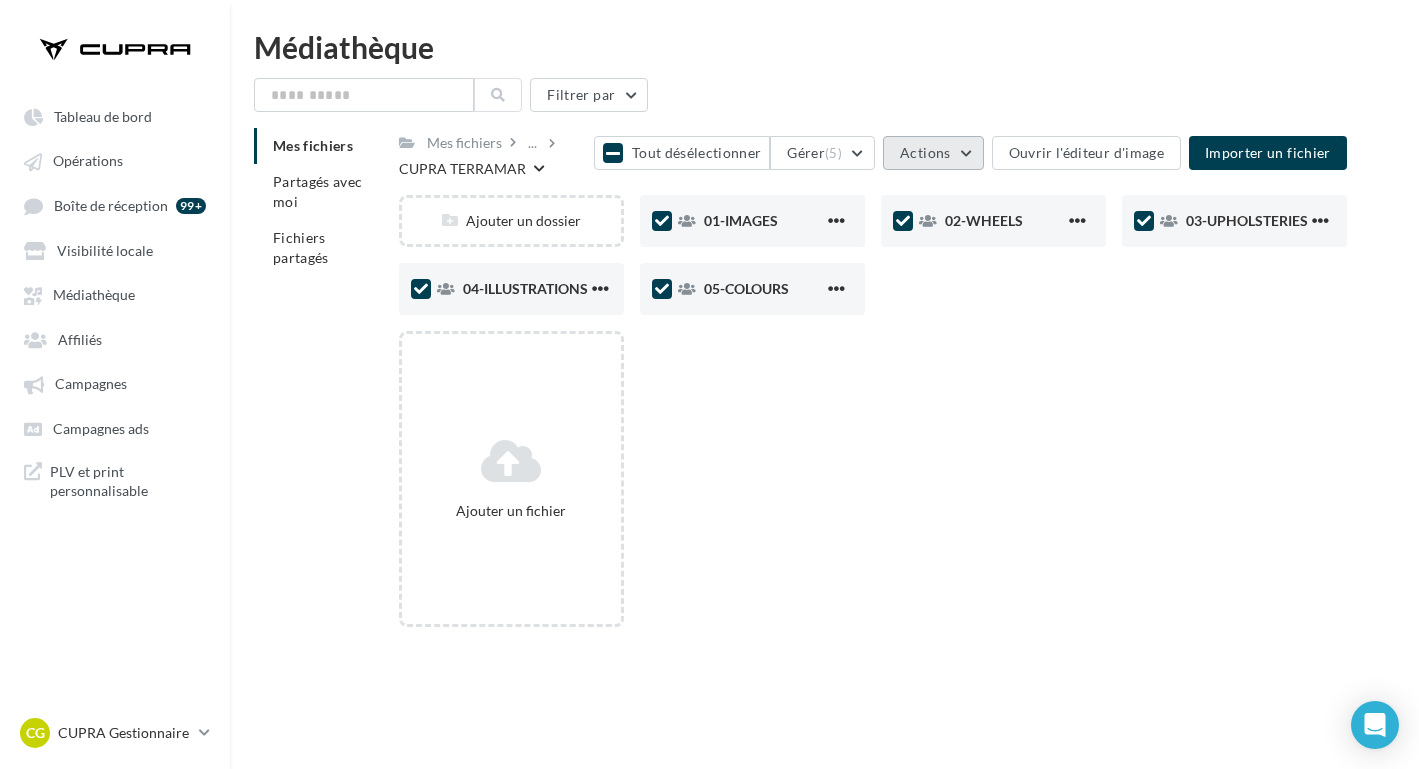 click on "Actions" at bounding box center [833, 153] 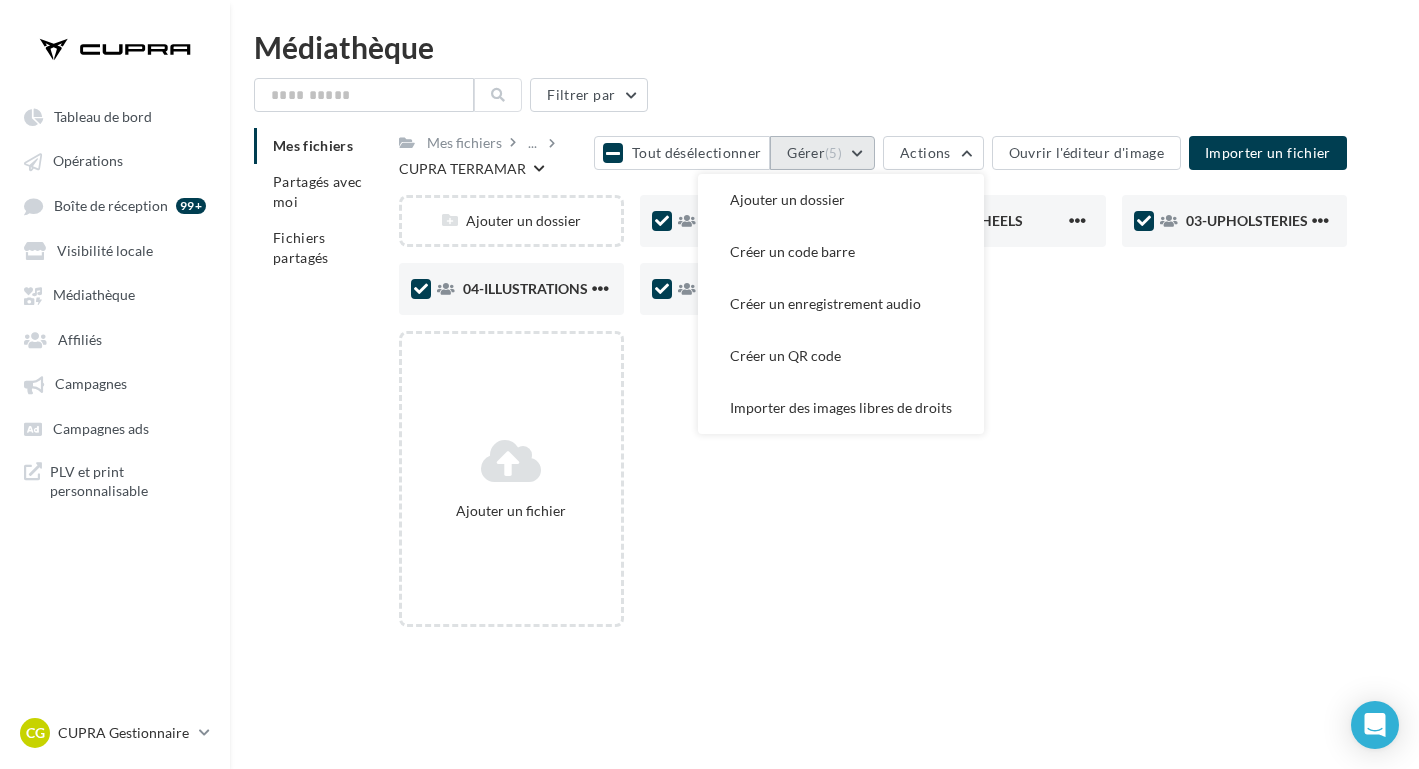 click on "Gérer   (5)" at bounding box center (822, 153) 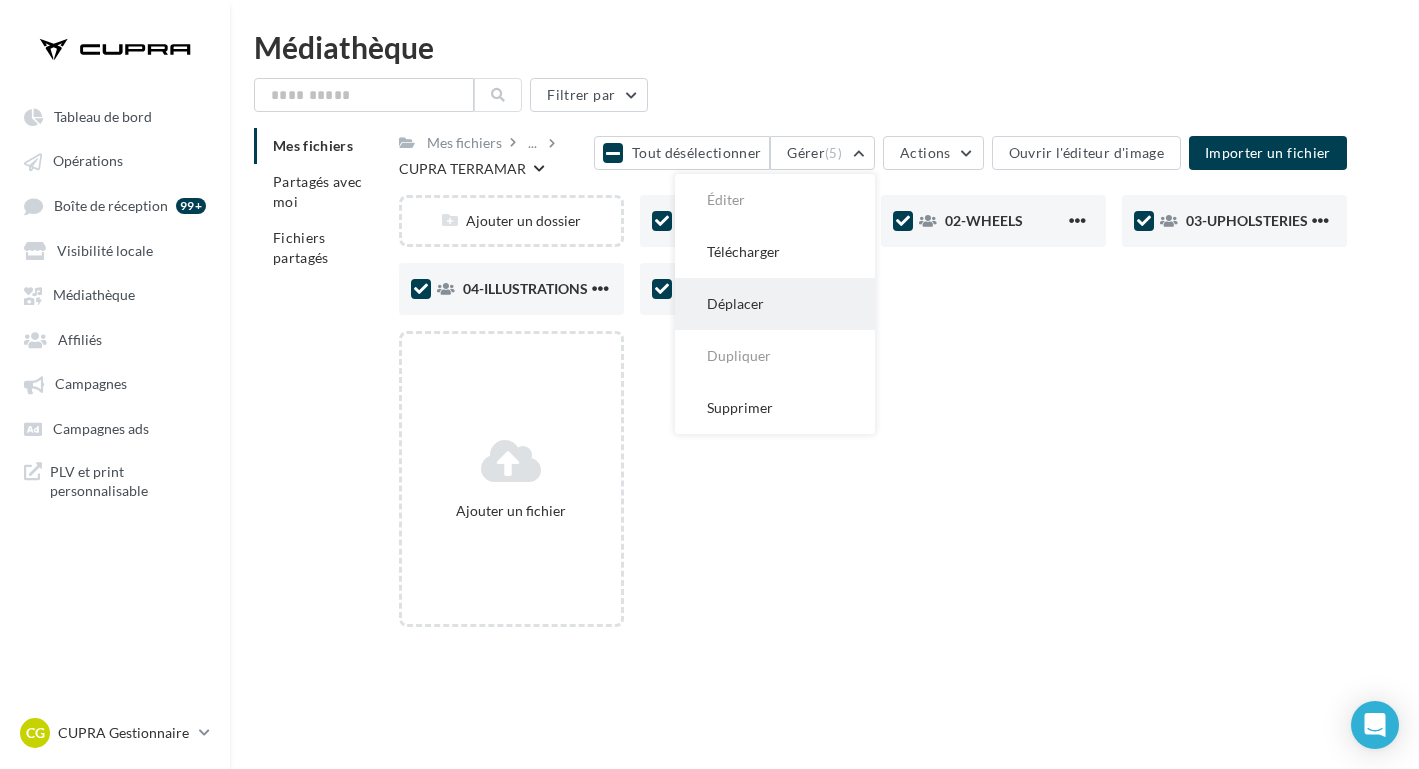 click on "Déplacer" at bounding box center (775, 200) 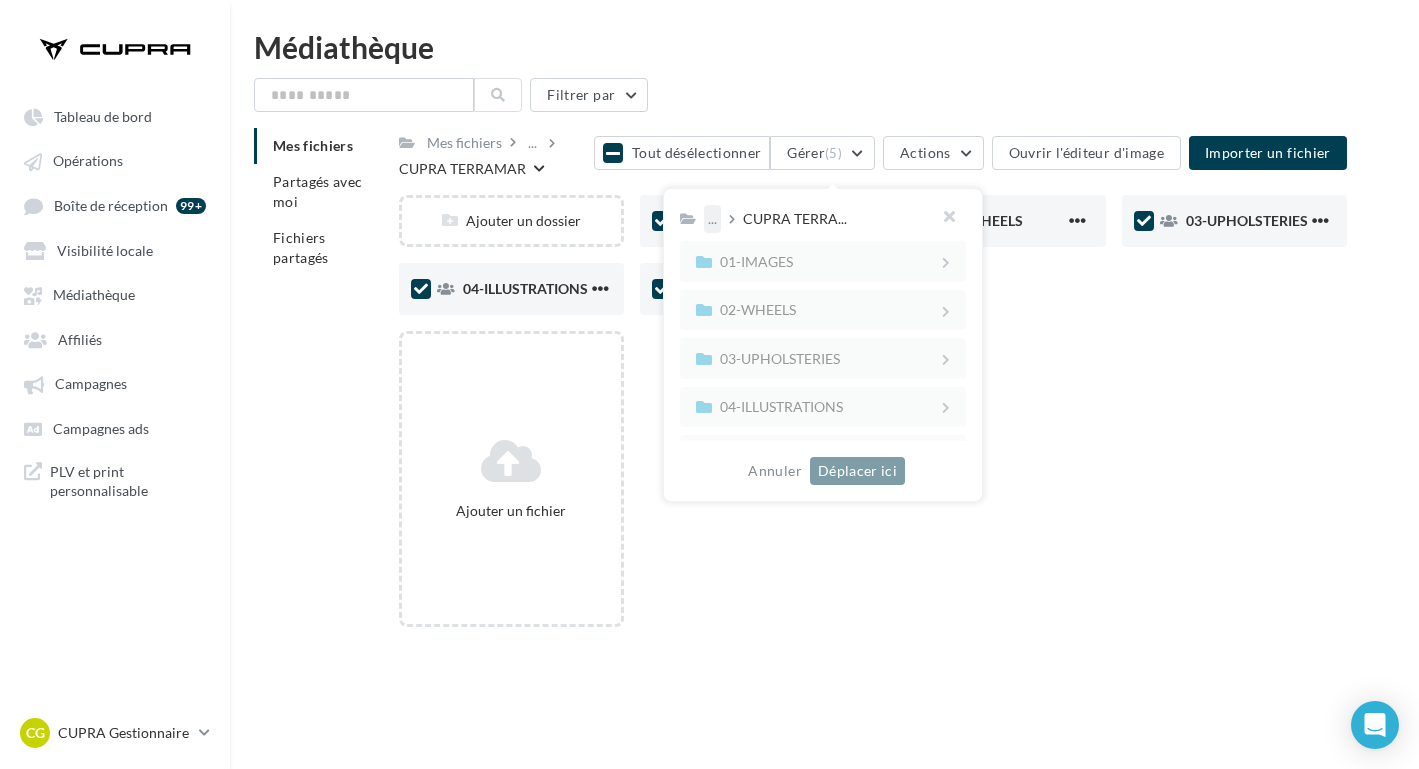 click on "..." at bounding box center (712, 219) 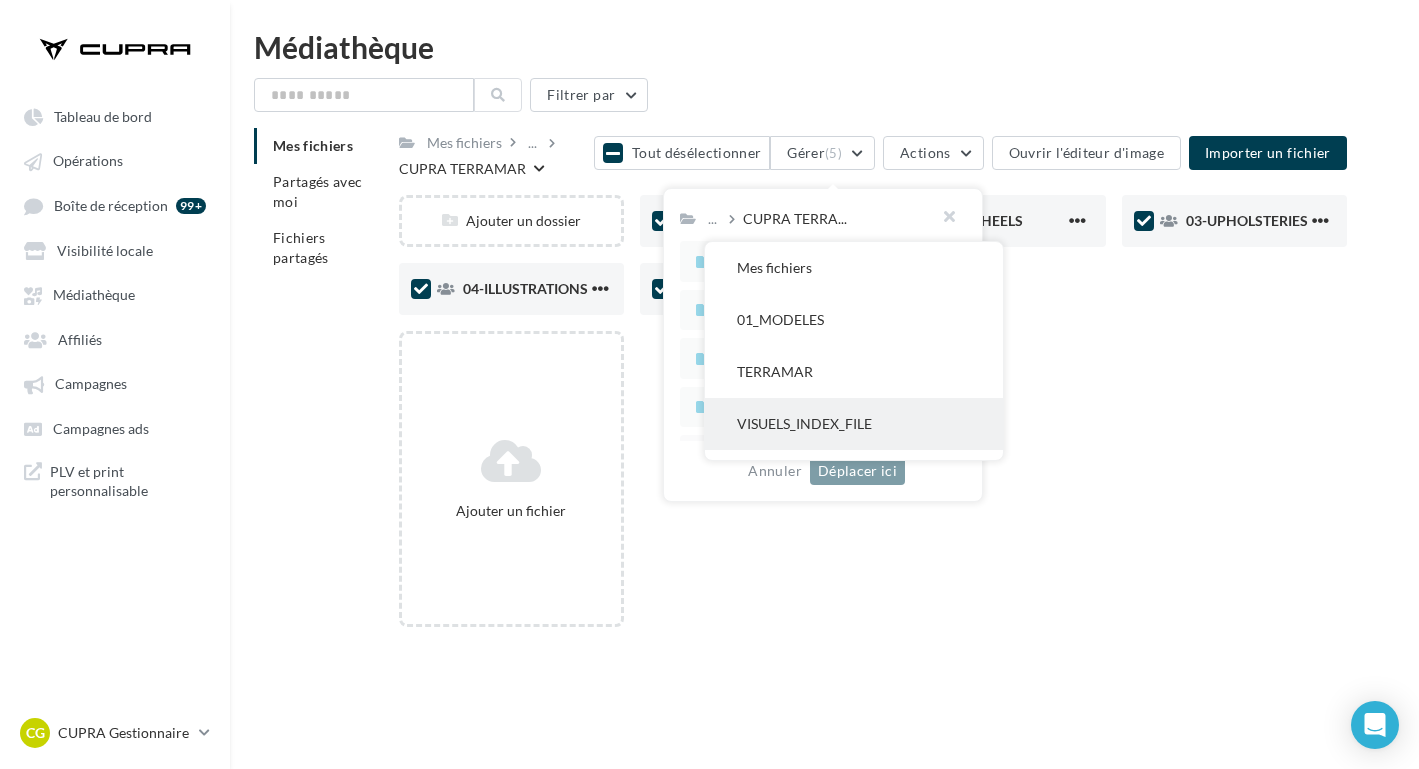 click on "VISUELS_INDEX_FILE" at bounding box center (854, 268) 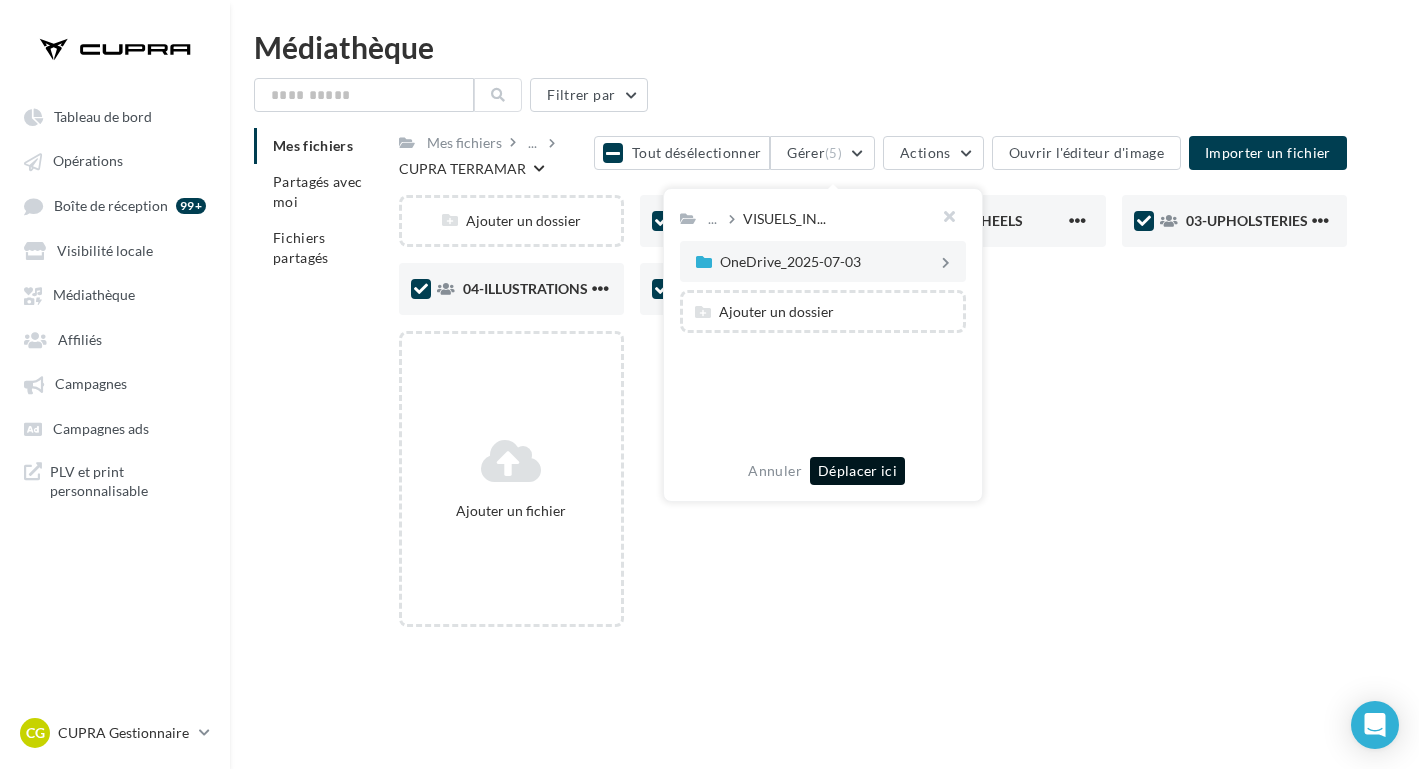 click on "Déplacer ici" at bounding box center [857, 471] 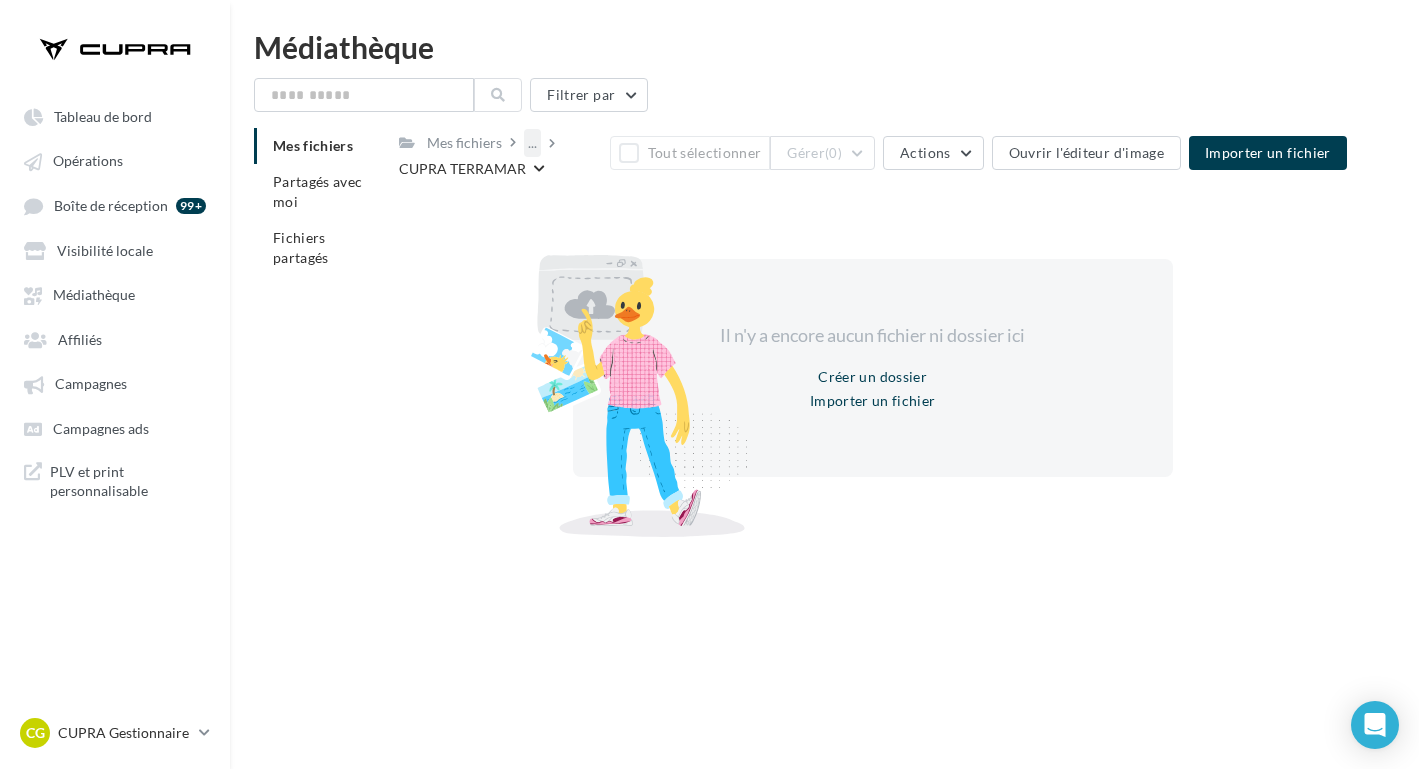 click on "..." at bounding box center [532, 143] 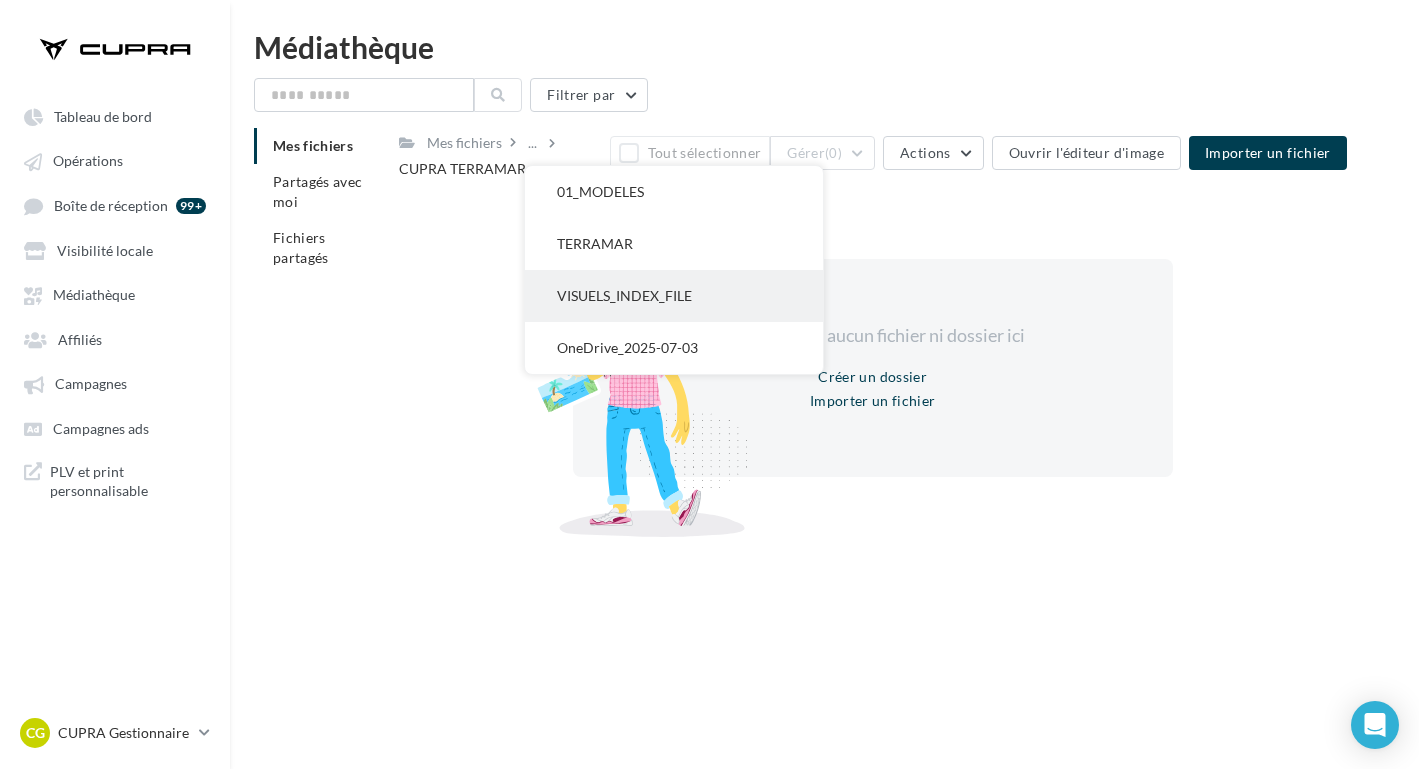 click on "VISUELS_INDEX_FILE" at bounding box center [674, 192] 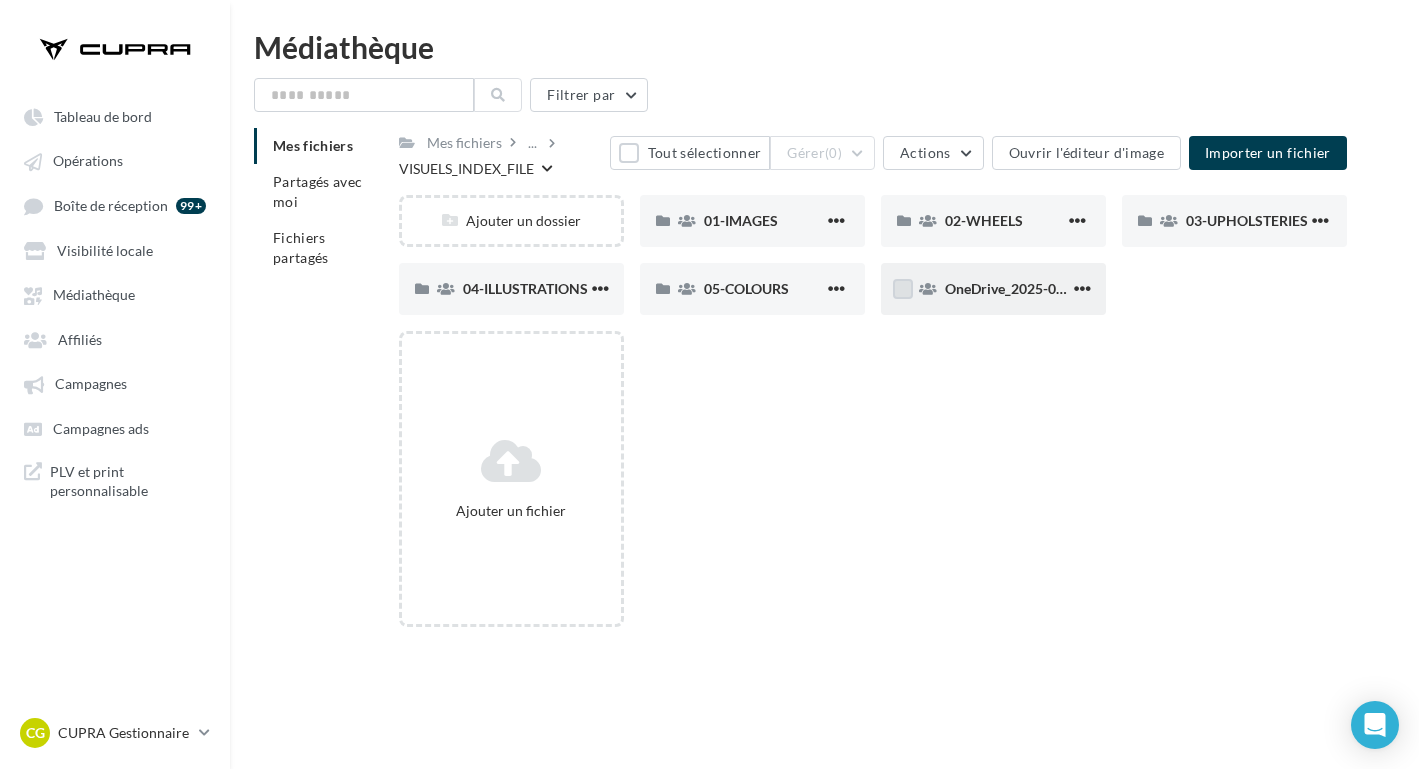click at bounding box center [903, 289] 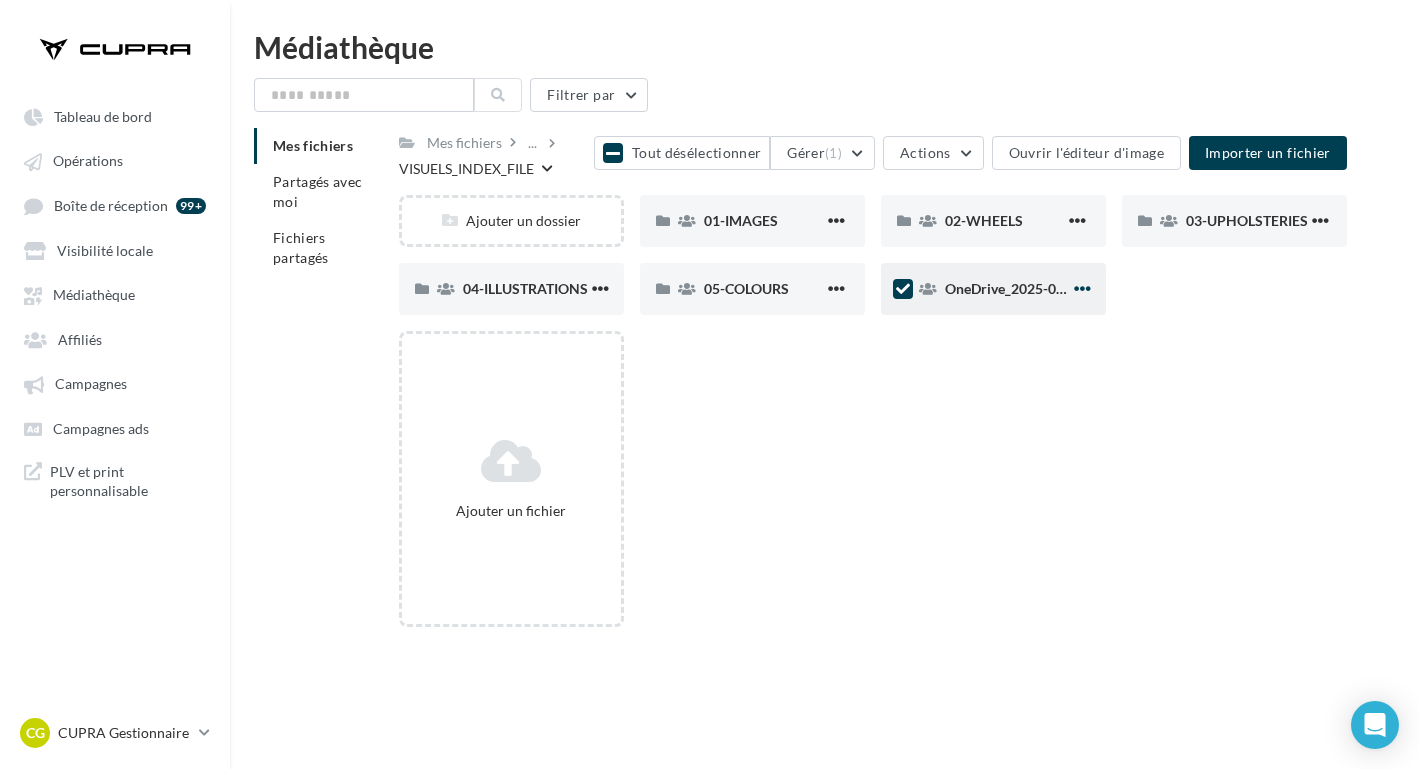 click at bounding box center (836, 220) 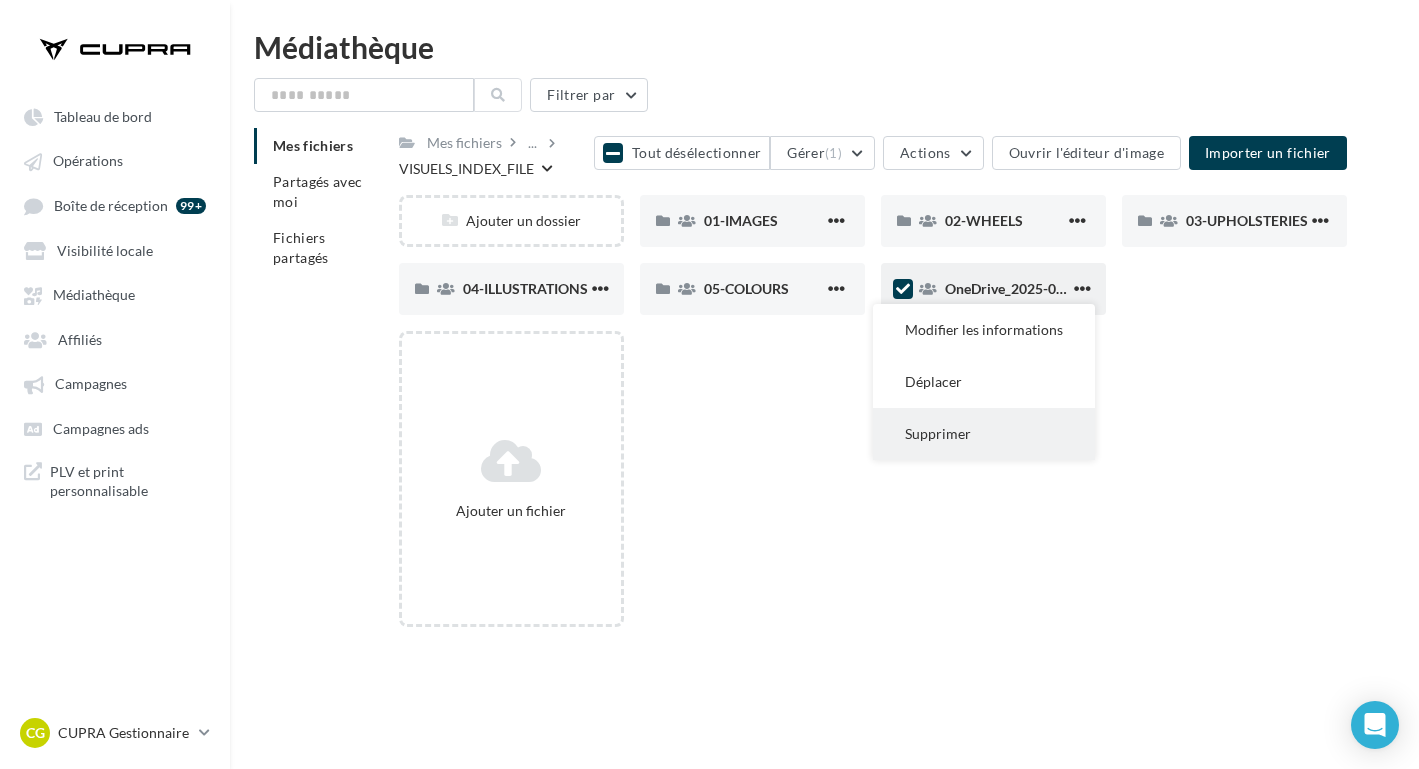 click on "Supprimer" at bounding box center (984, 330) 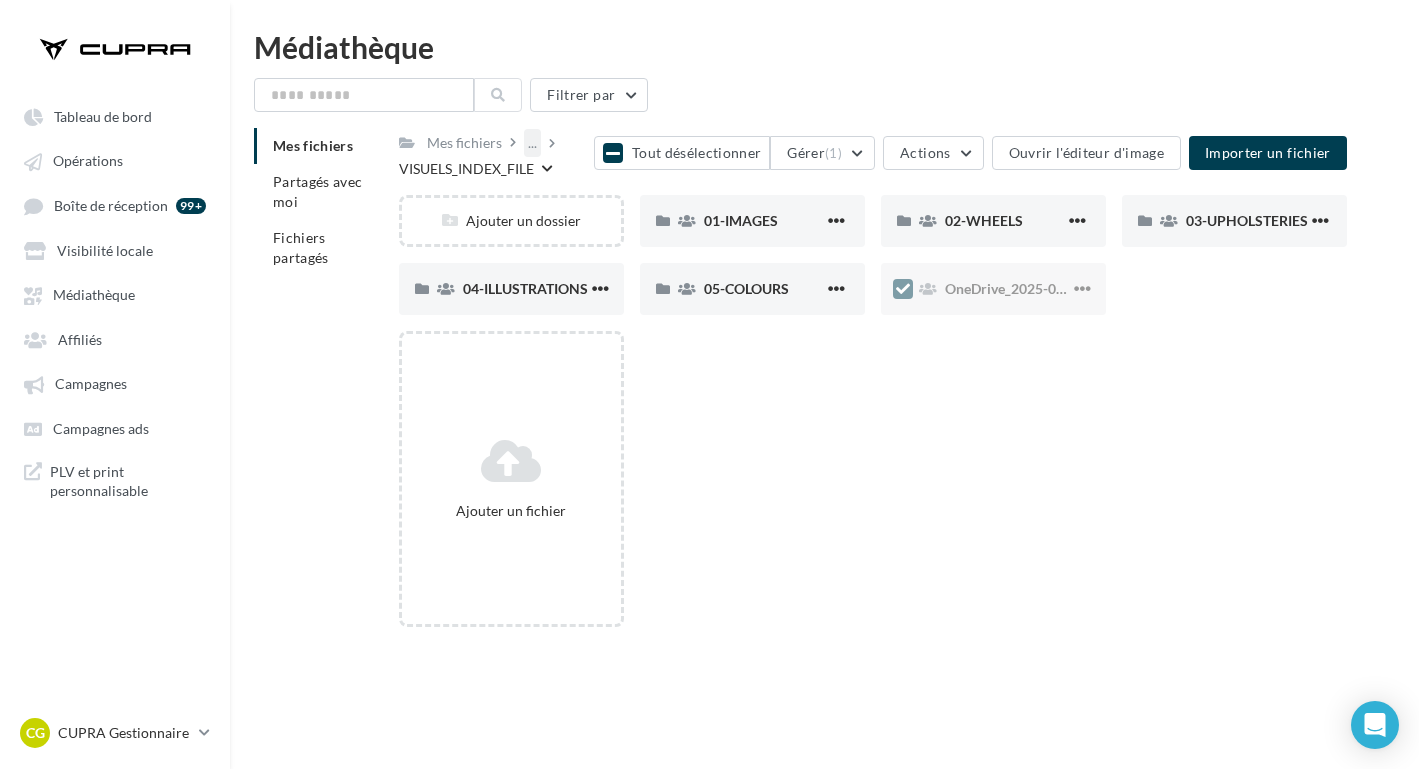 click on "..." at bounding box center [532, 143] 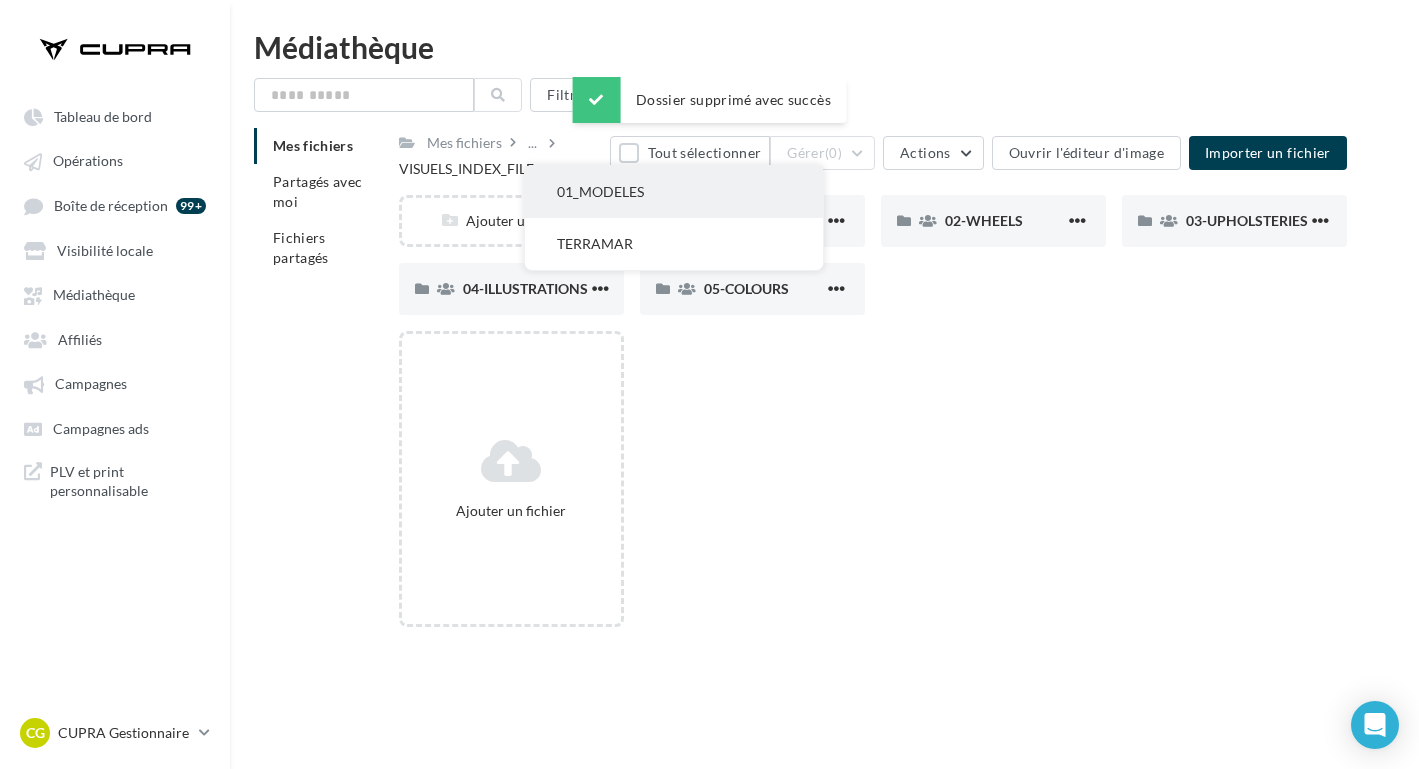 click on "01_MODELES" at bounding box center (674, 192) 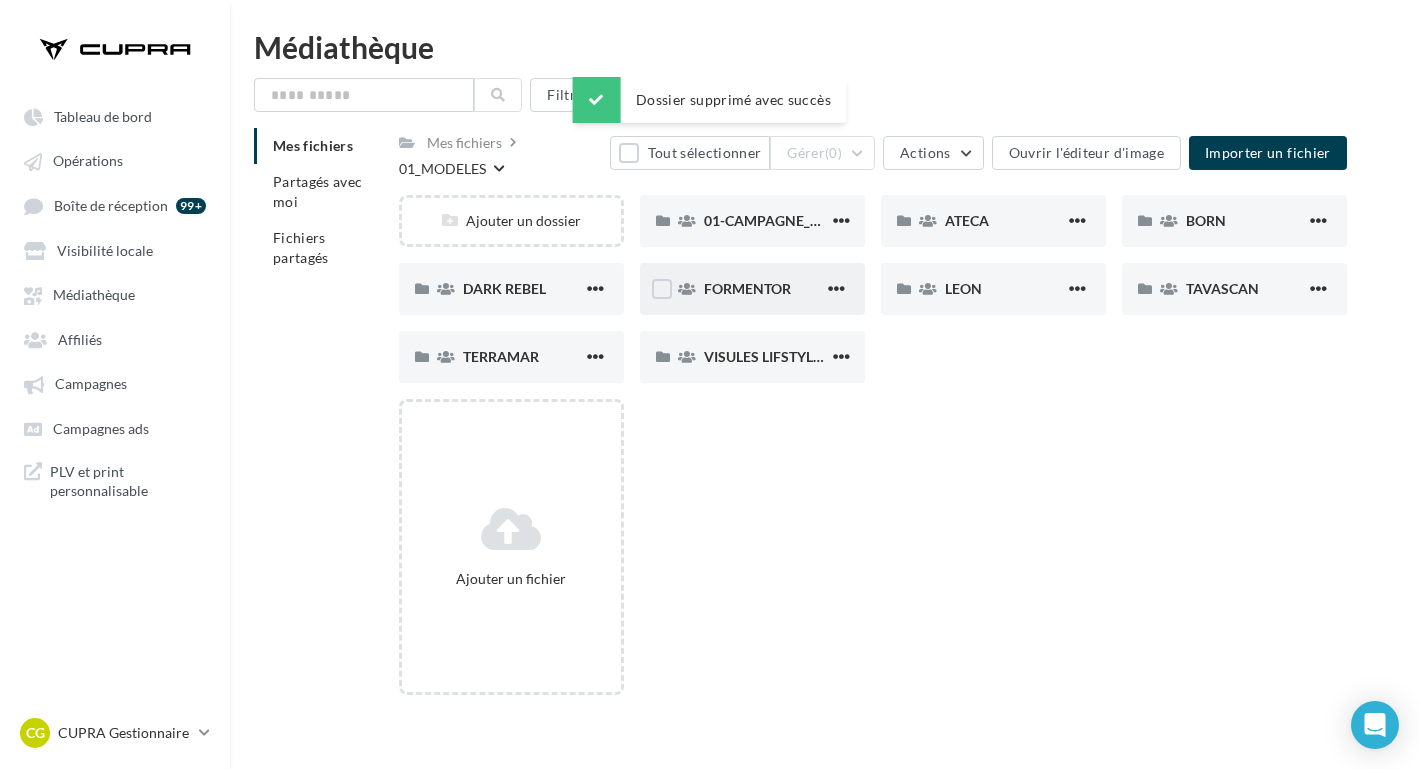 click on "FORMENTOR" at bounding box center (752, 221) 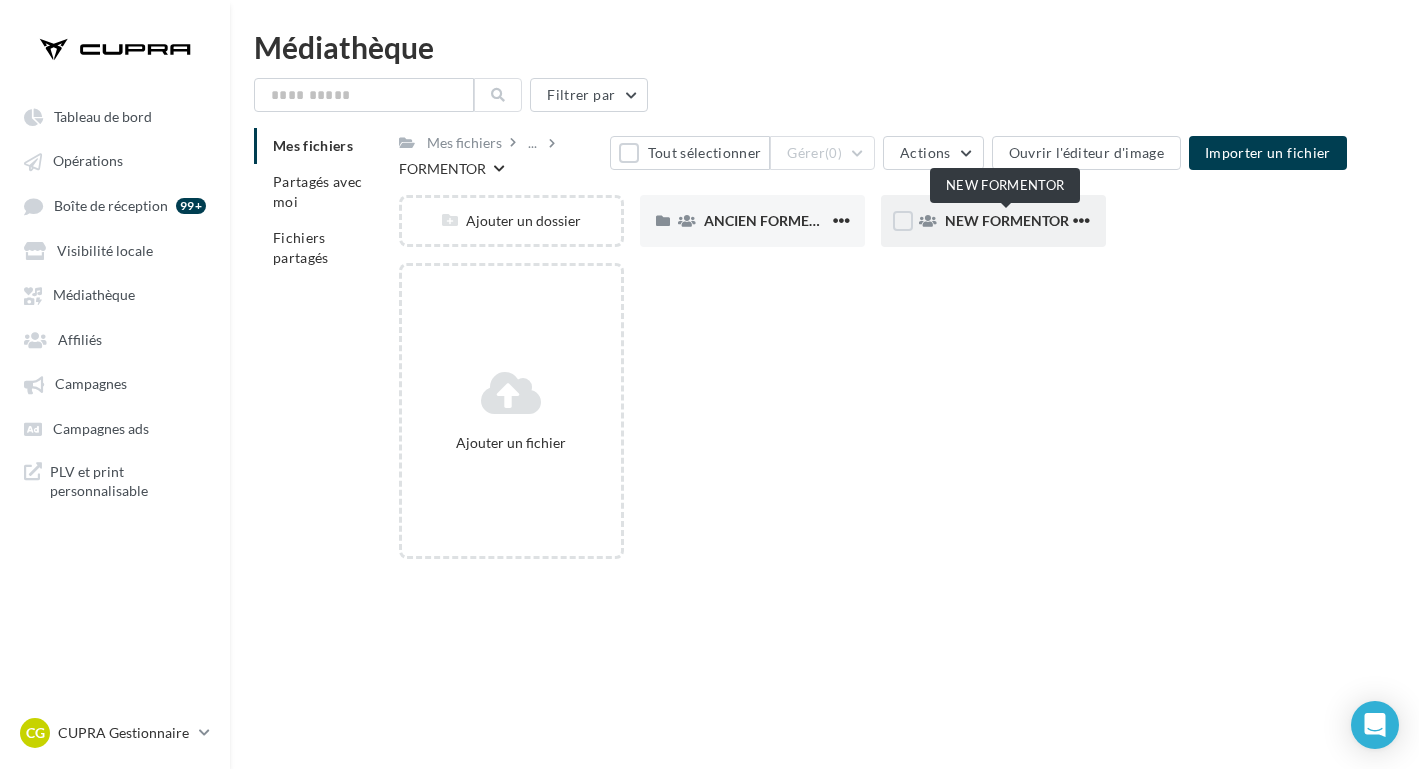 click on "NEW FORMENTOR" at bounding box center (1007, 220) 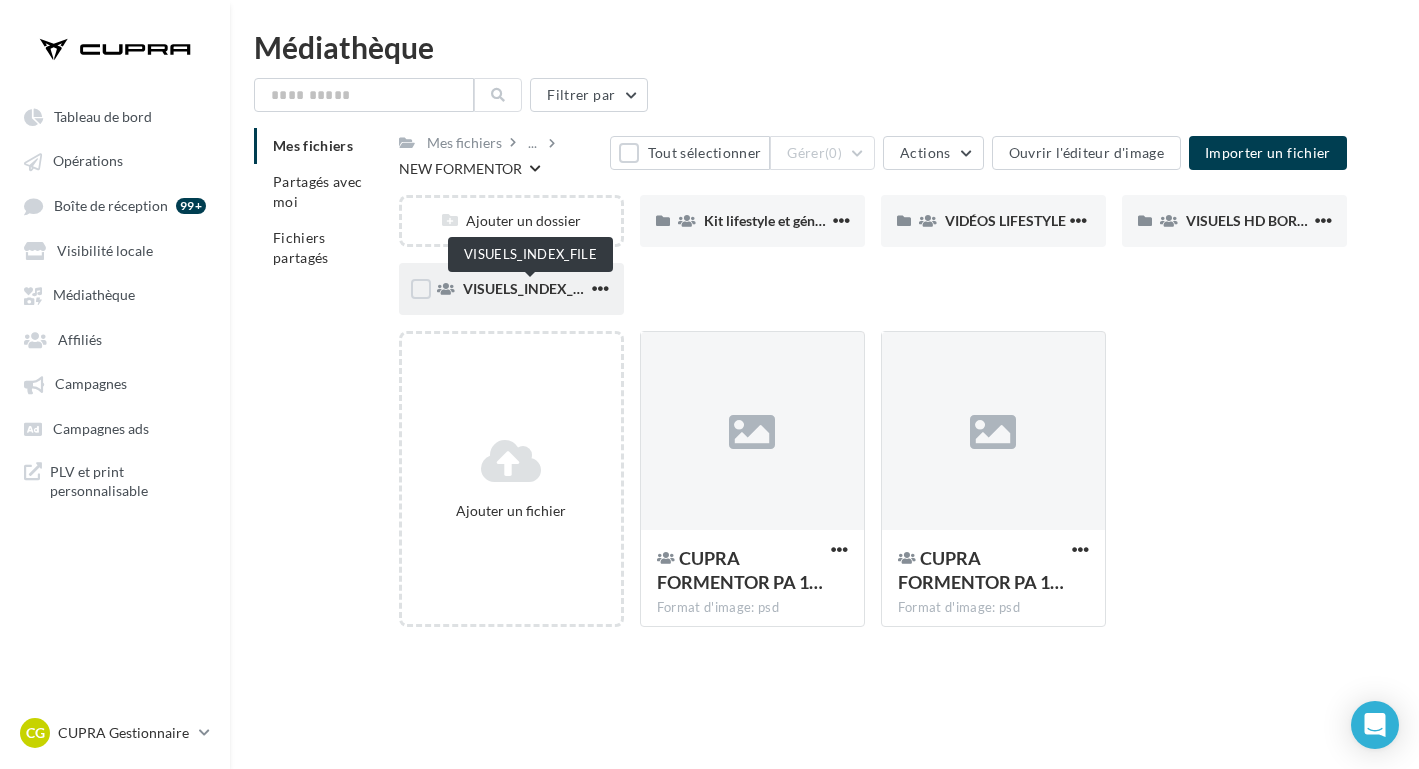 click on "VISUELS_INDEX_FILE" at bounding box center (531, 288) 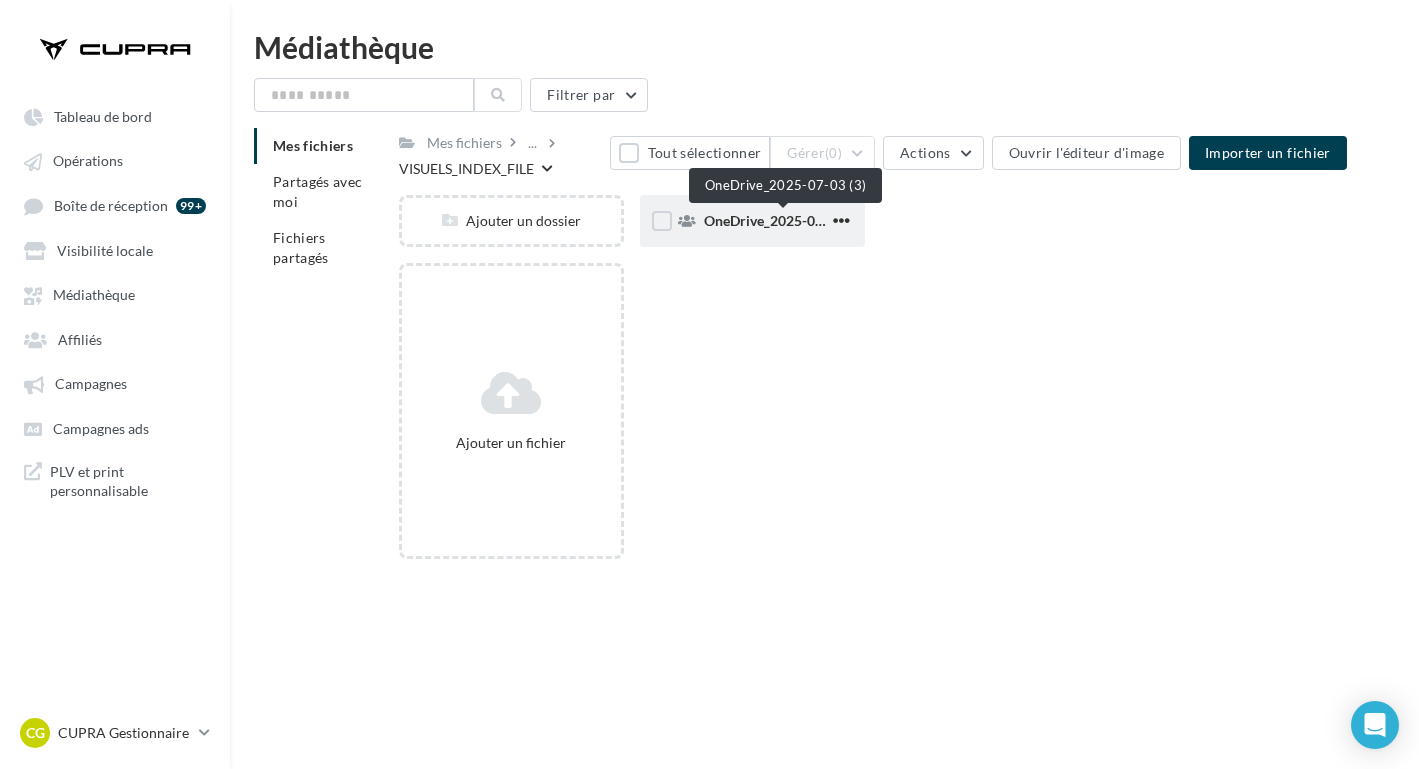 click on "OneDrive_2025-07-03 (3)" at bounding box center (783, 220) 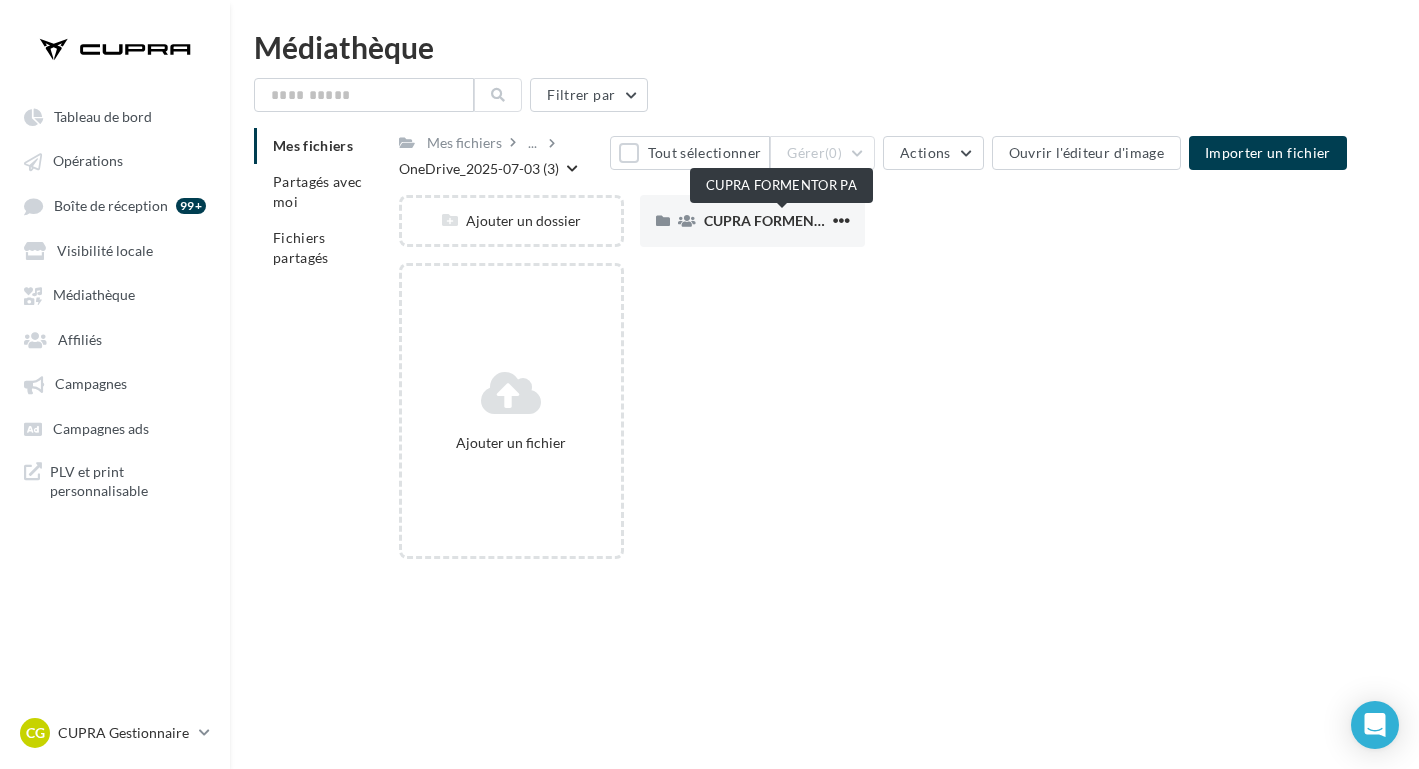click on "CUPRA FORMENTOR PA" at bounding box center (783, 220) 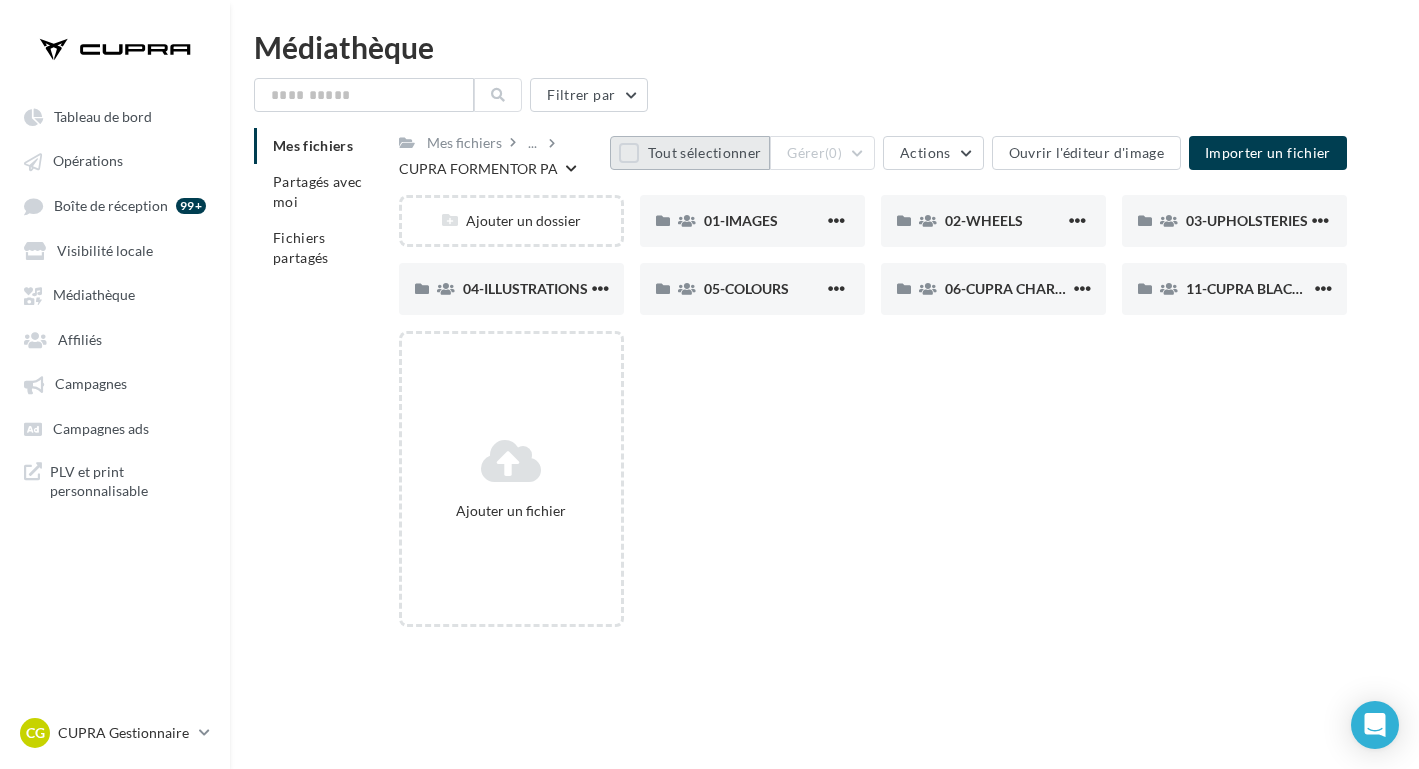 click on "Tout sélectionner" at bounding box center (690, 153) 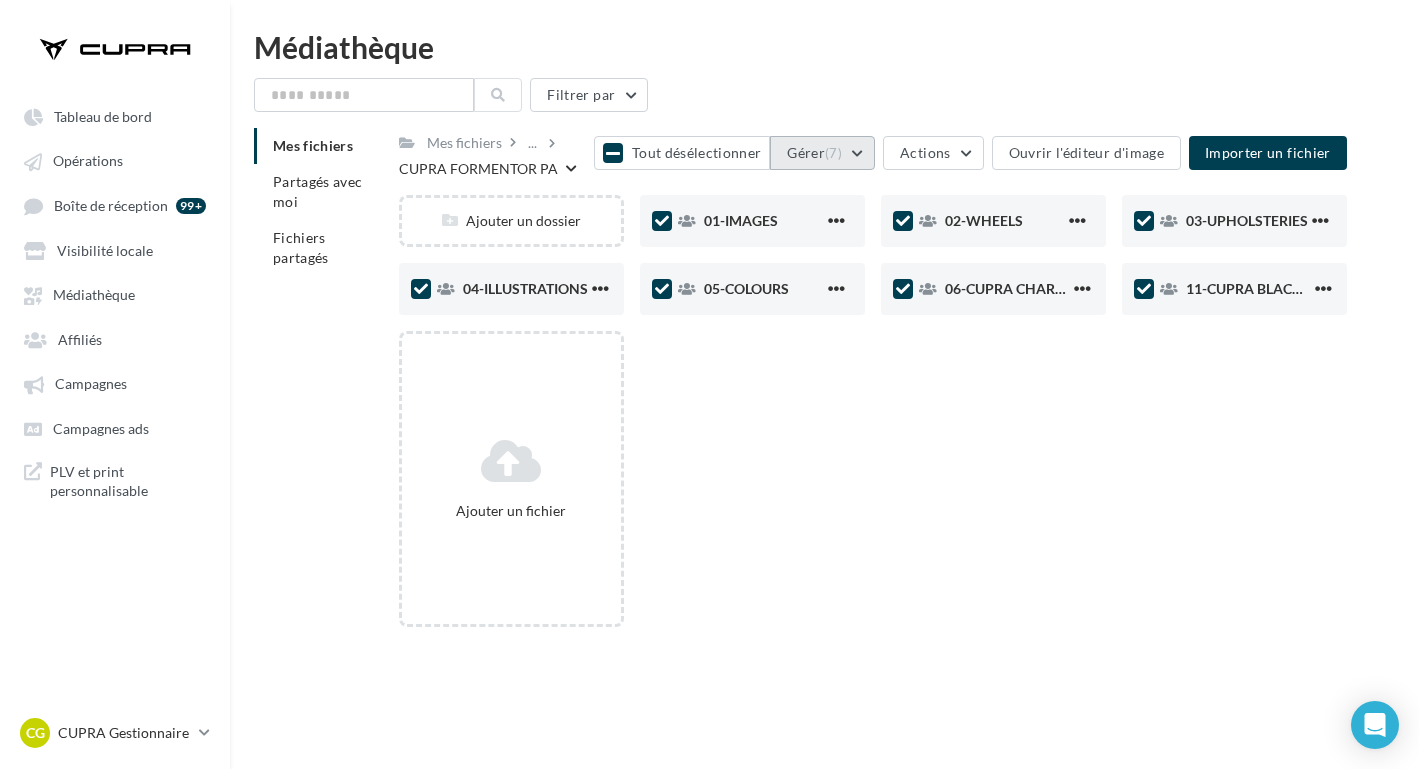 click on "Gérer   (7)" at bounding box center (822, 153) 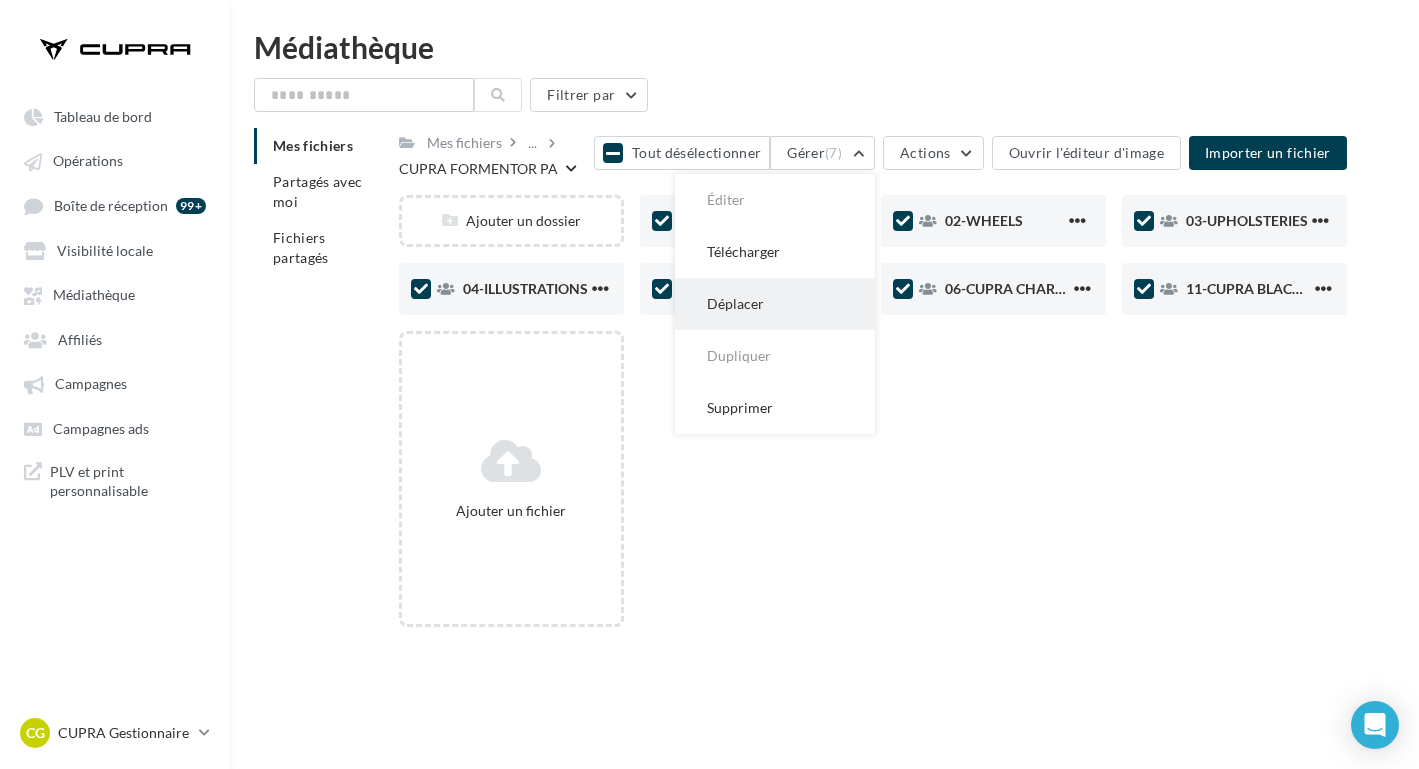 click on "Déplacer" at bounding box center (775, 200) 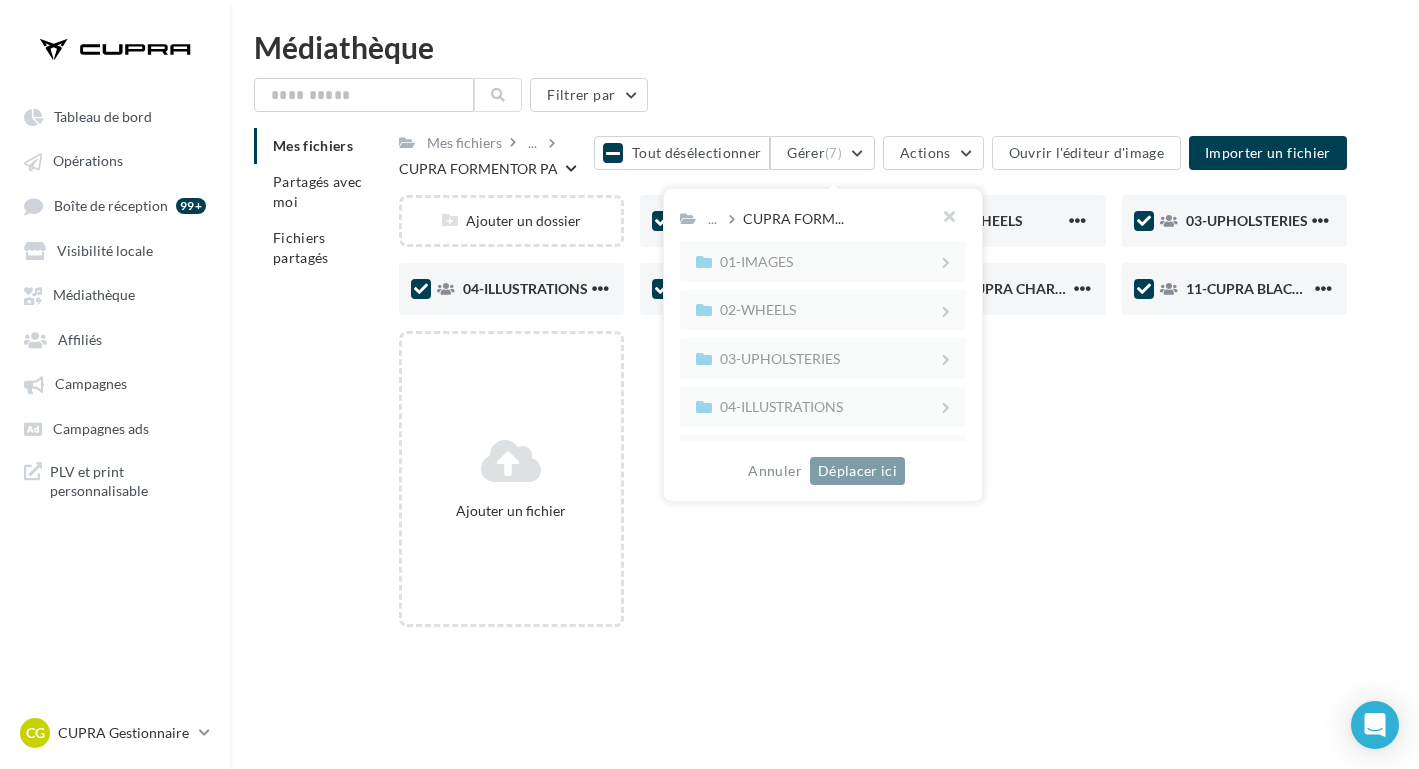 click on "...       CUPRA FORM..." at bounding box center (823, 219) 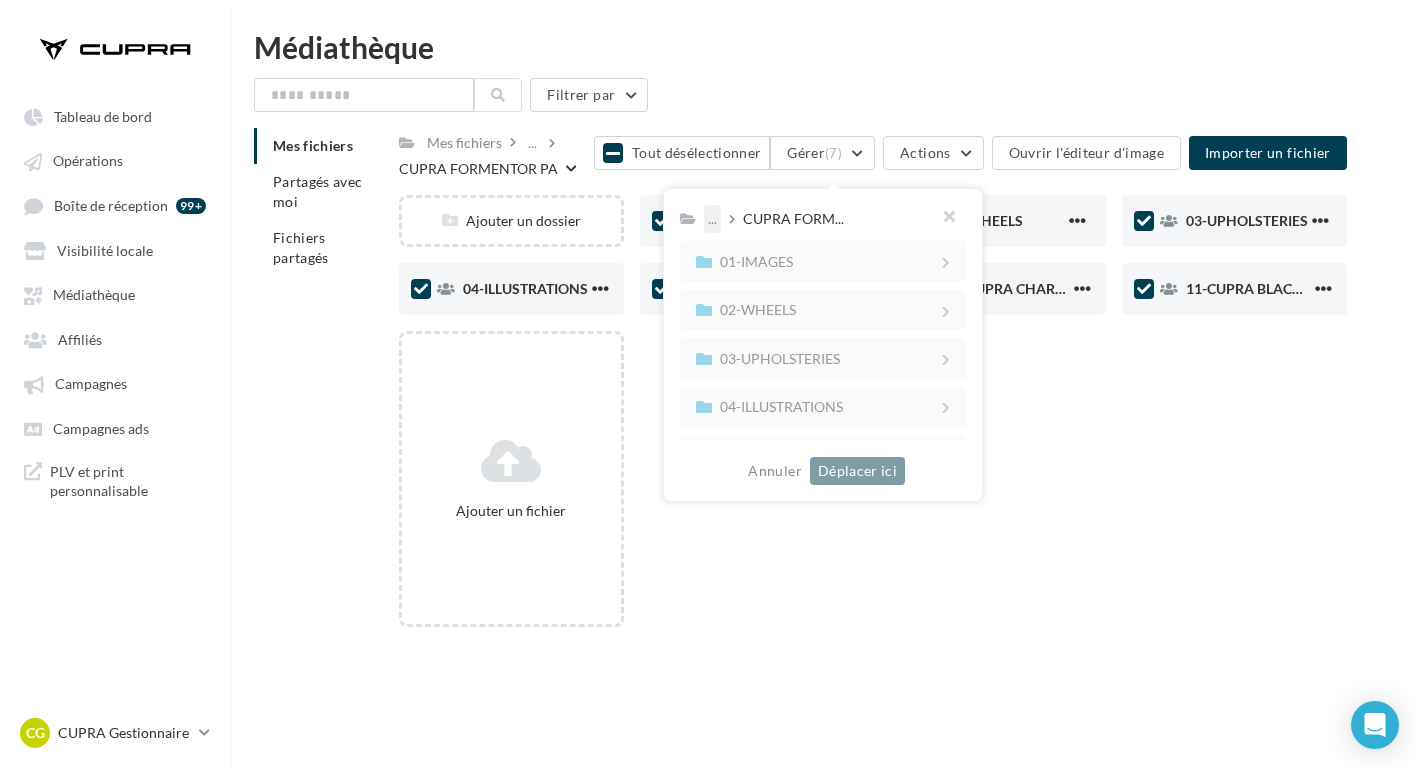 click on "..." at bounding box center (712, 219) 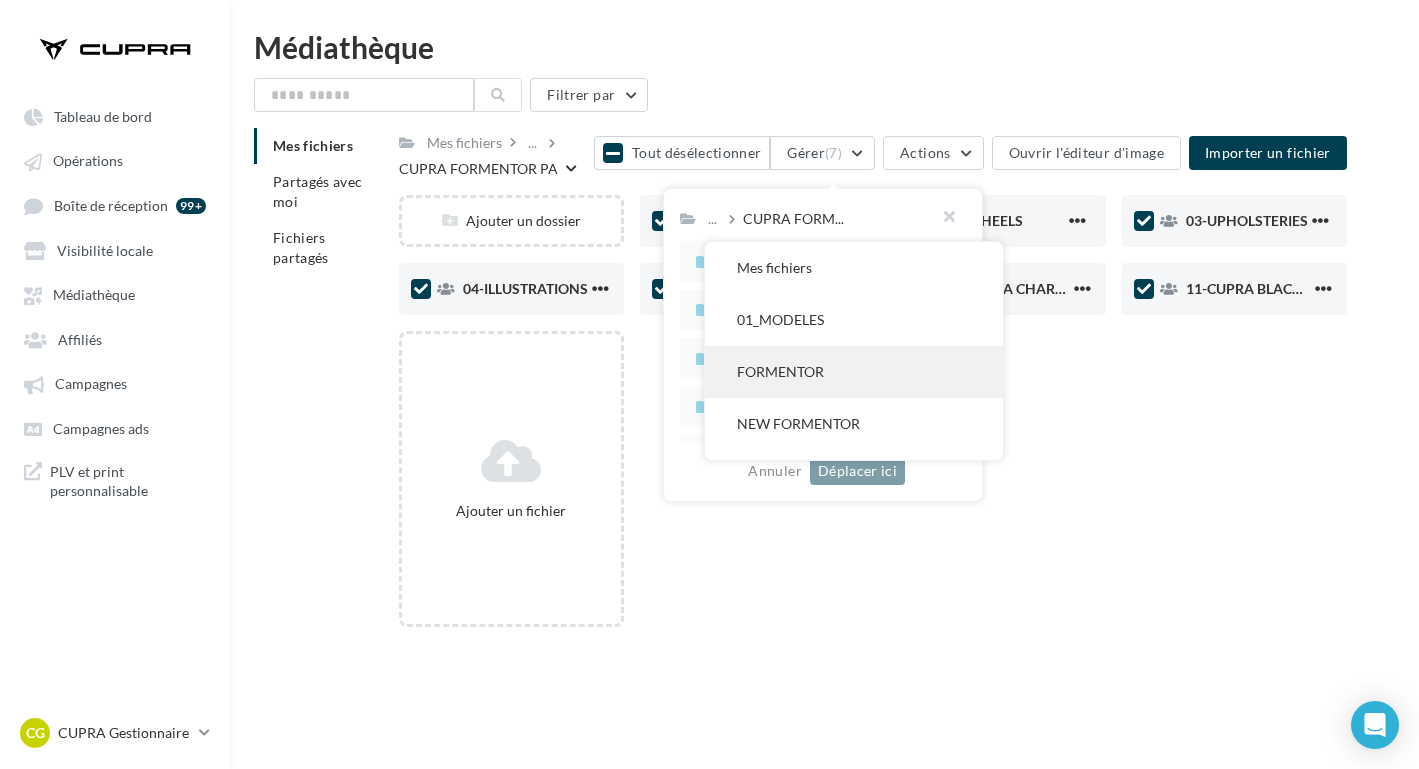 click on "FORMENTOR" at bounding box center (854, 268) 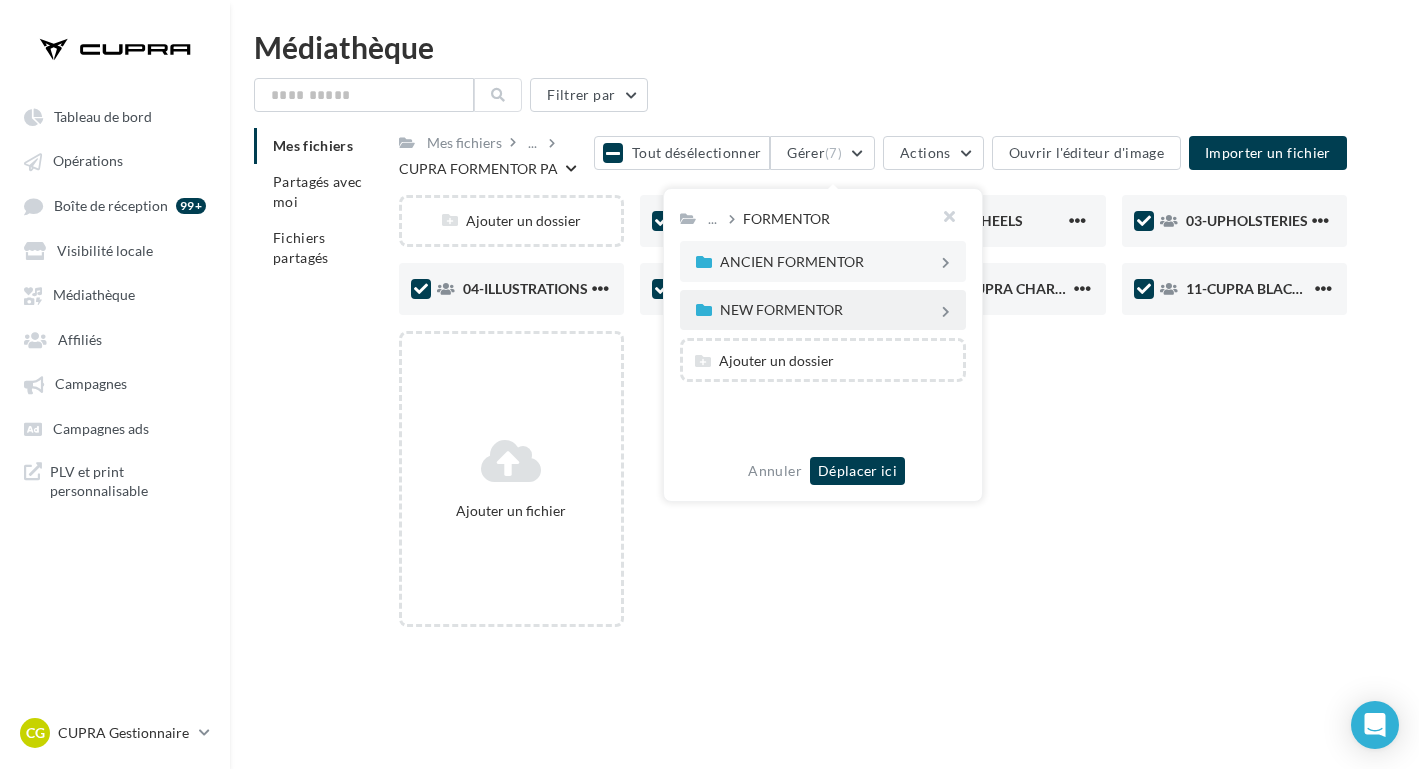 click on "NEW FORMENTOR" at bounding box center (819, 261) 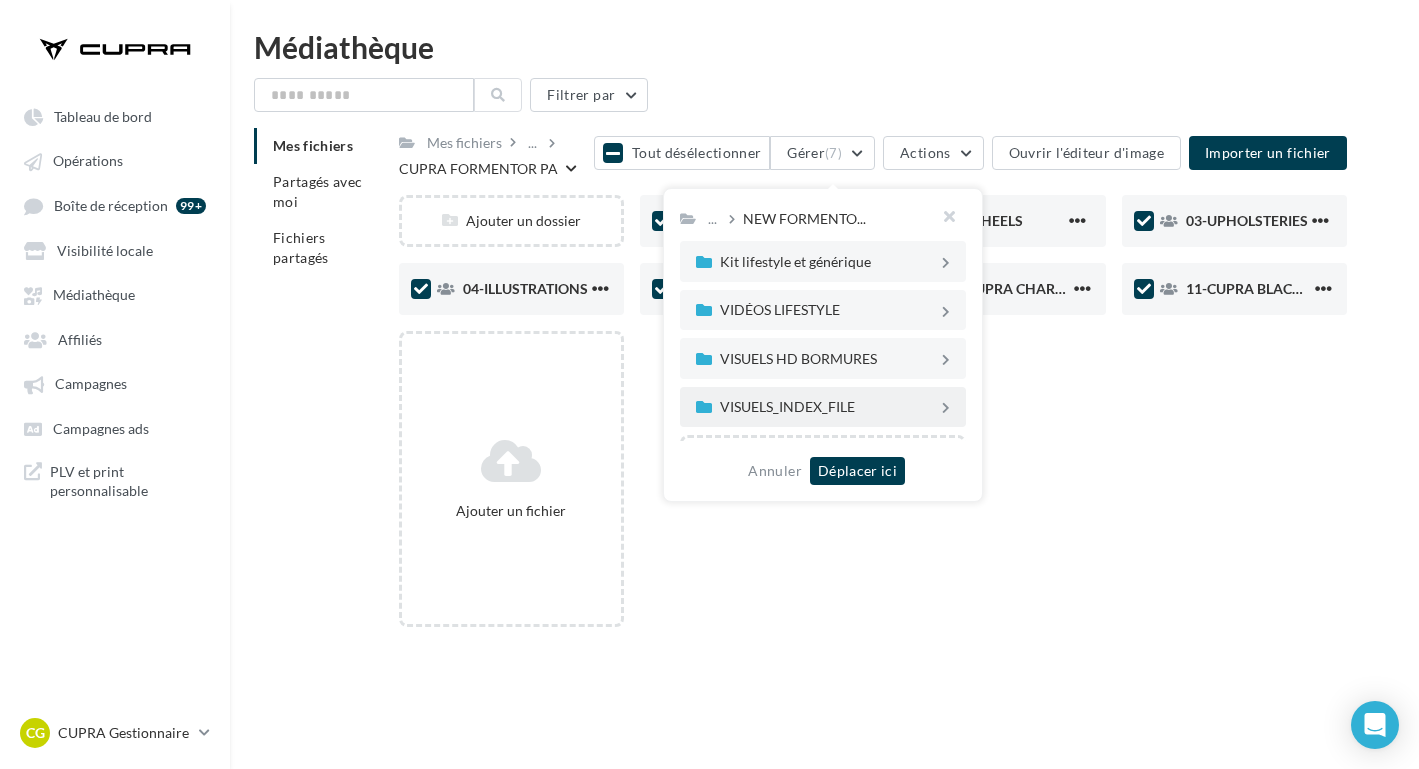 click on "VISUELS_INDEX_FILE" at bounding box center (829, 262) 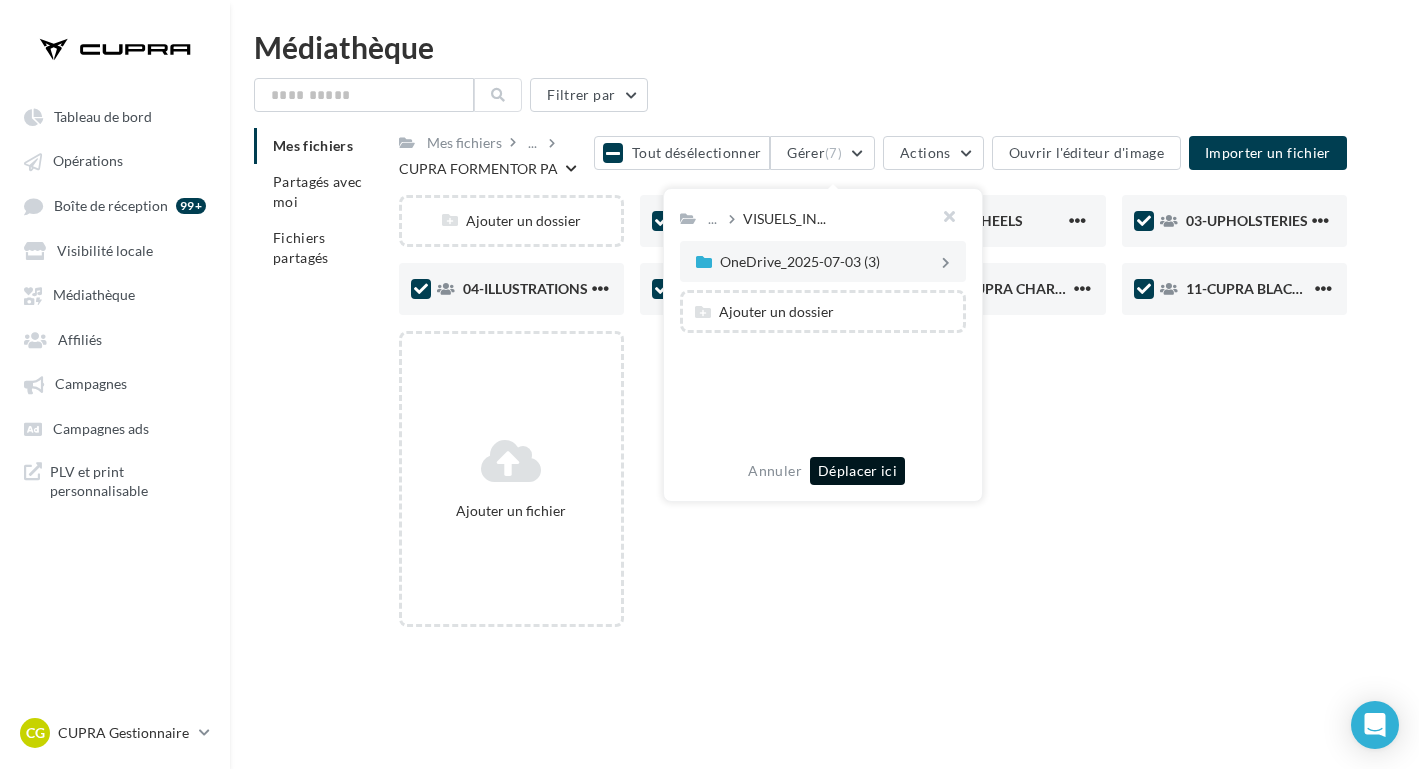 click on "Déplacer ici" at bounding box center [857, 471] 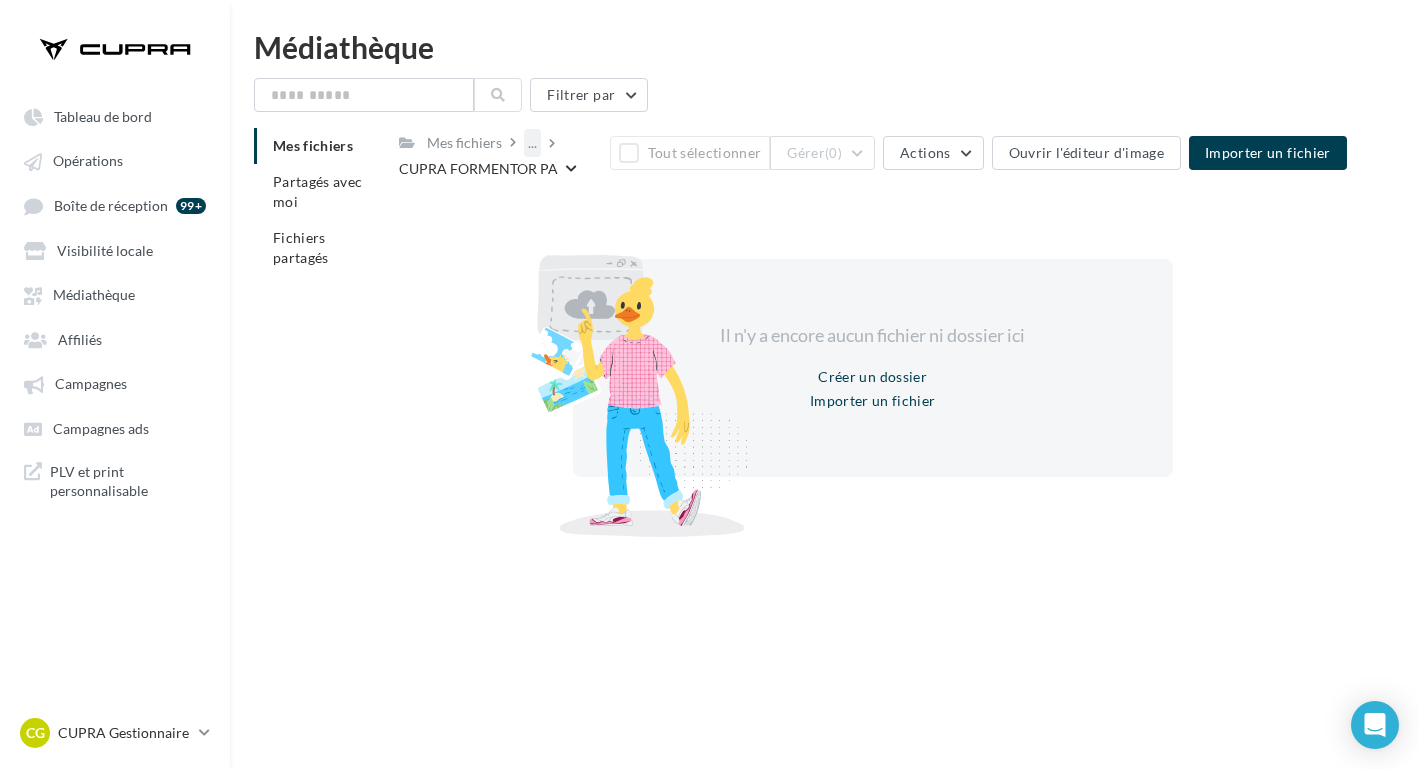 click on "..." at bounding box center (532, 143) 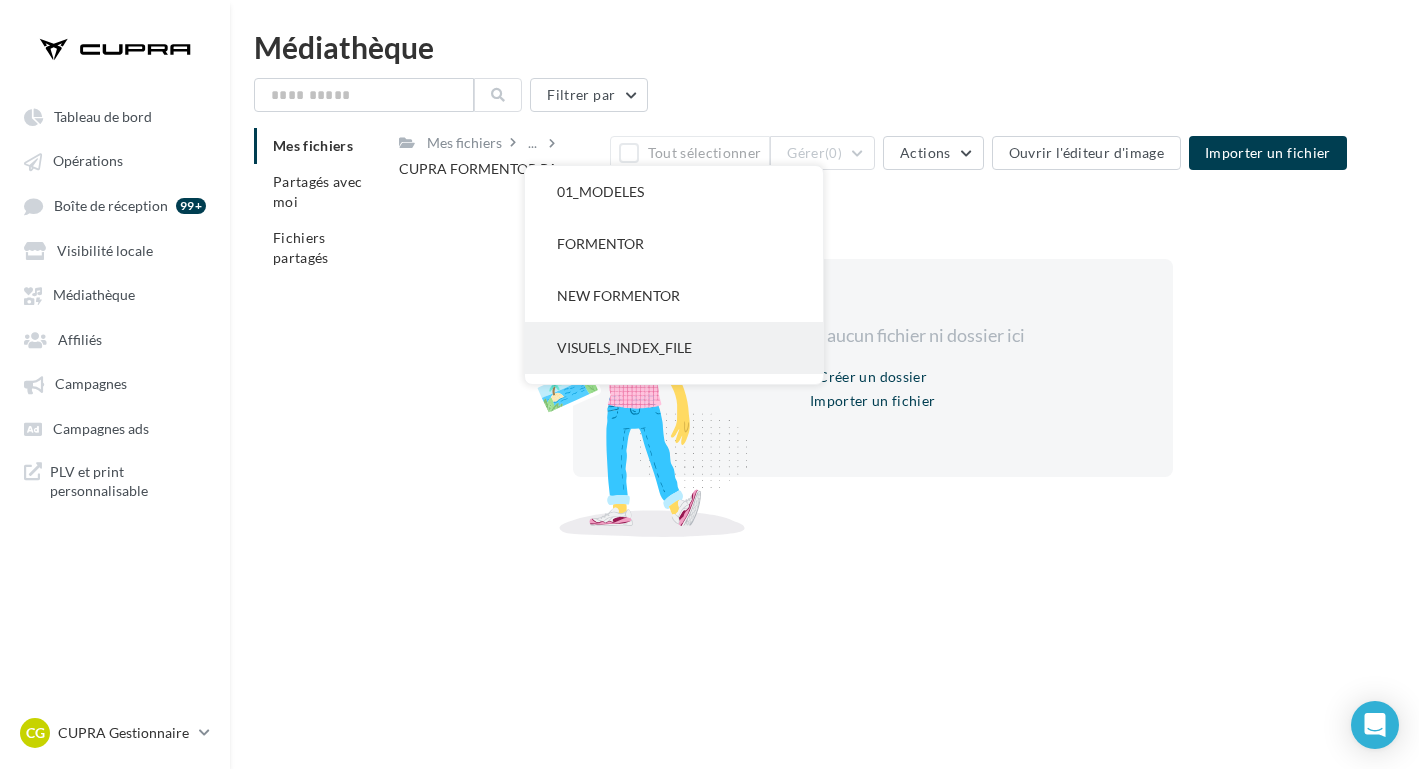 click on "VISUELS_INDEX_FILE" at bounding box center [674, 192] 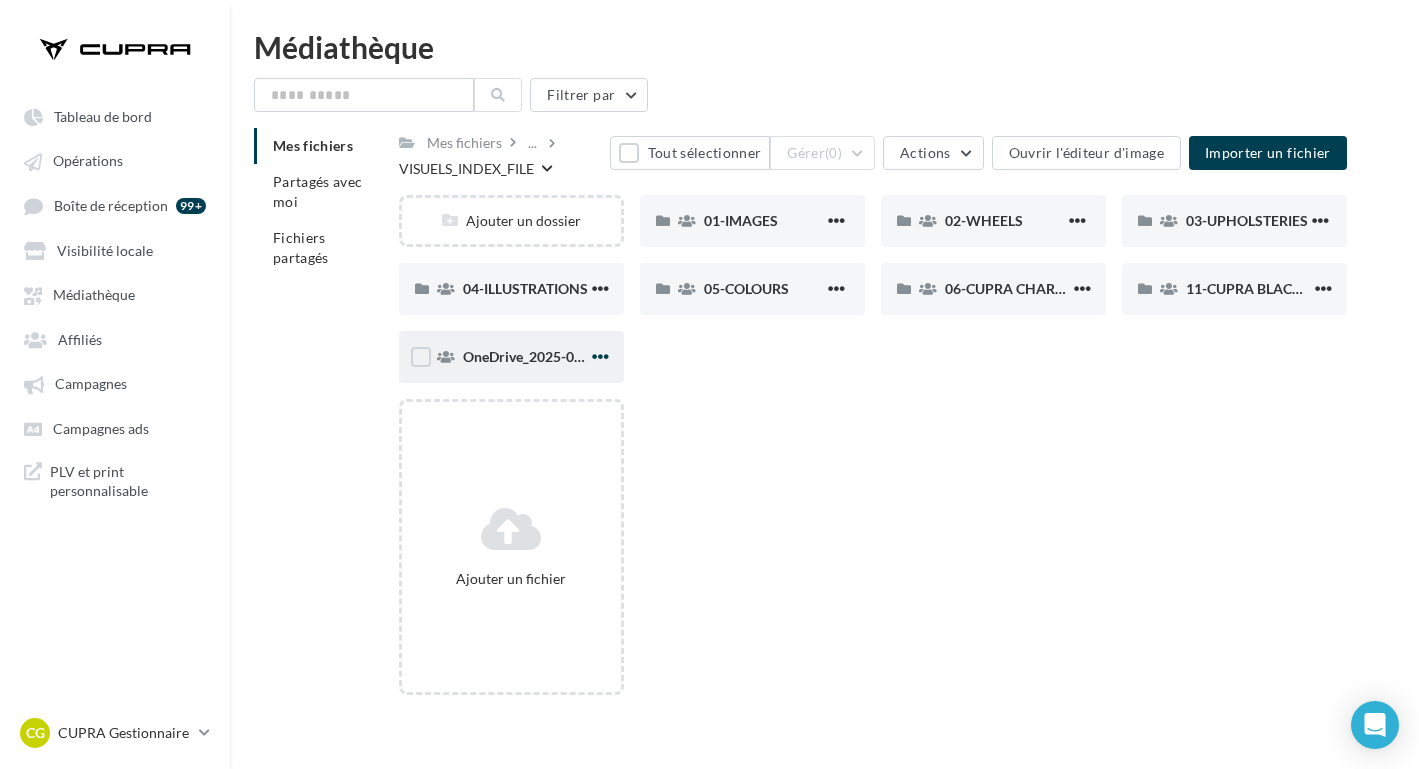 click at bounding box center [836, 220] 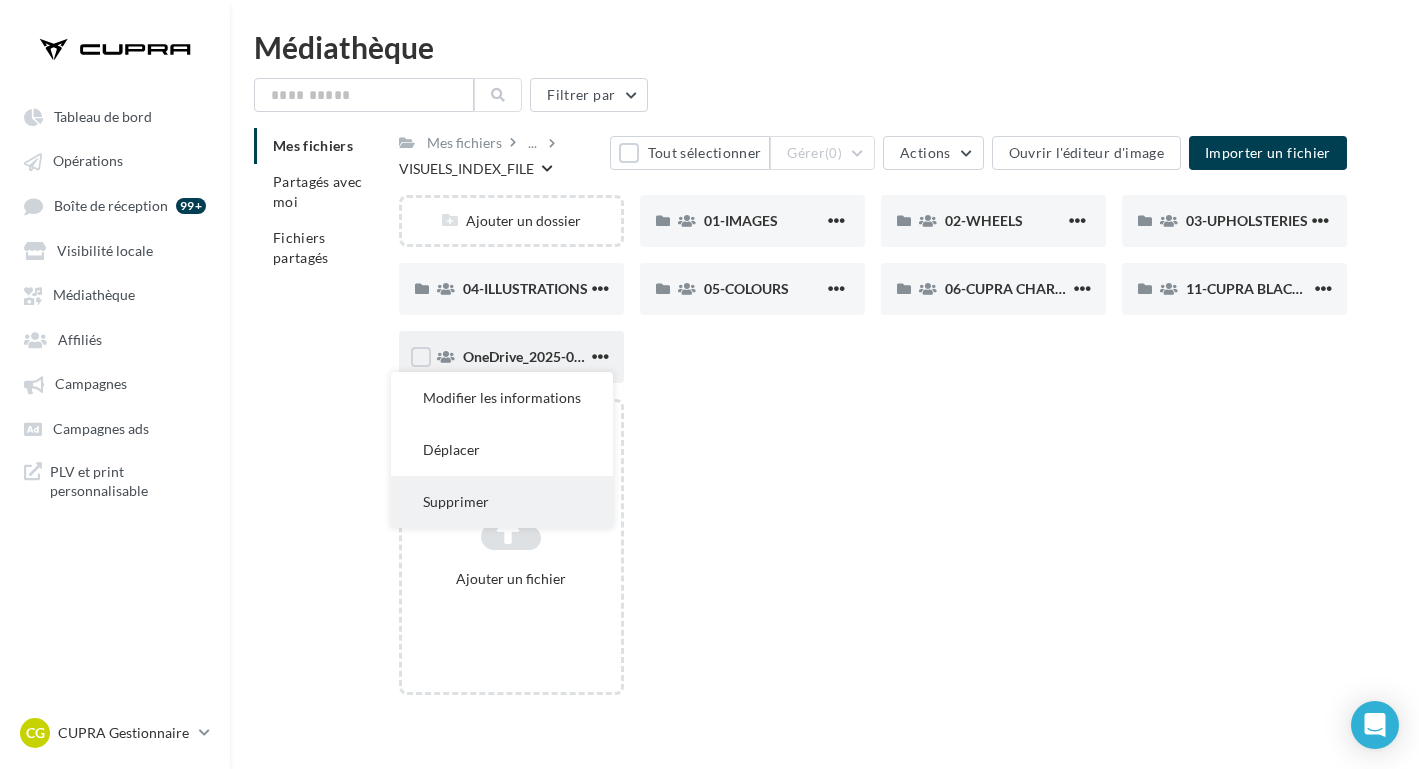 click on "Supprimer" at bounding box center [502, 398] 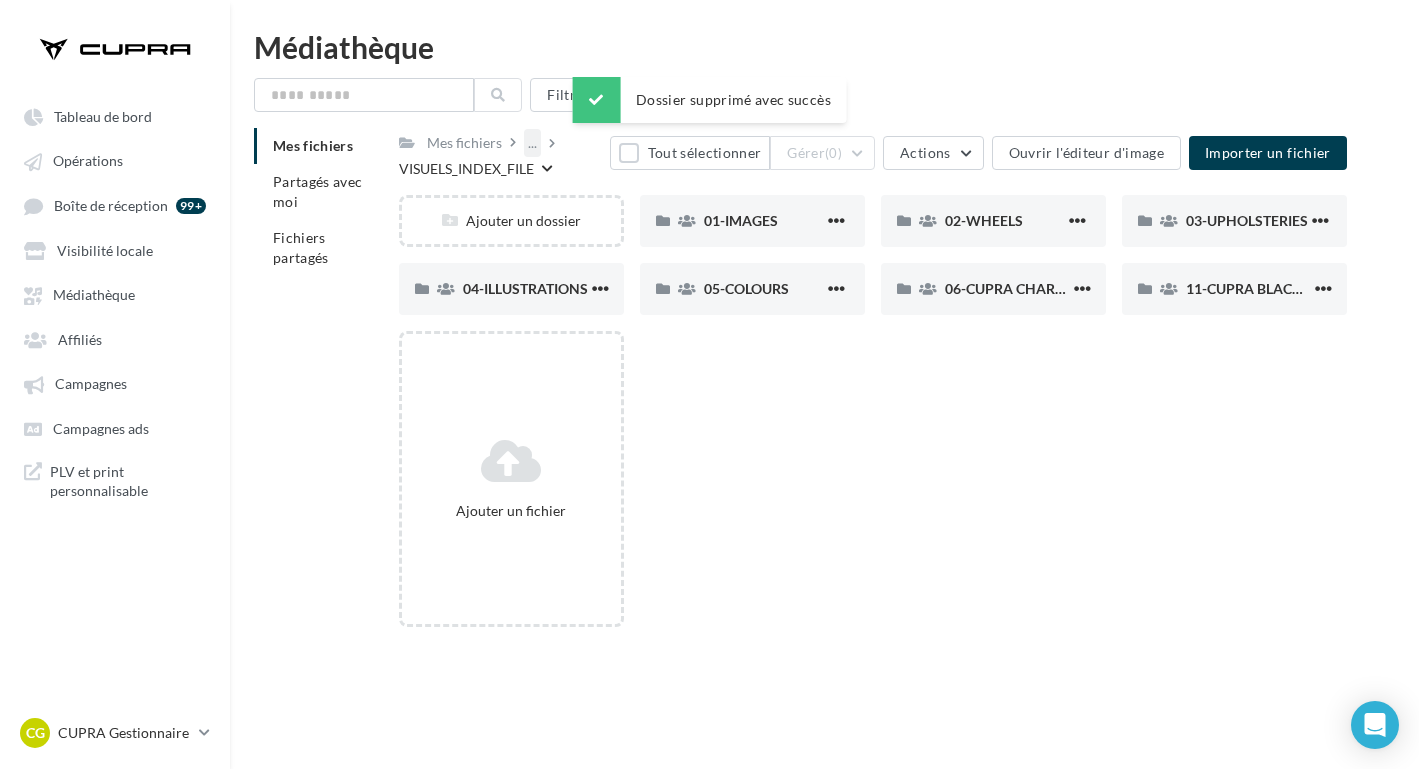click on "..." at bounding box center [532, 143] 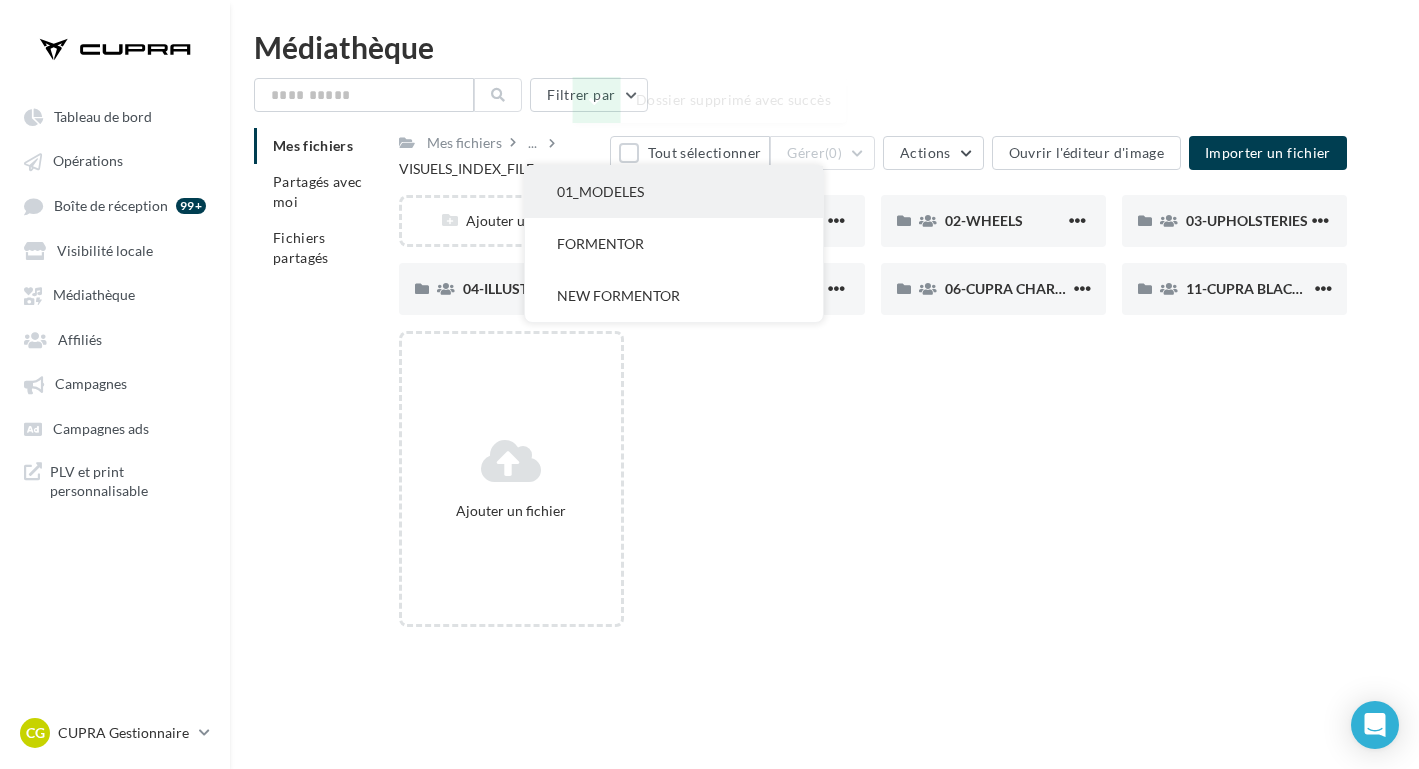 click on "01_MODELES" at bounding box center [674, 192] 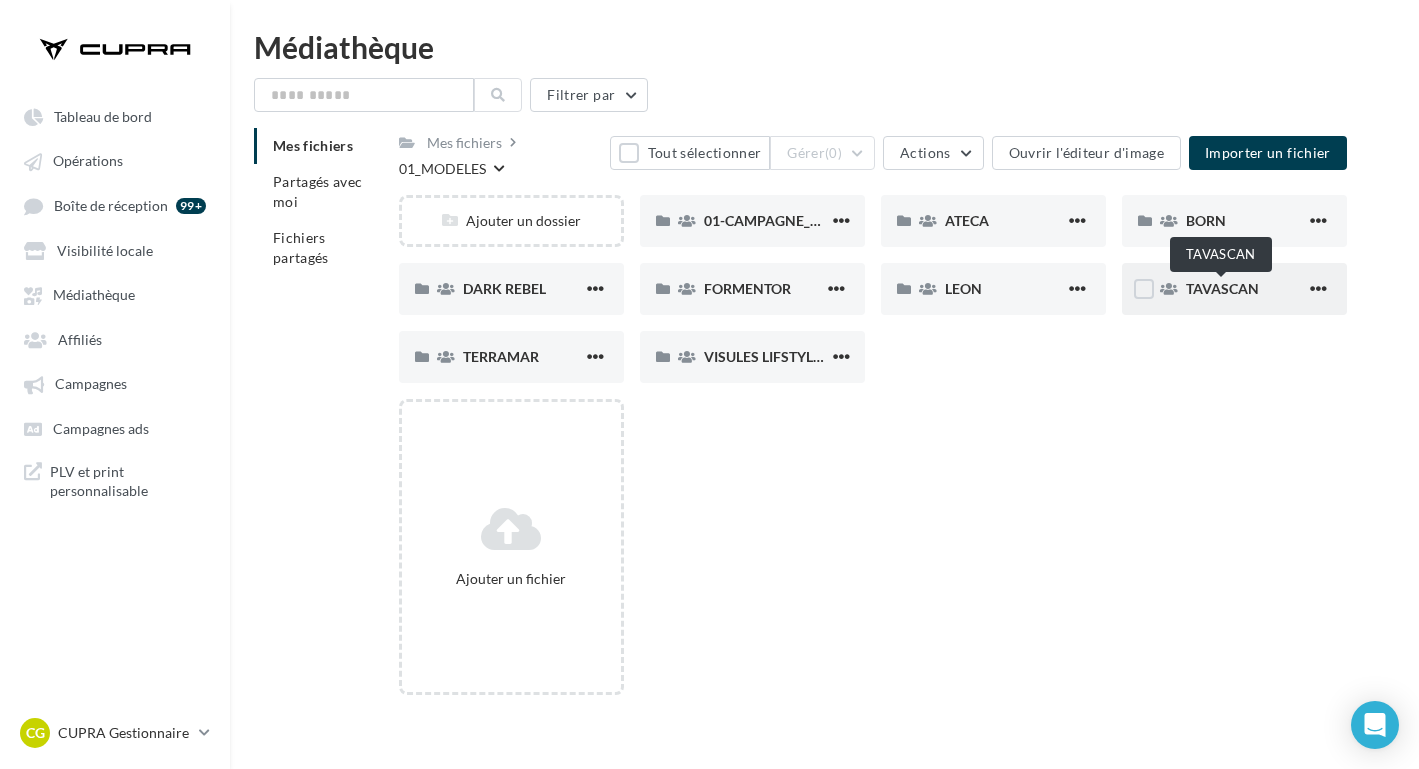 click on "TAVASCAN" at bounding box center (1222, 288) 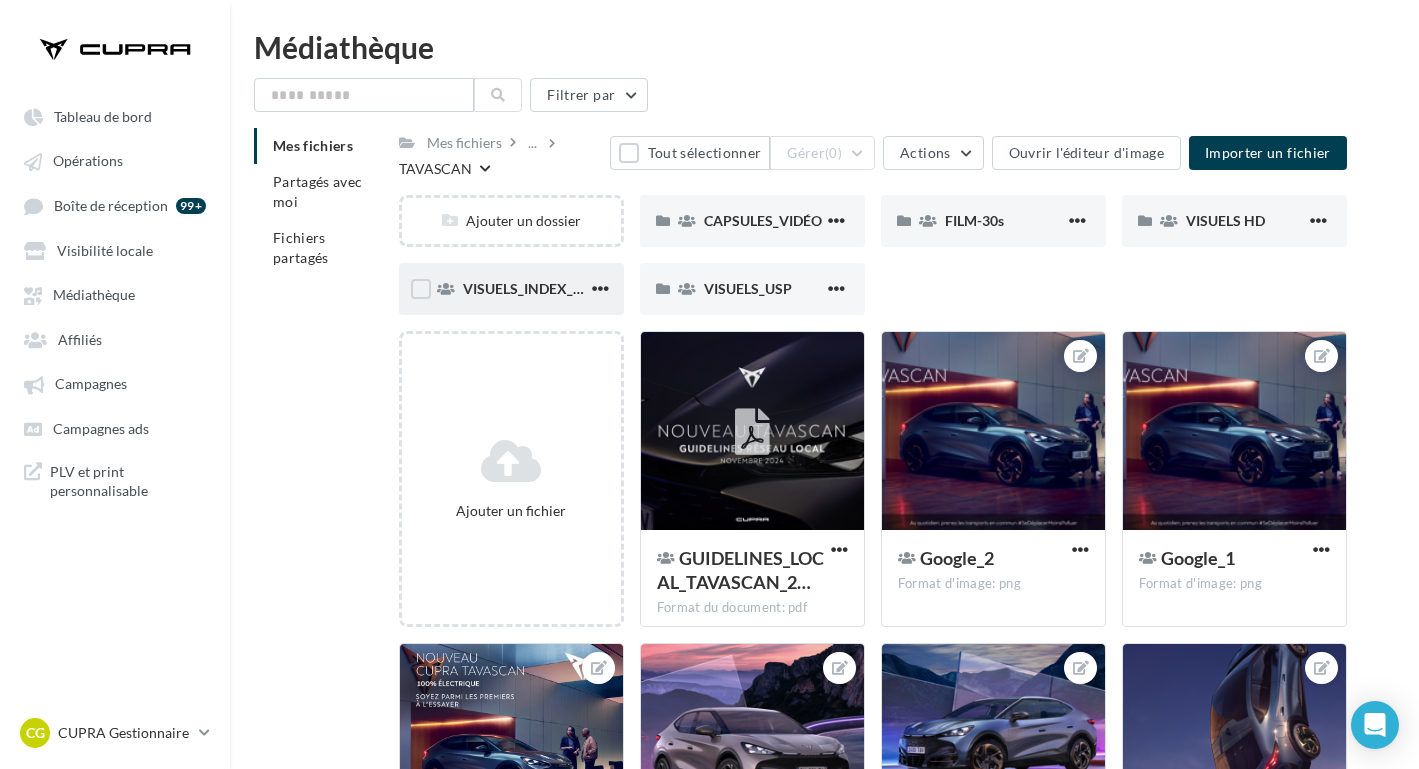 click on "VISUELS_INDEX_FILE" at bounding box center (752, 221) 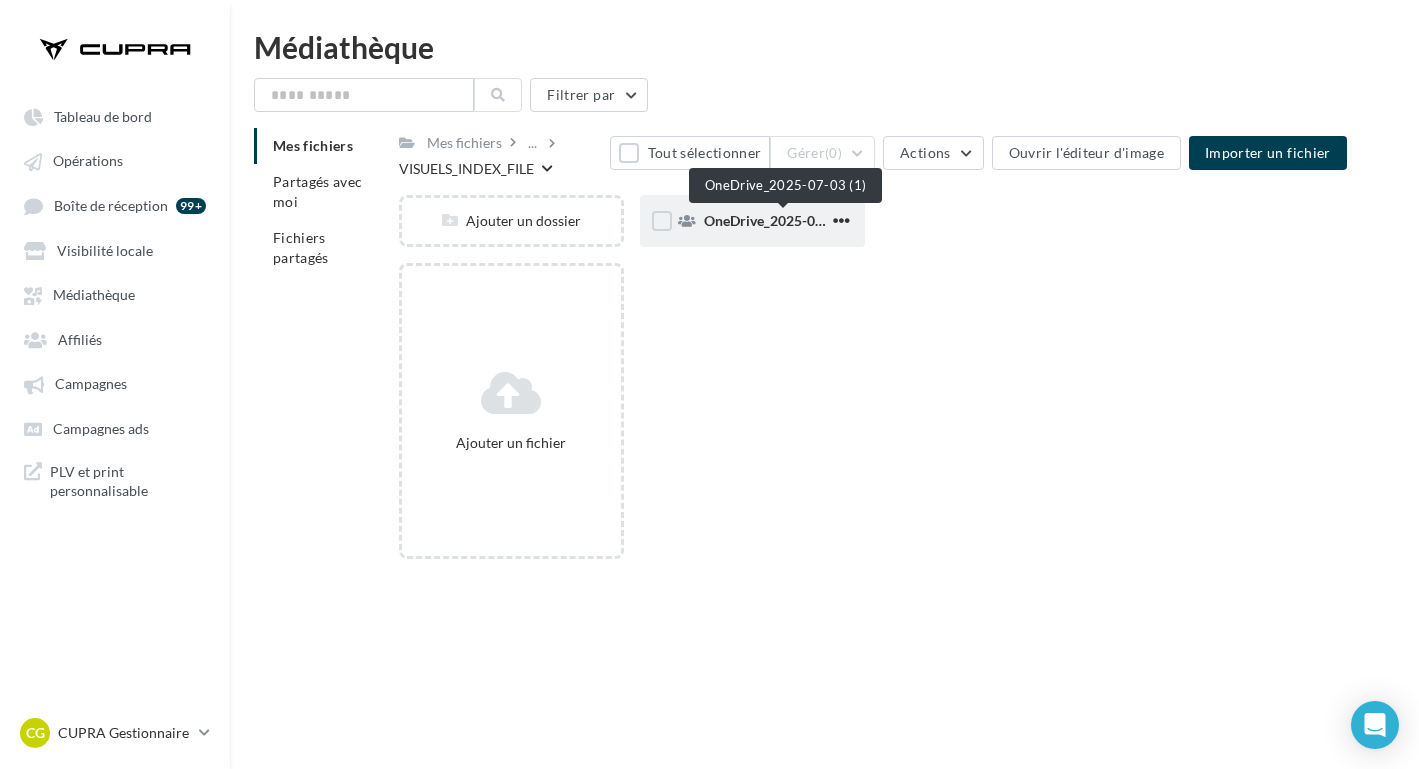 click on "OneDrive_2025-07-03 (1)" at bounding box center [783, 220] 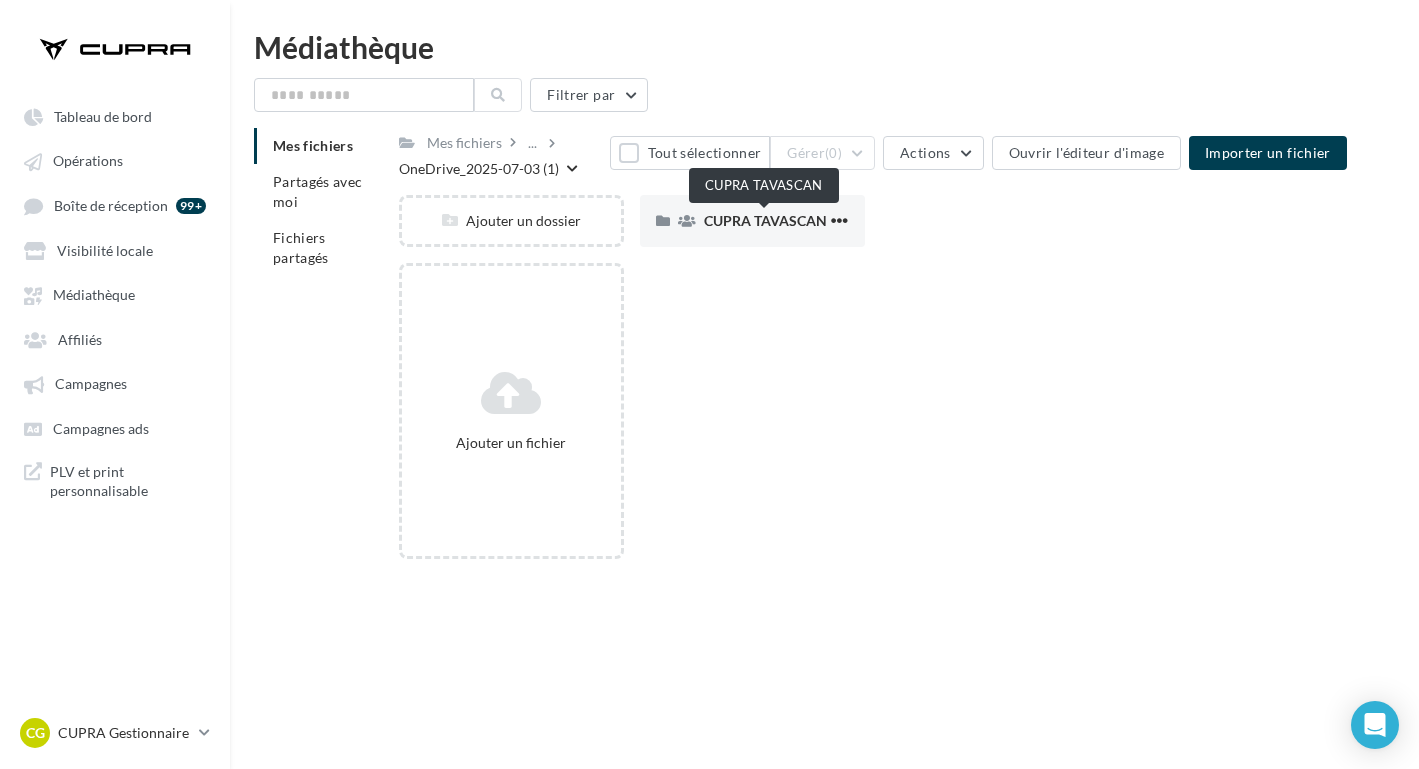 click on "CUPRA TAVASCAN" at bounding box center (765, 220) 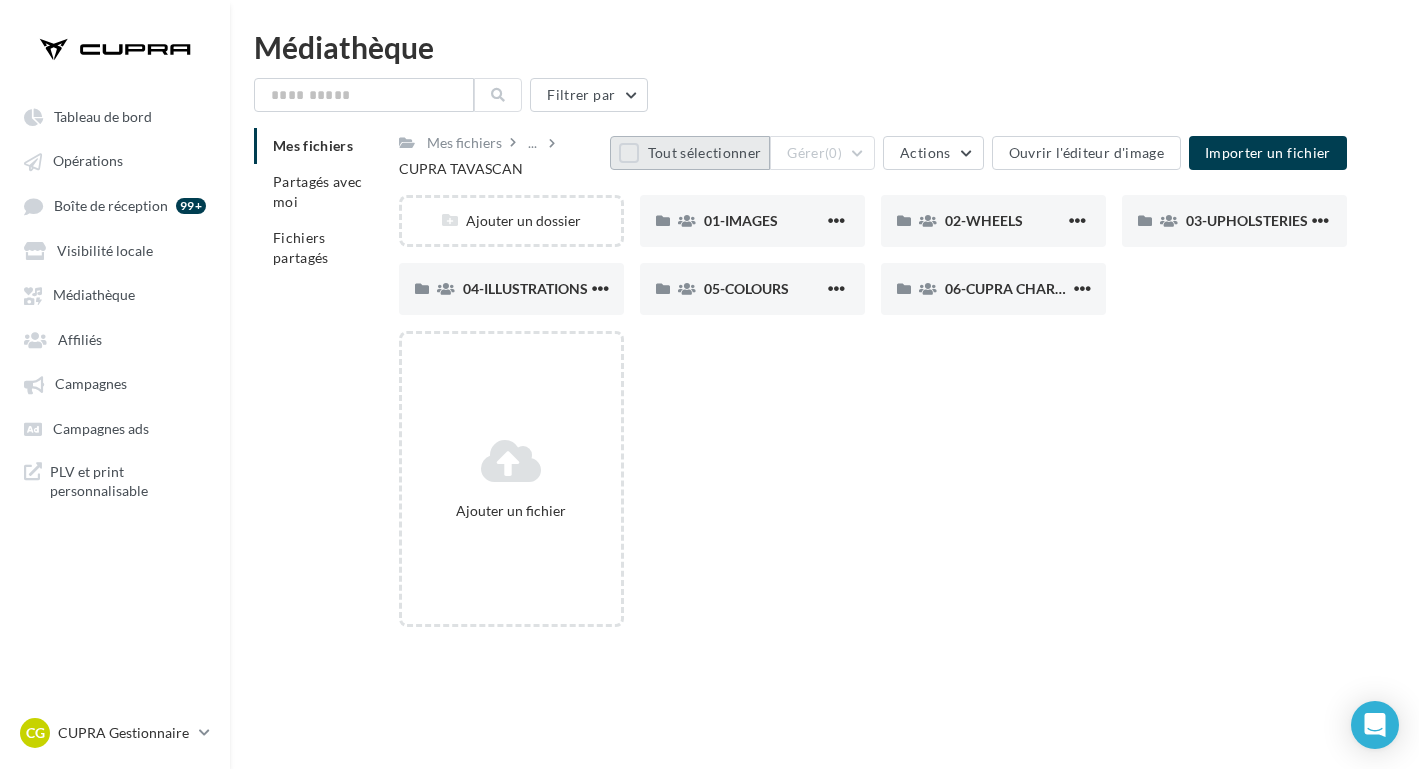 click on "Tout sélectionner" at bounding box center (690, 153) 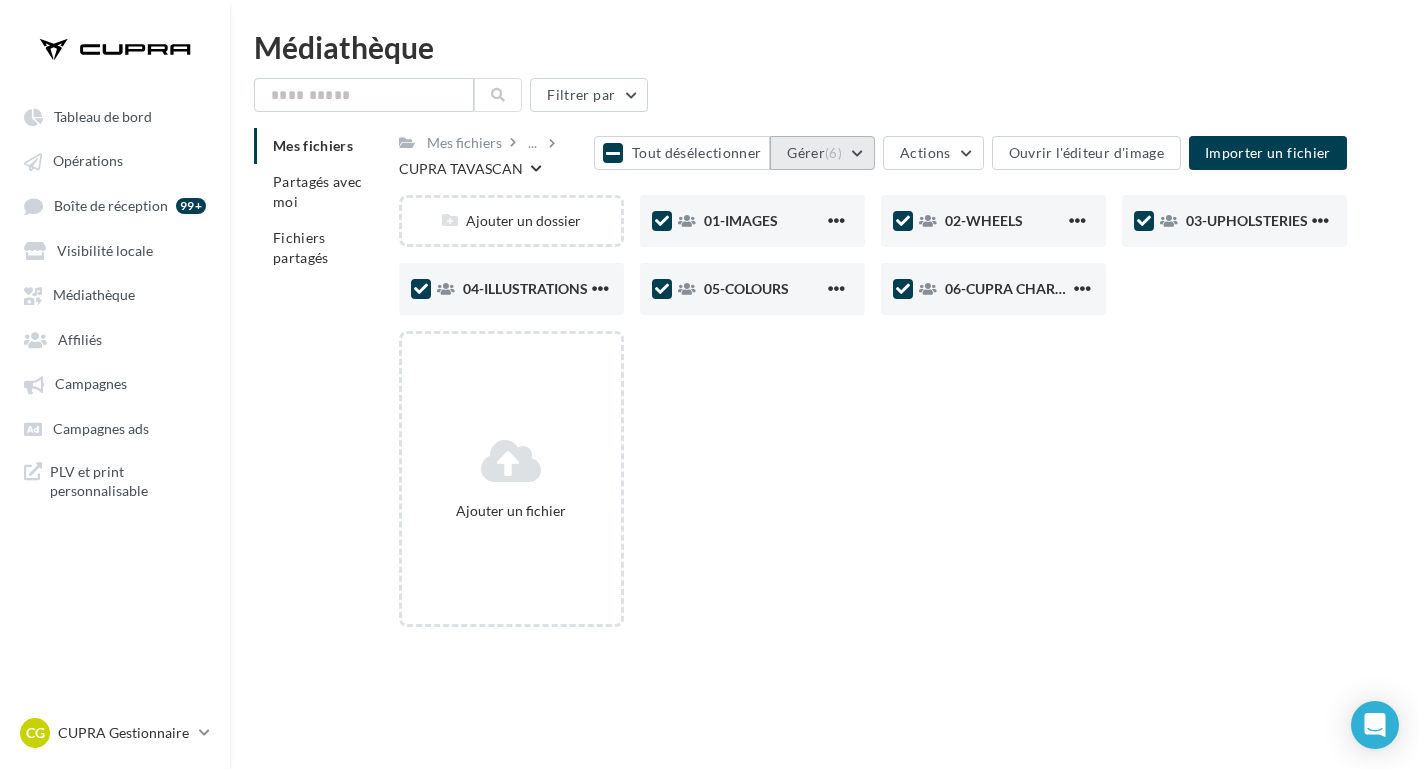 click on "Gérer   (6)" at bounding box center (822, 153) 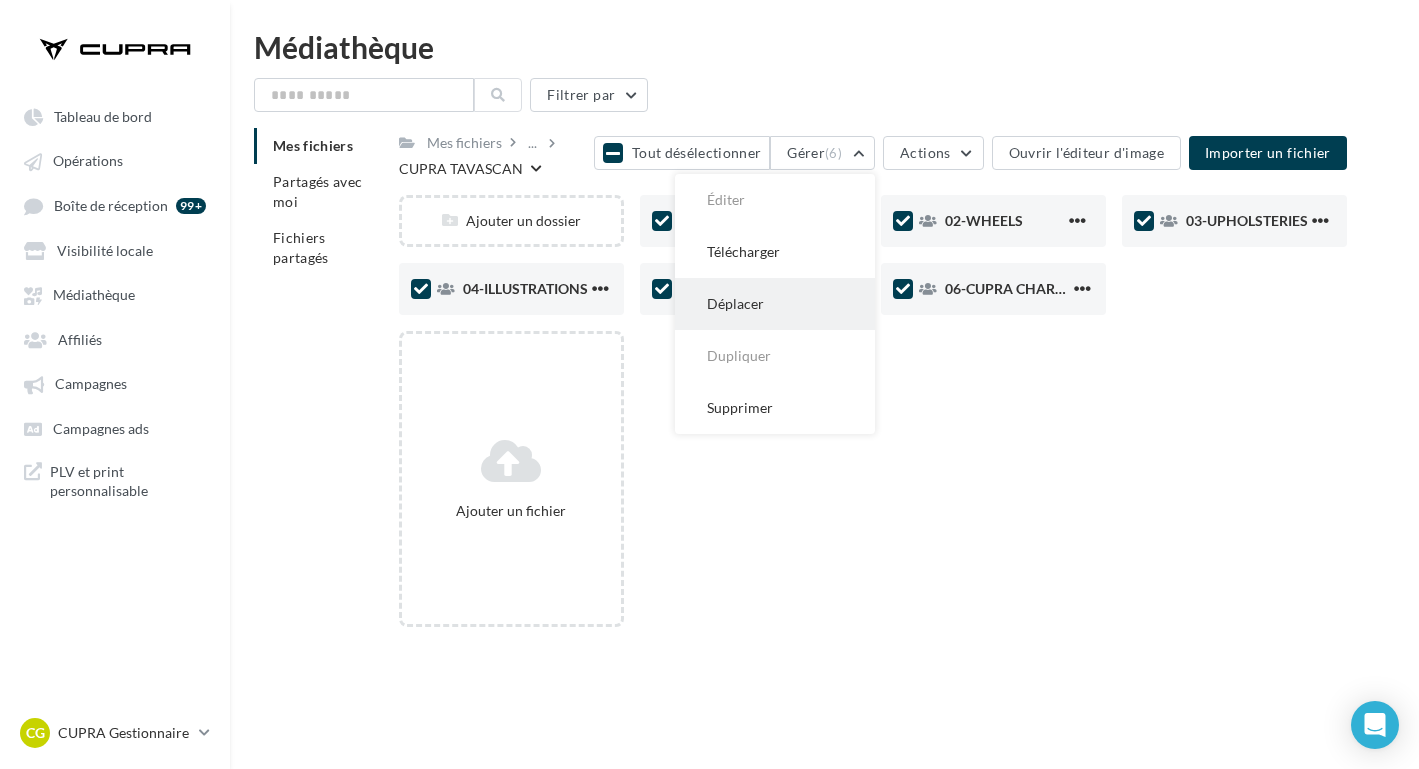 click on "Déplacer" at bounding box center (775, 200) 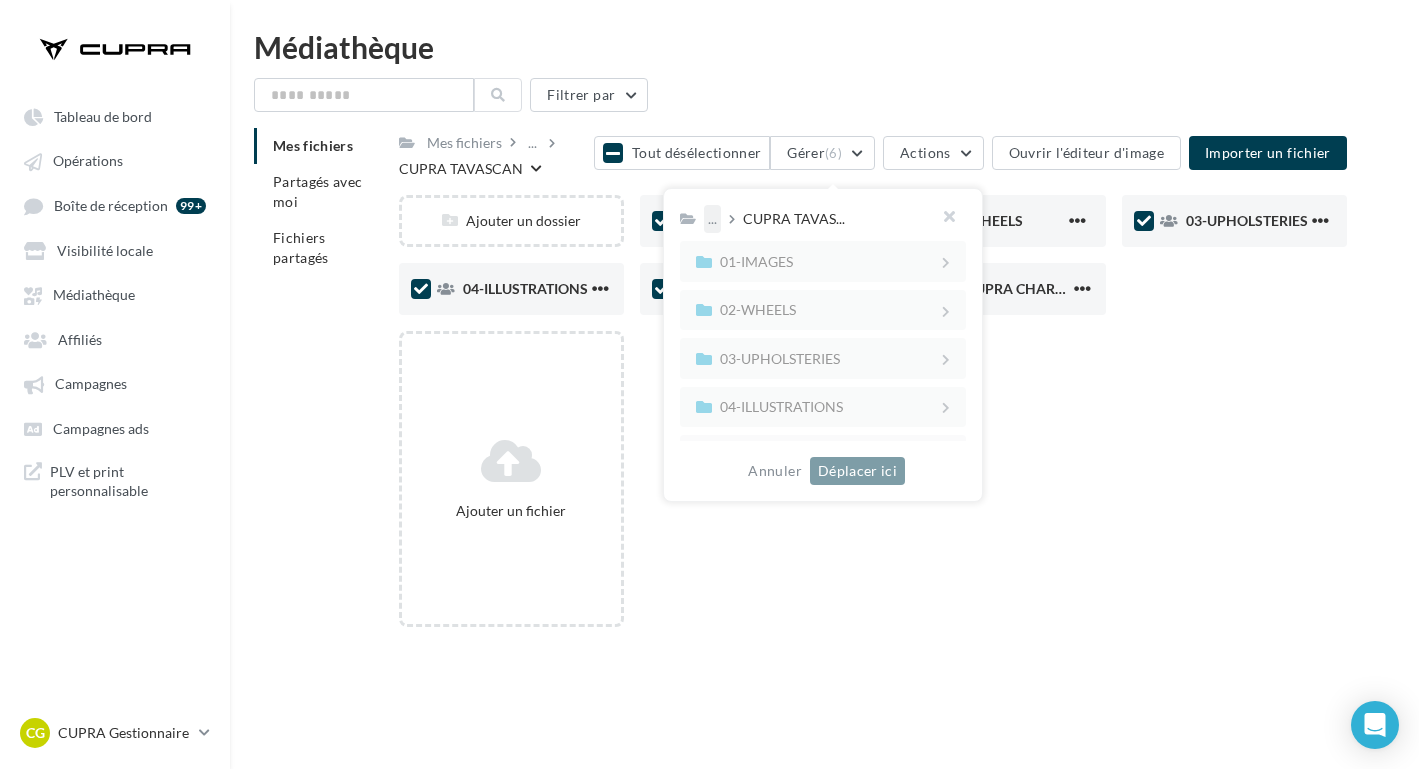 click on "..." at bounding box center (712, 219) 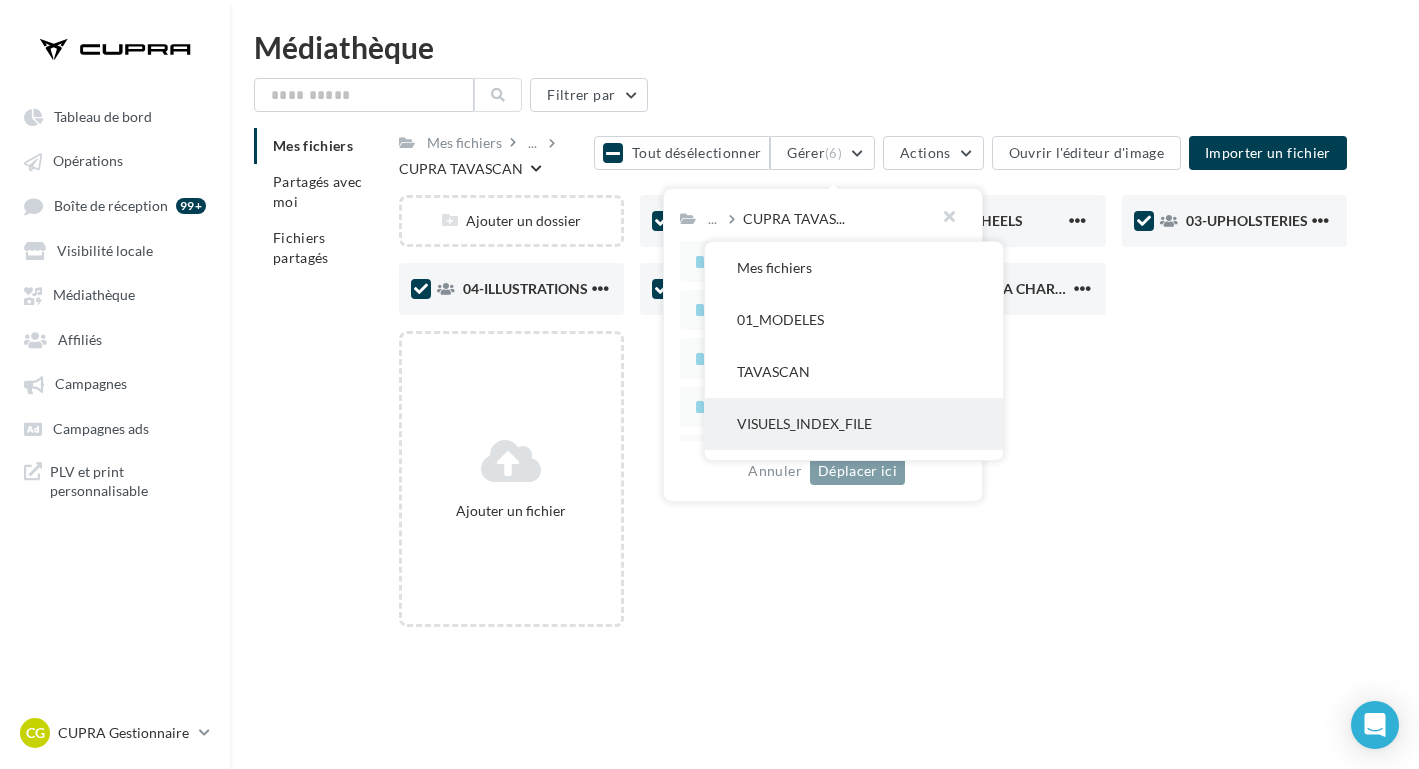 click on "VISUELS_INDEX_FILE" at bounding box center [854, 268] 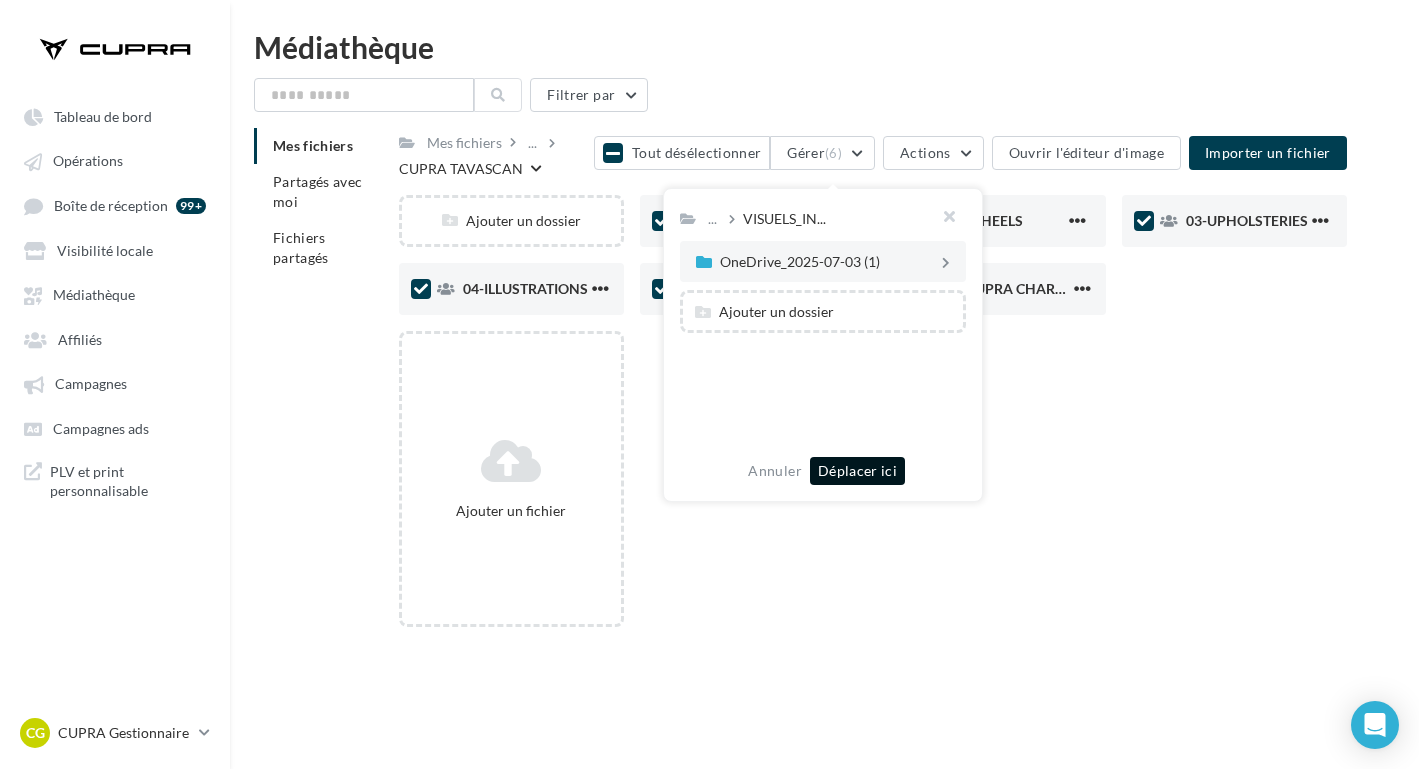 click on "Déplacer ici" at bounding box center (857, 471) 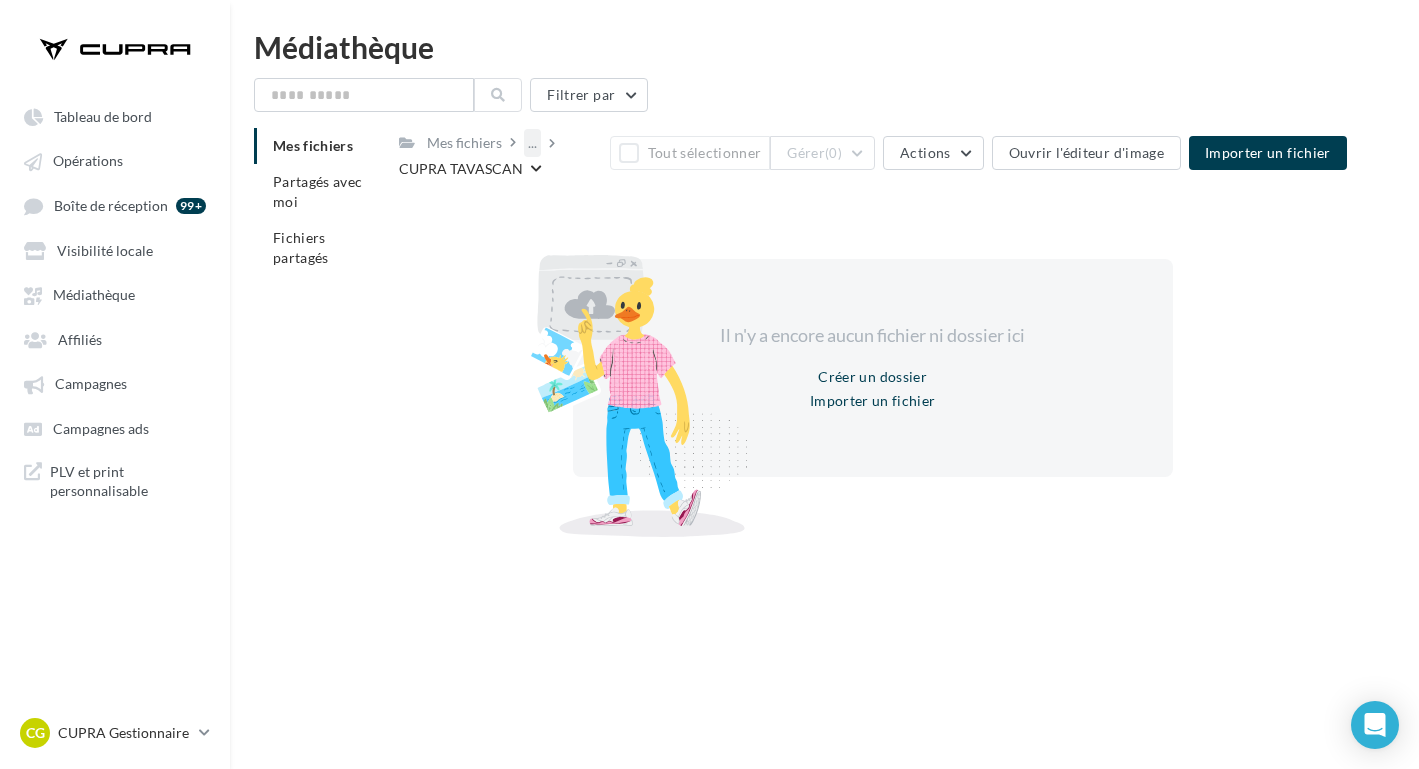 click on "..." at bounding box center (532, 143) 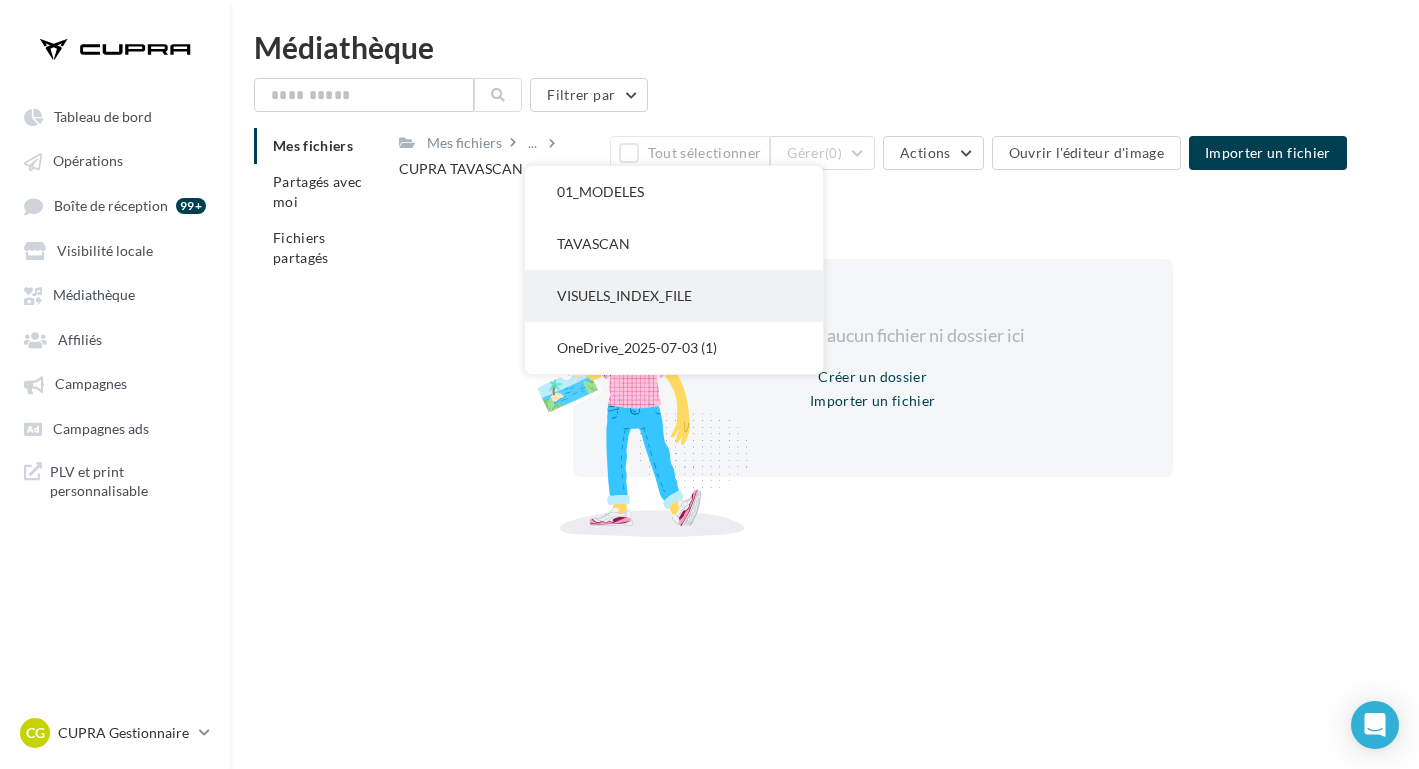 click on "VISUELS_INDEX_FILE" at bounding box center (674, 192) 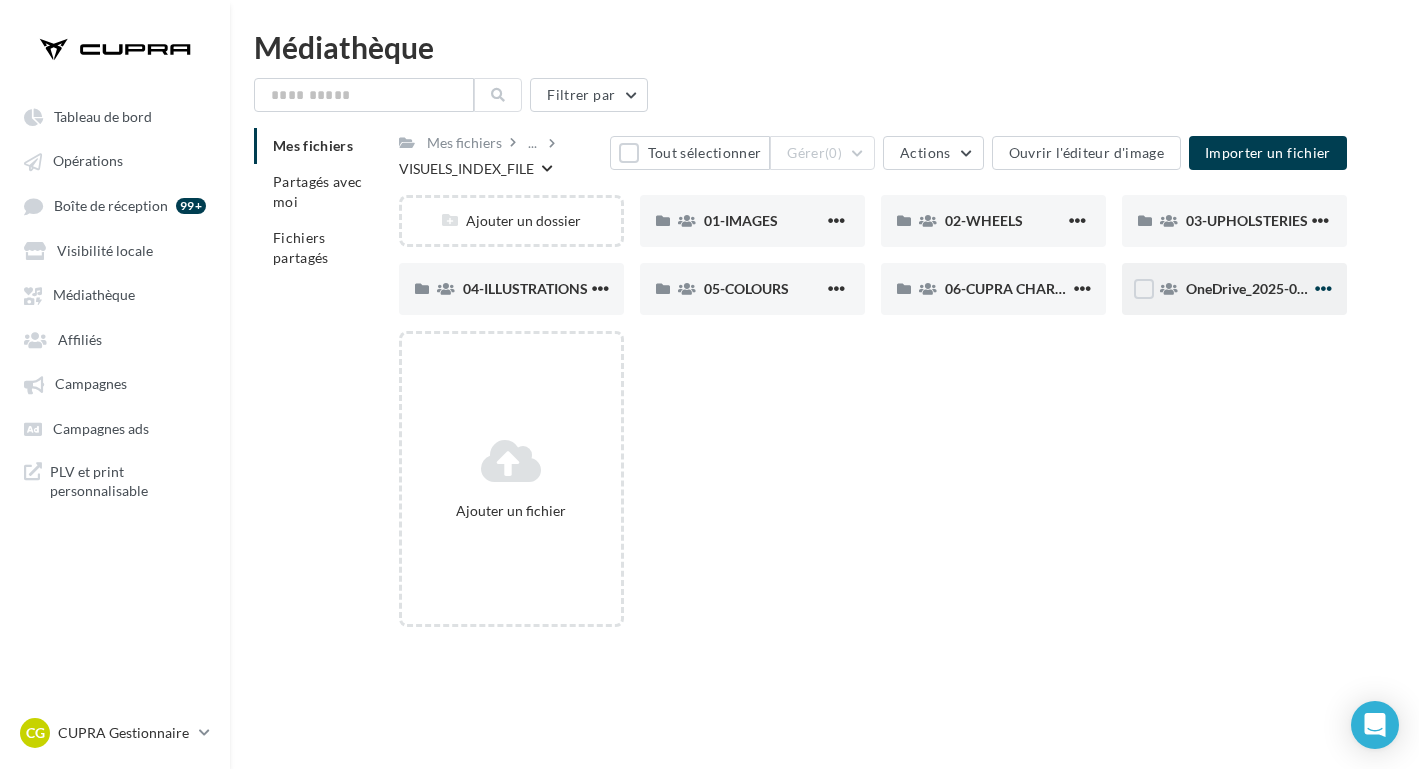 click at bounding box center (836, 220) 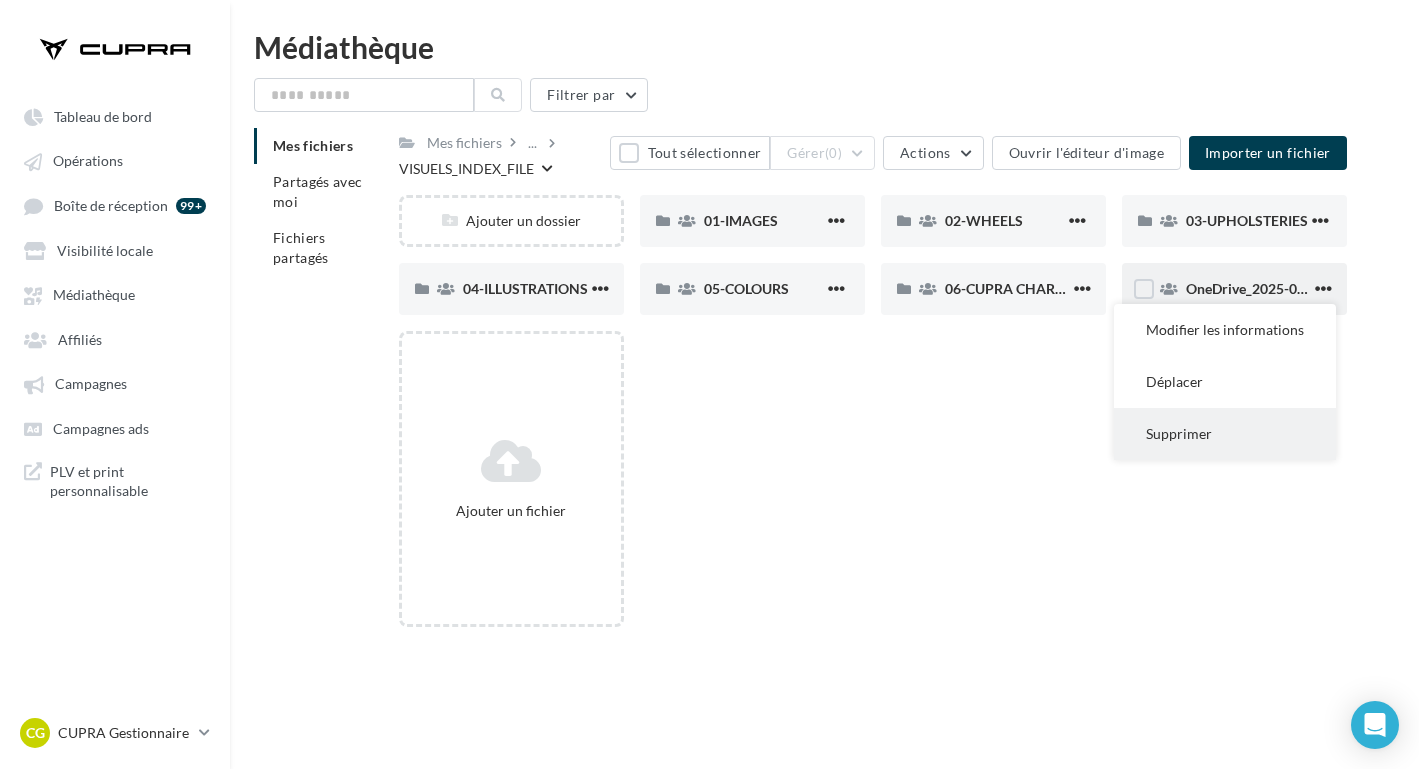 click on "Supprimer" at bounding box center [1225, 330] 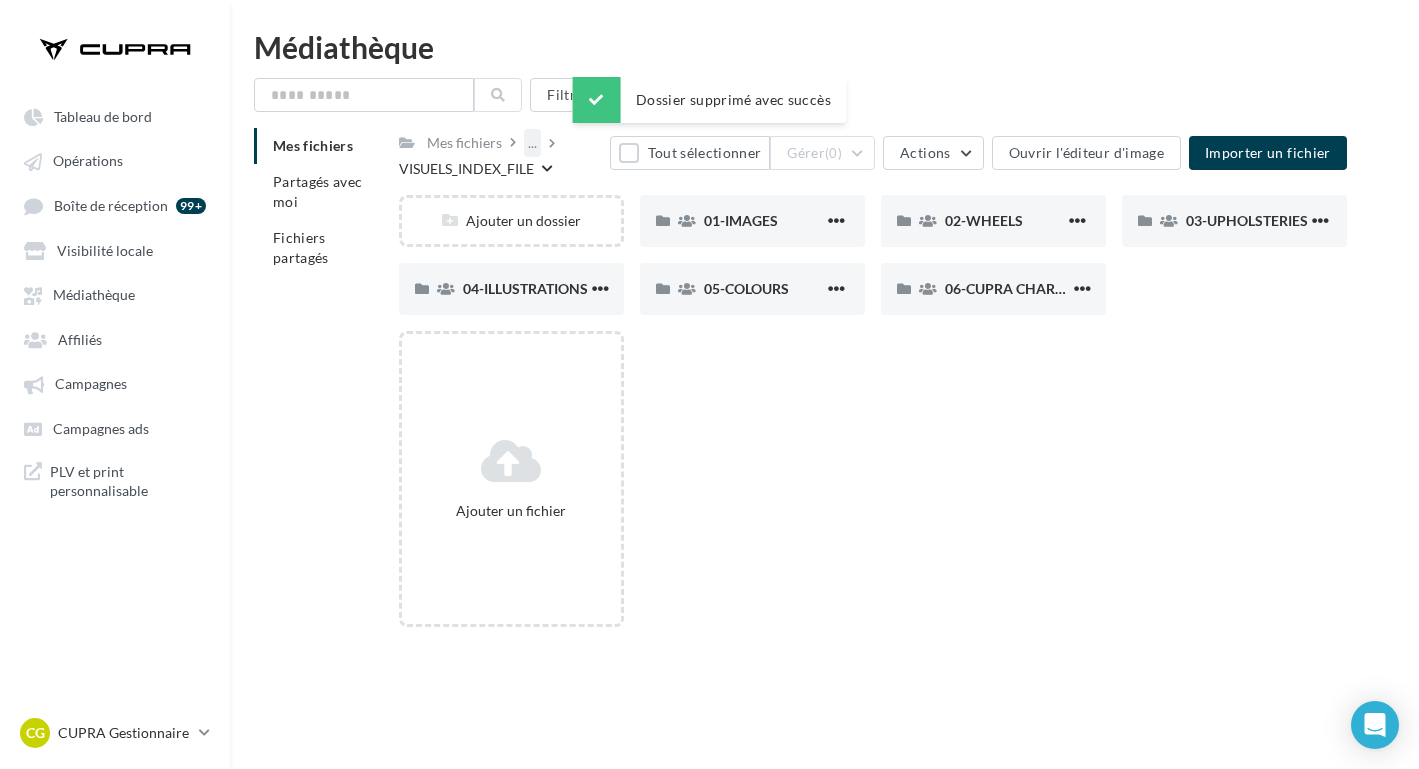 click on "..." at bounding box center [532, 143] 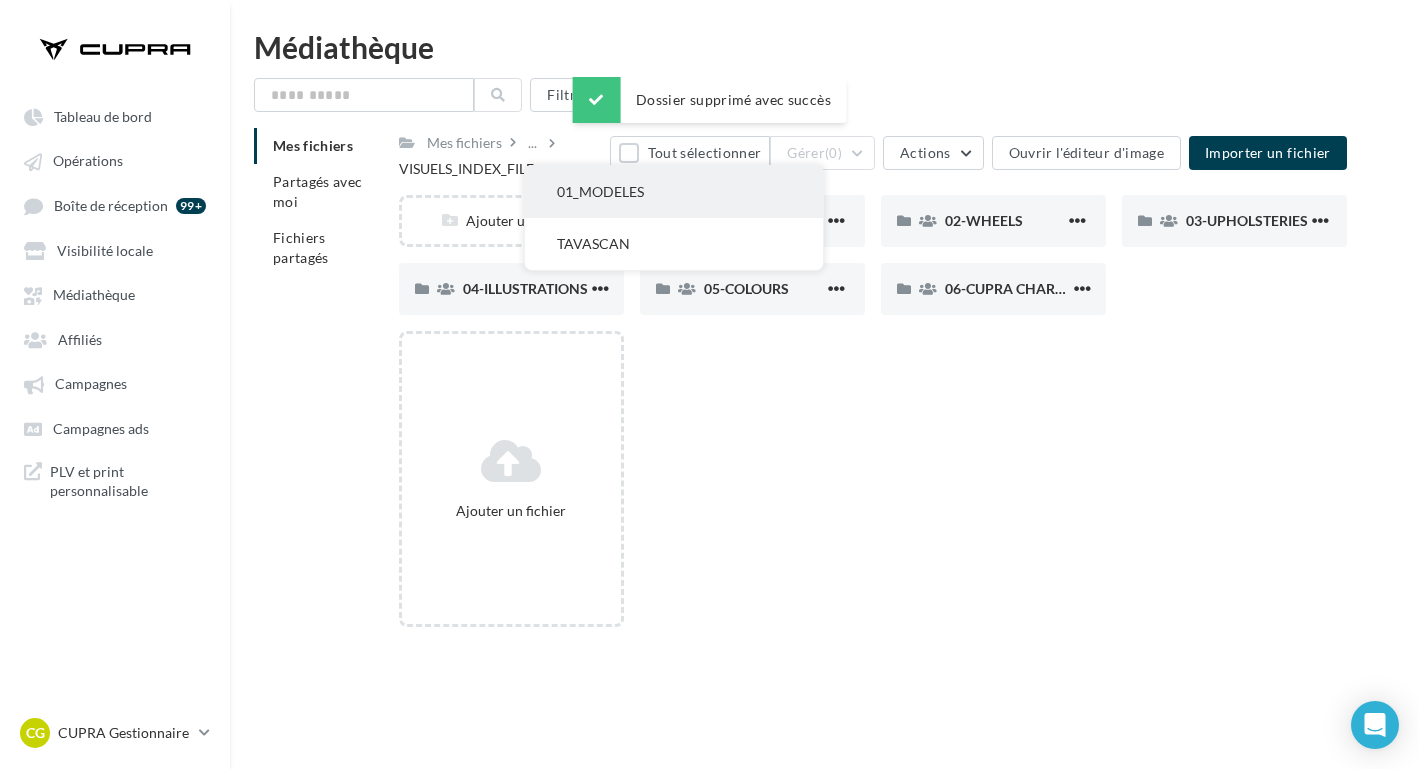 click on "01_MODELES" at bounding box center (674, 192) 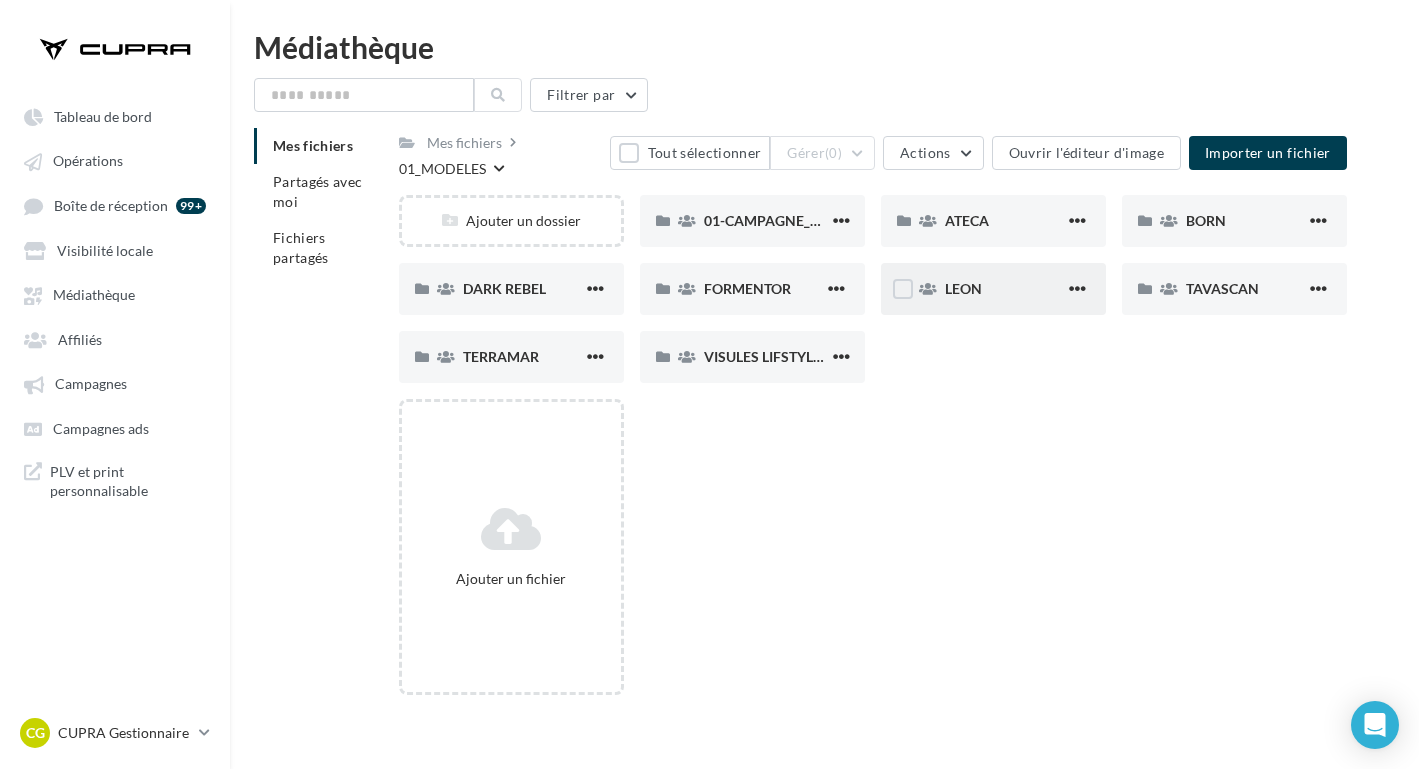 click on "LEON" at bounding box center [766, 221] 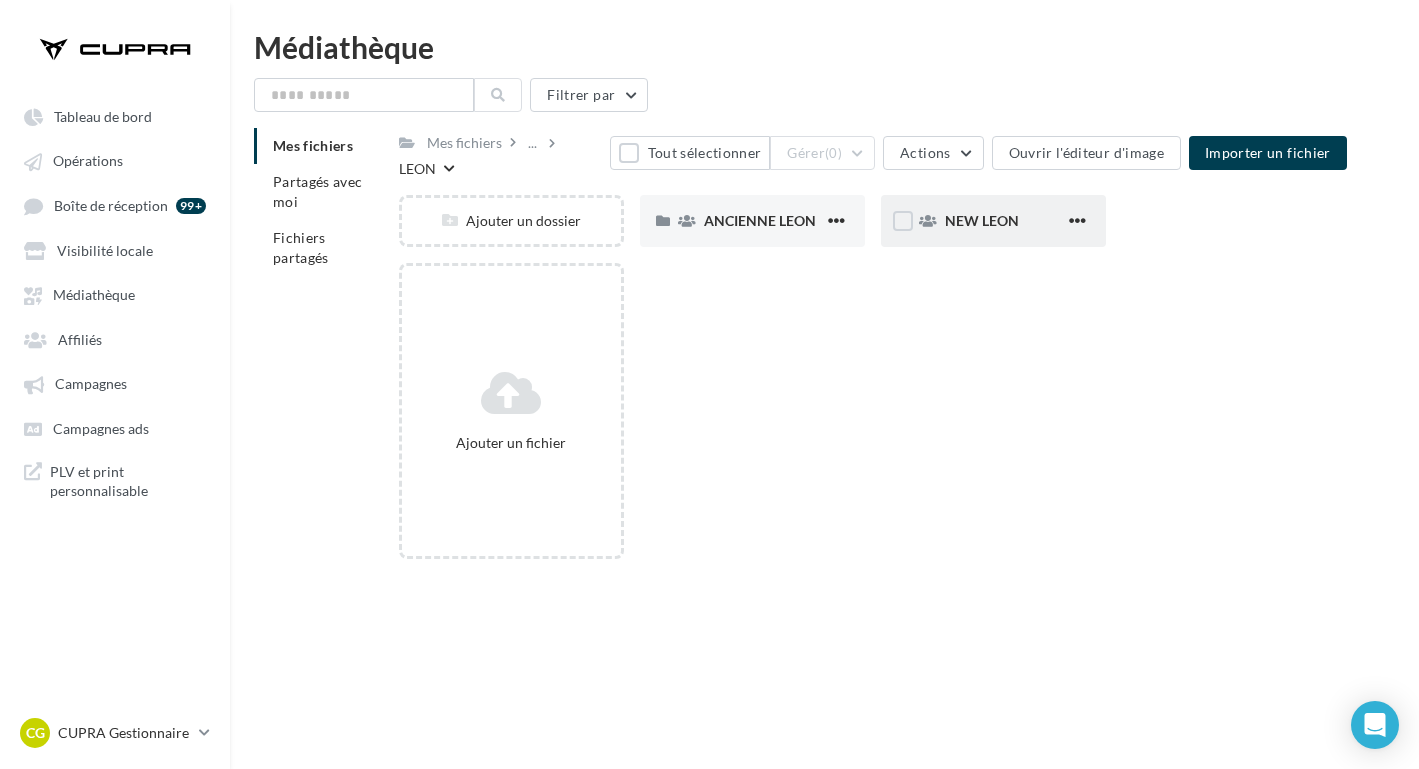 click on "NEW LEON" at bounding box center (764, 221) 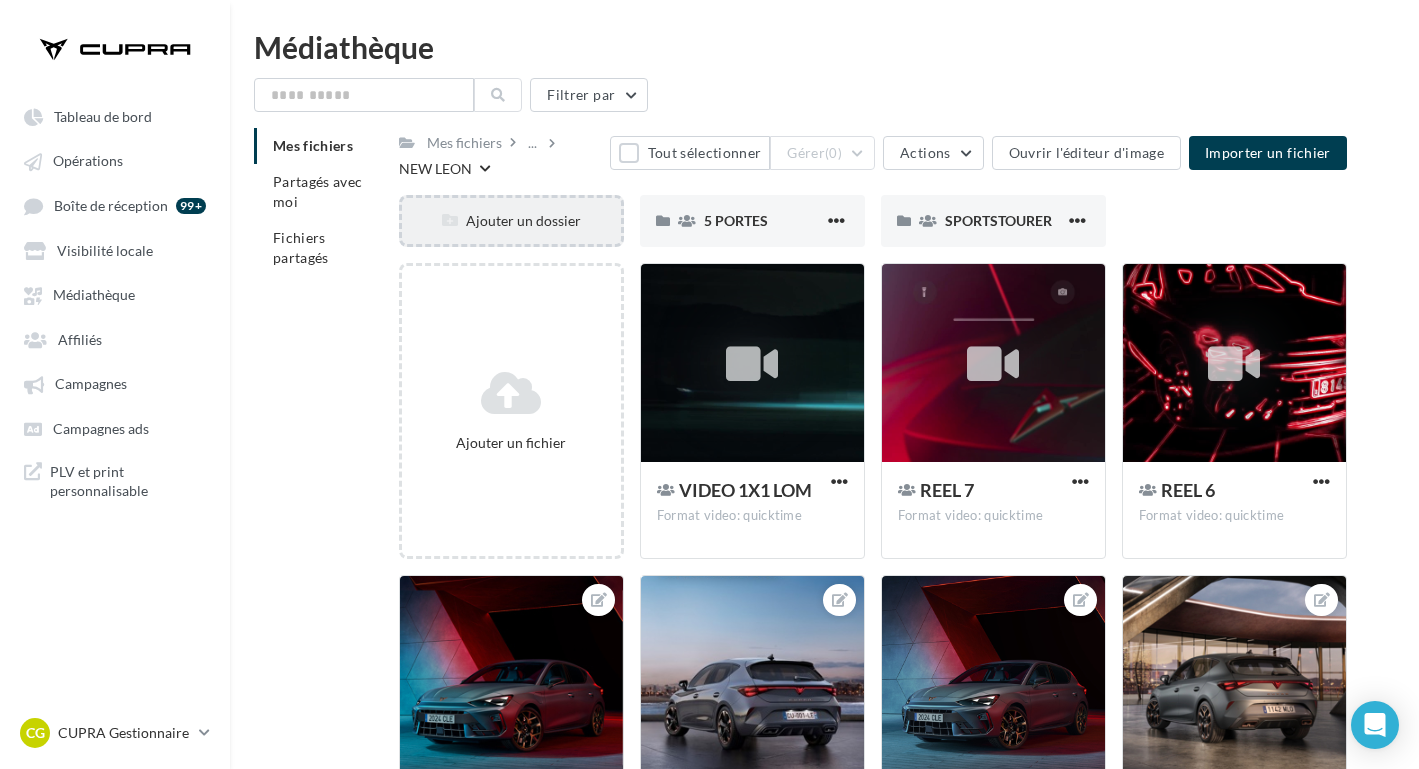 click on "Ajouter un dossier" at bounding box center (511, 221) 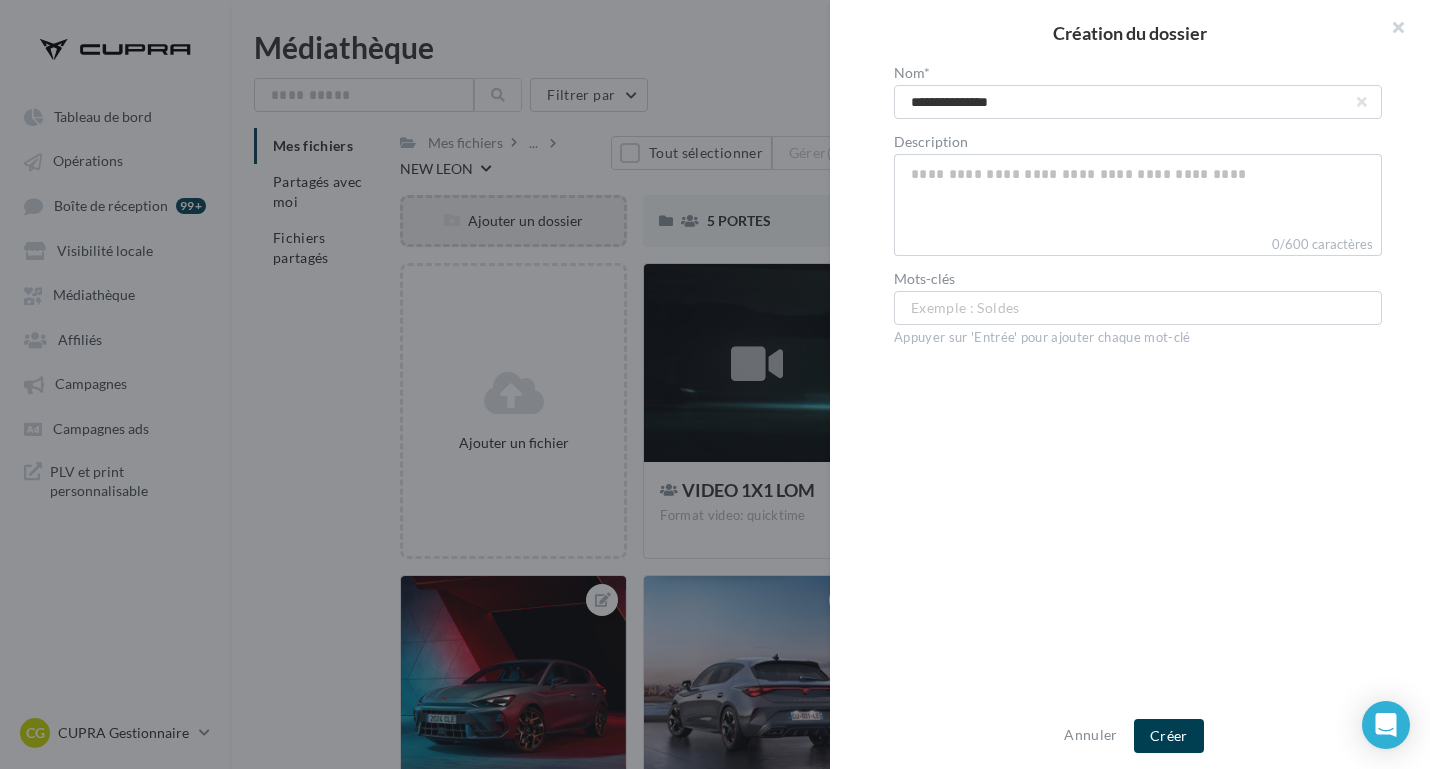 type on "**********" 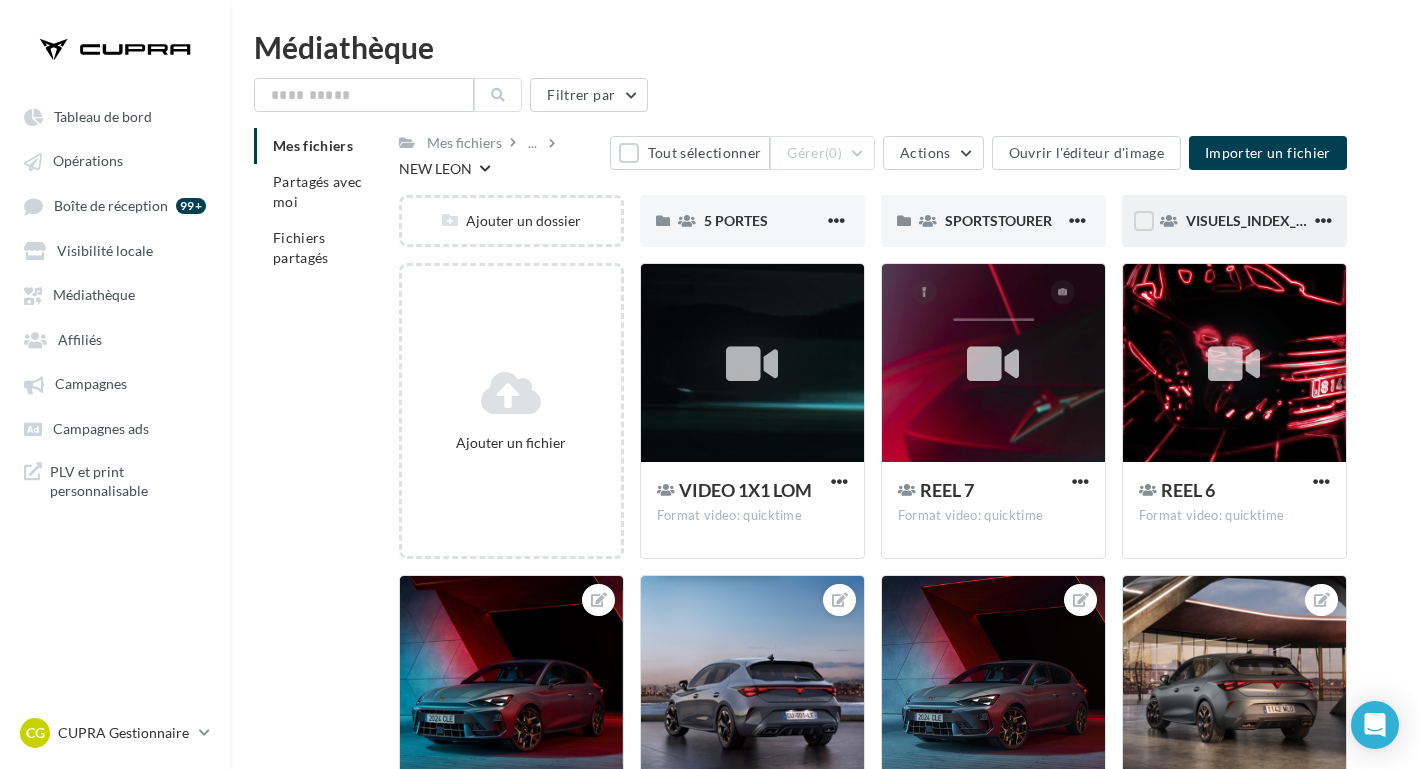 click on "VISUELS_INDEX_FILE" at bounding box center (736, 220) 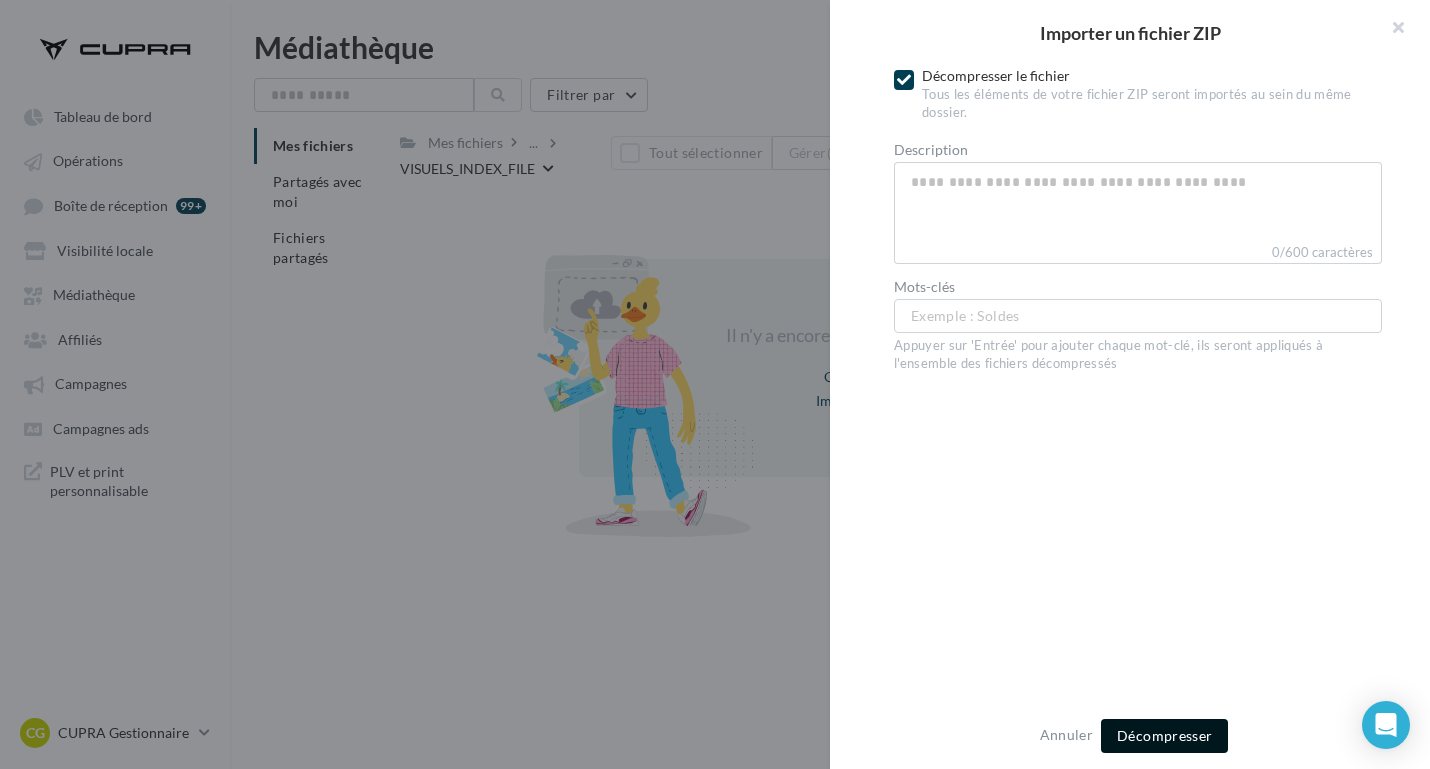 click on "Décompresser" at bounding box center [1164, 735] 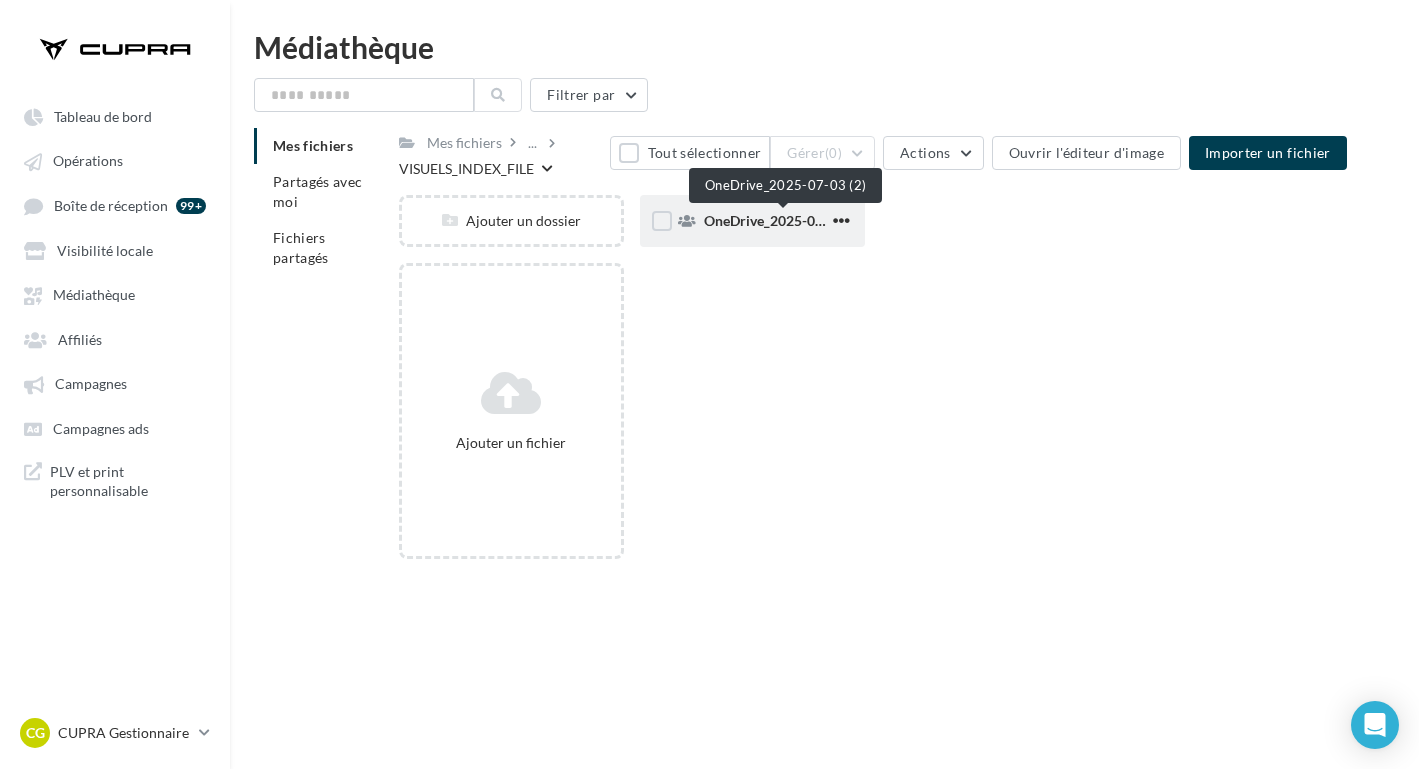 click on "OneDrive_2025-07-03 (2)" at bounding box center (783, 220) 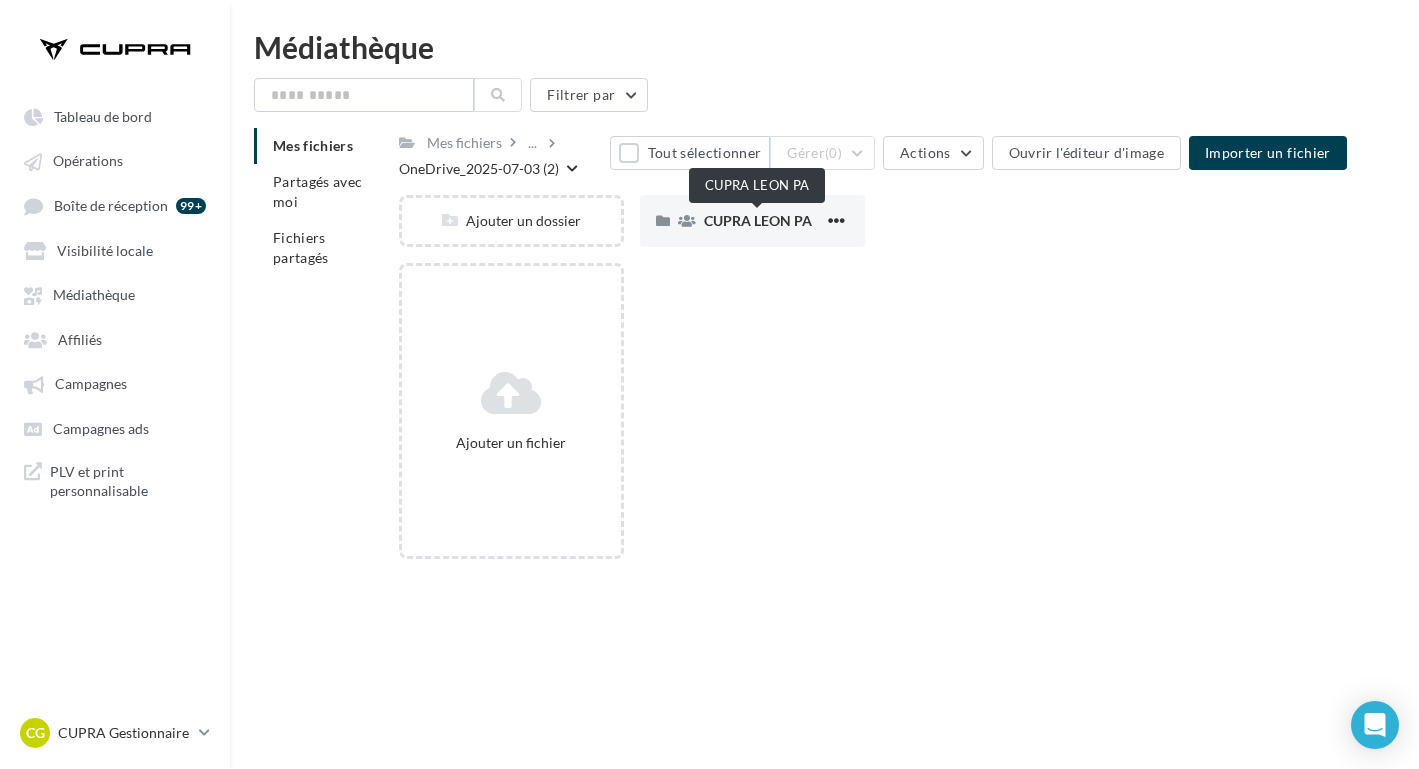 click on "CUPRA LEON PA" at bounding box center [758, 220] 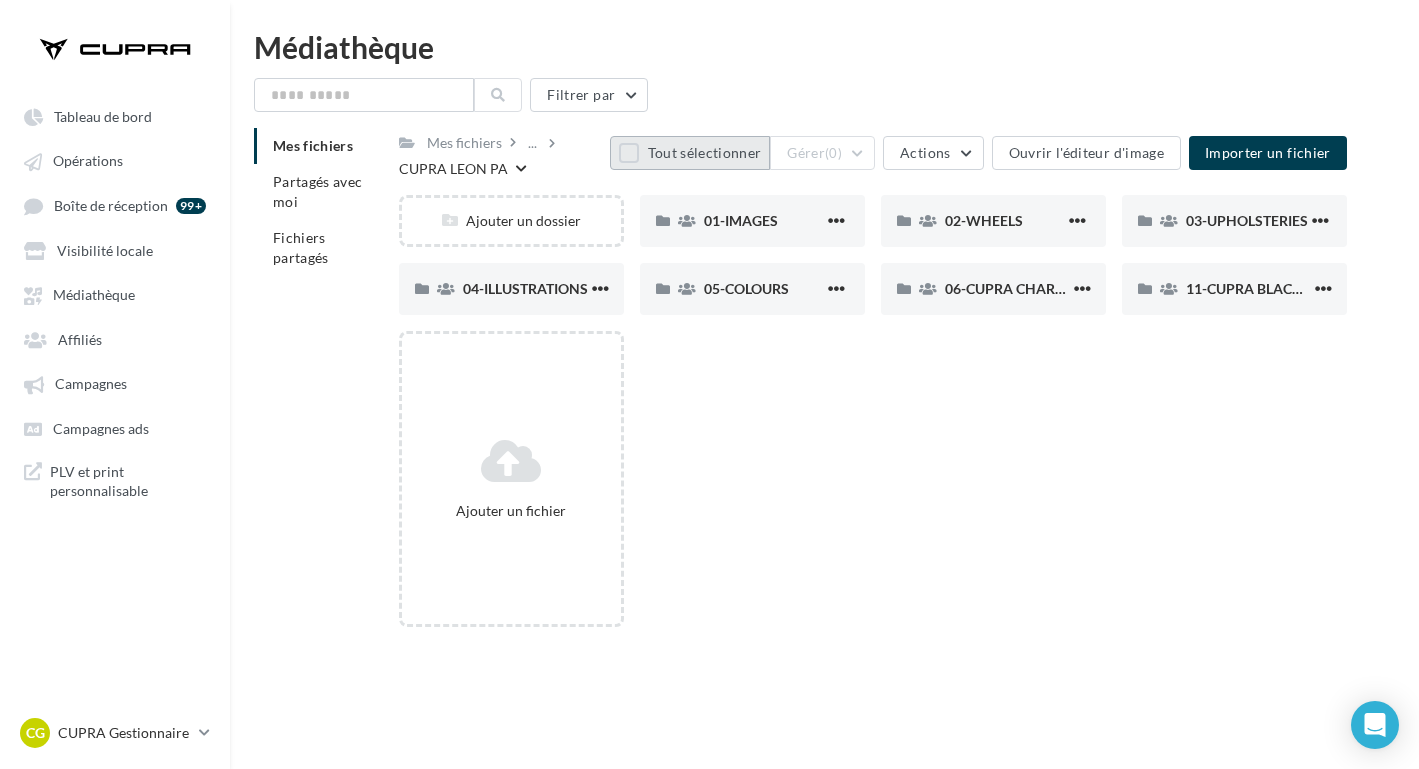 click on "Tout sélectionner" at bounding box center (690, 153) 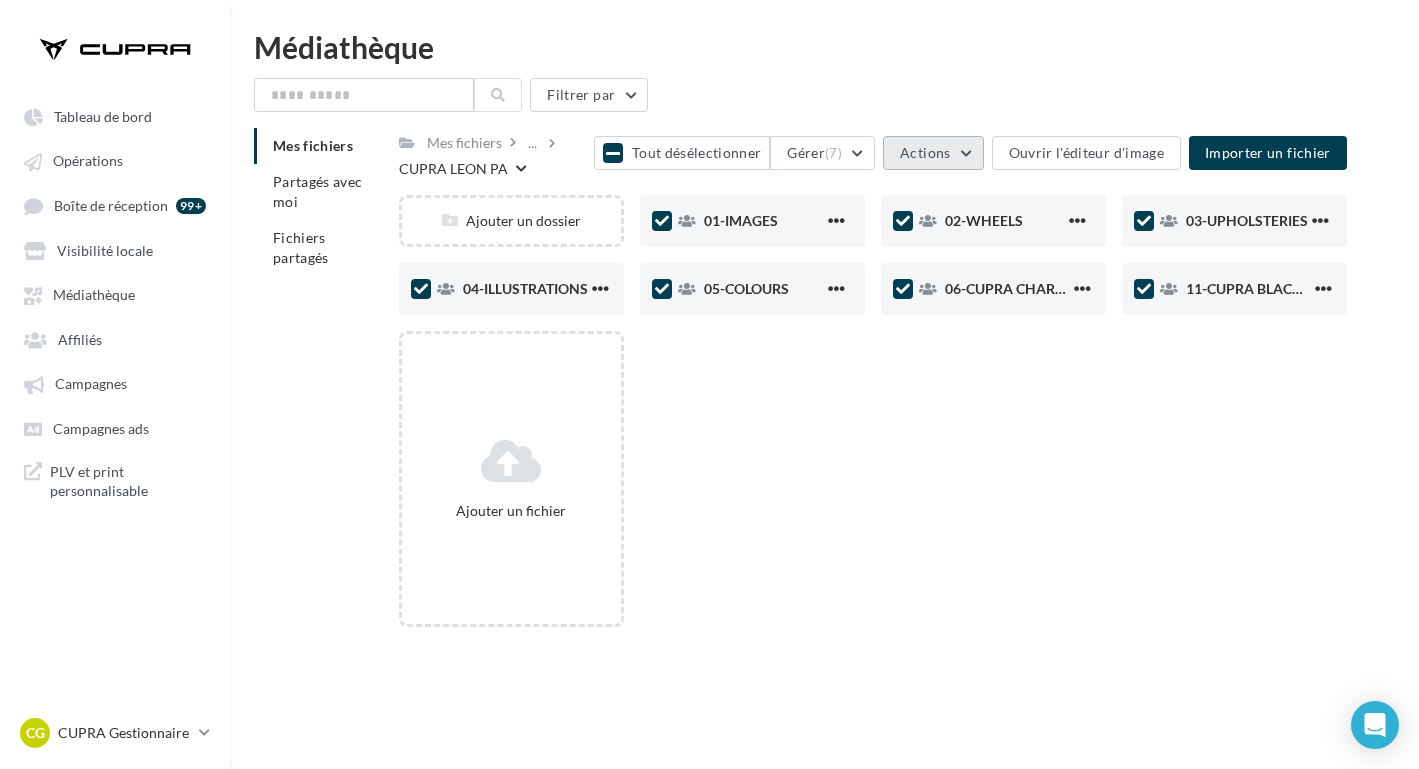 click on "Actions" at bounding box center [833, 153] 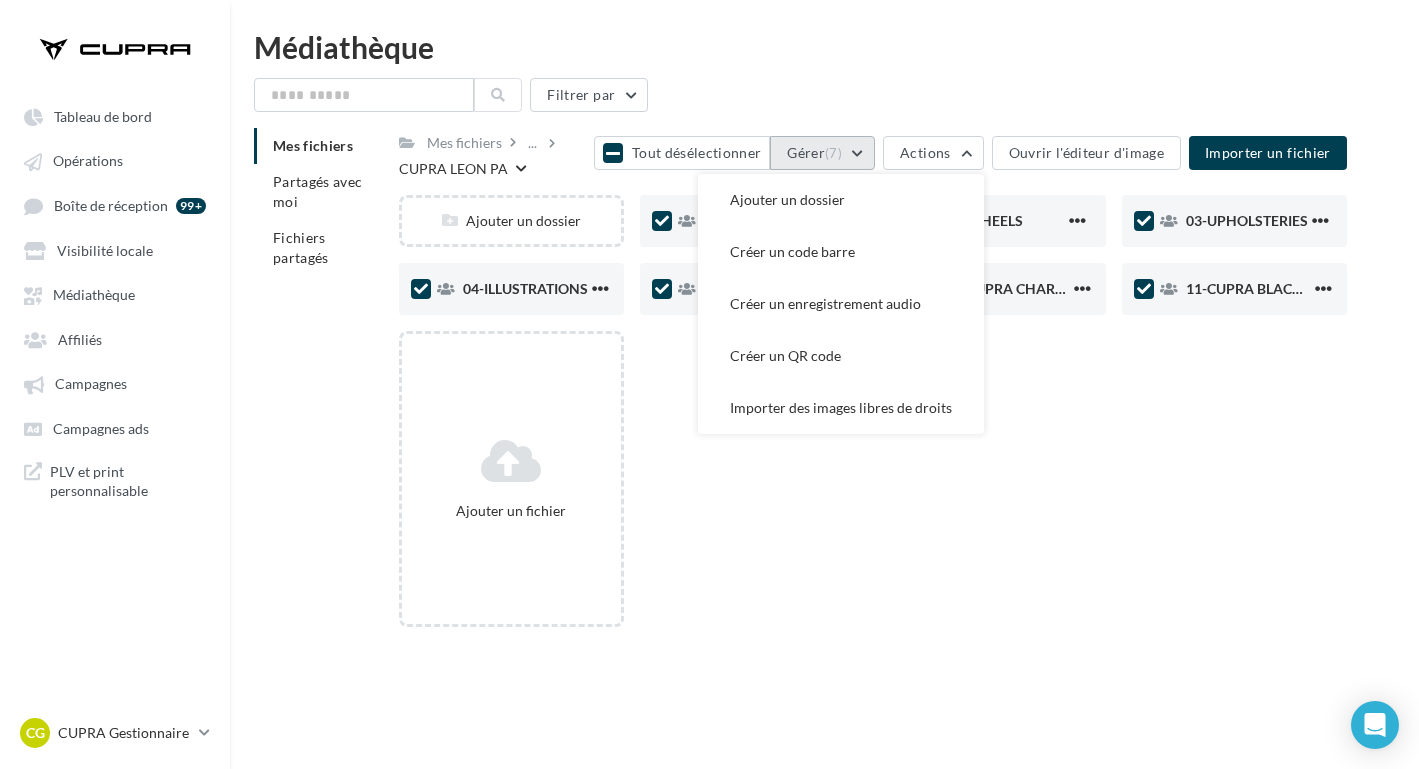click on "(7)" at bounding box center [833, 153] 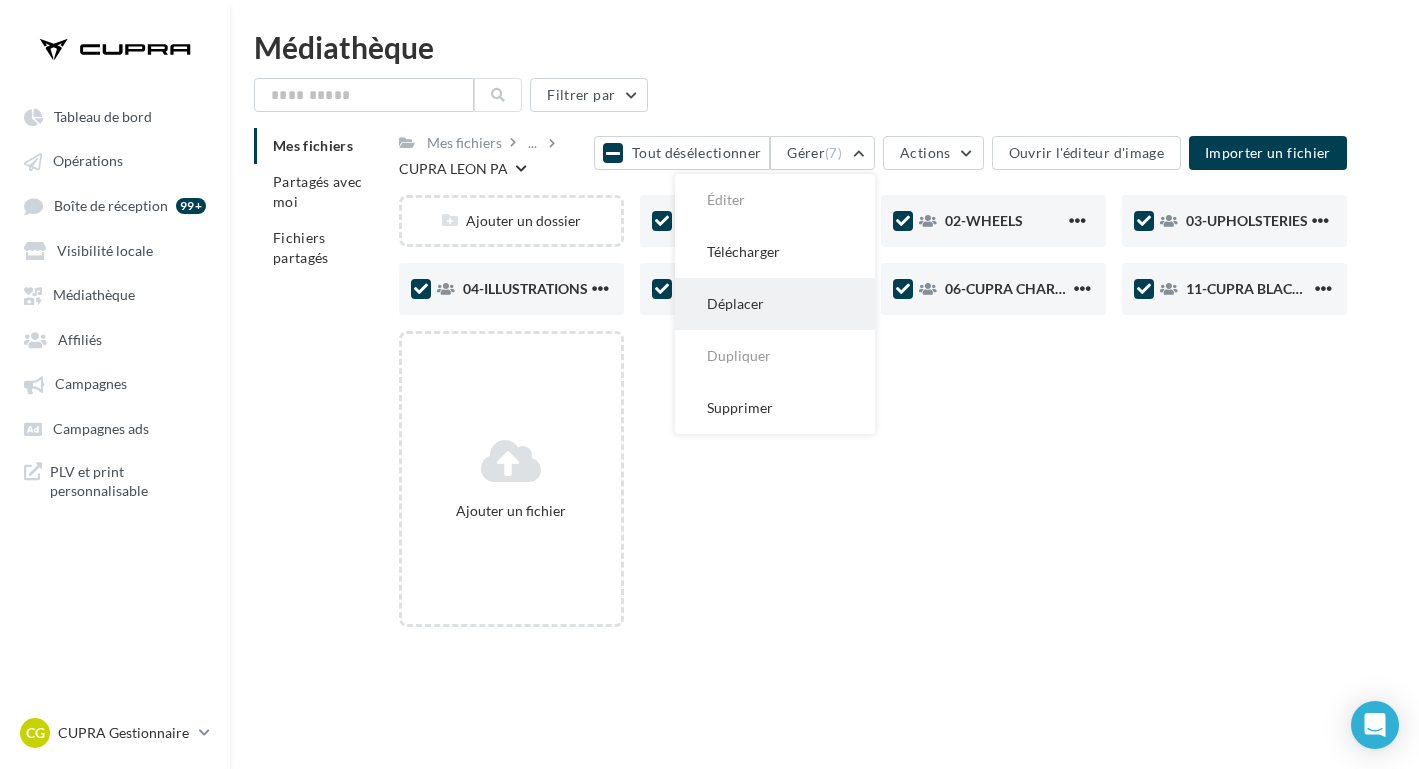 click on "Déplacer" at bounding box center (775, 200) 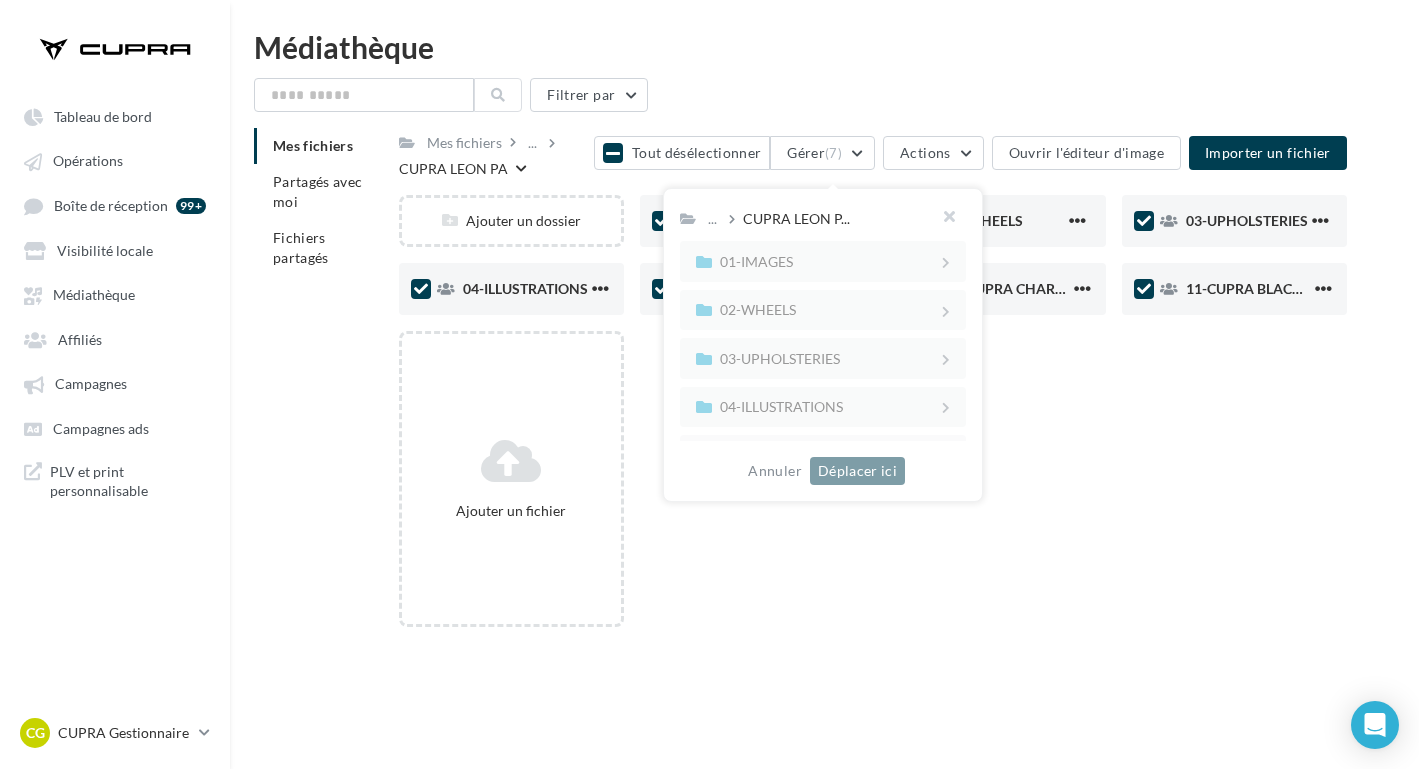 click on "...       CUPRA LEON P..." at bounding box center [823, 219] 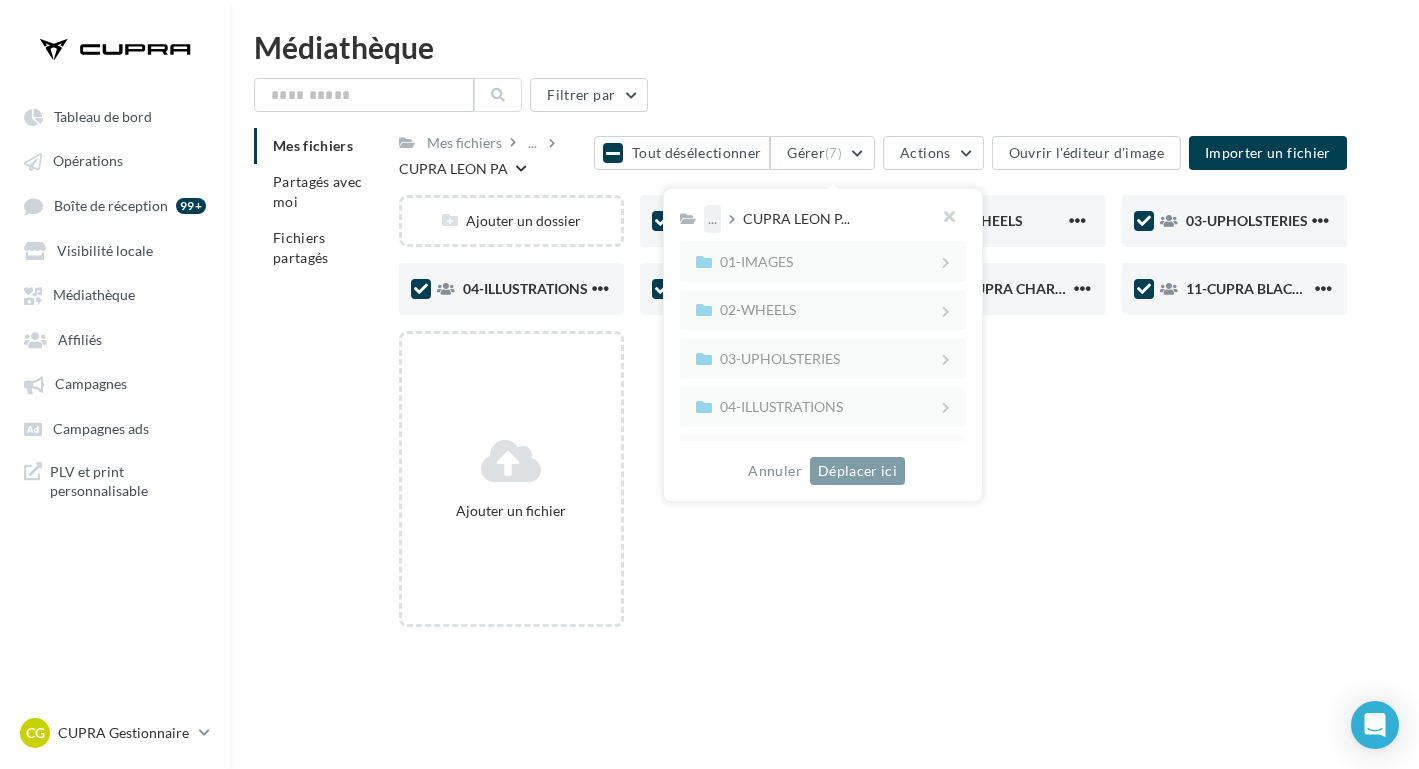 click on "..." at bounding box center [712, 219] 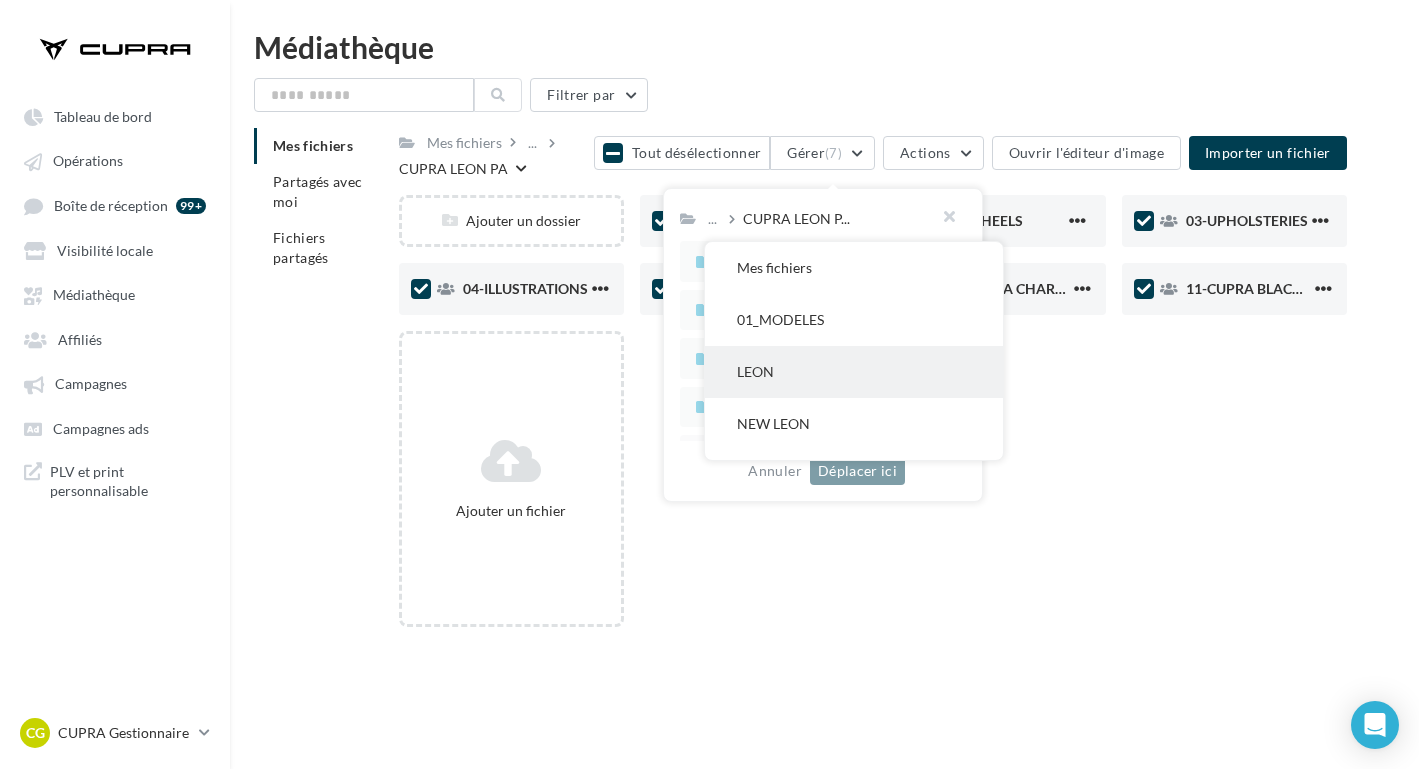 click on "LEON" at bounding box center (854, 268) 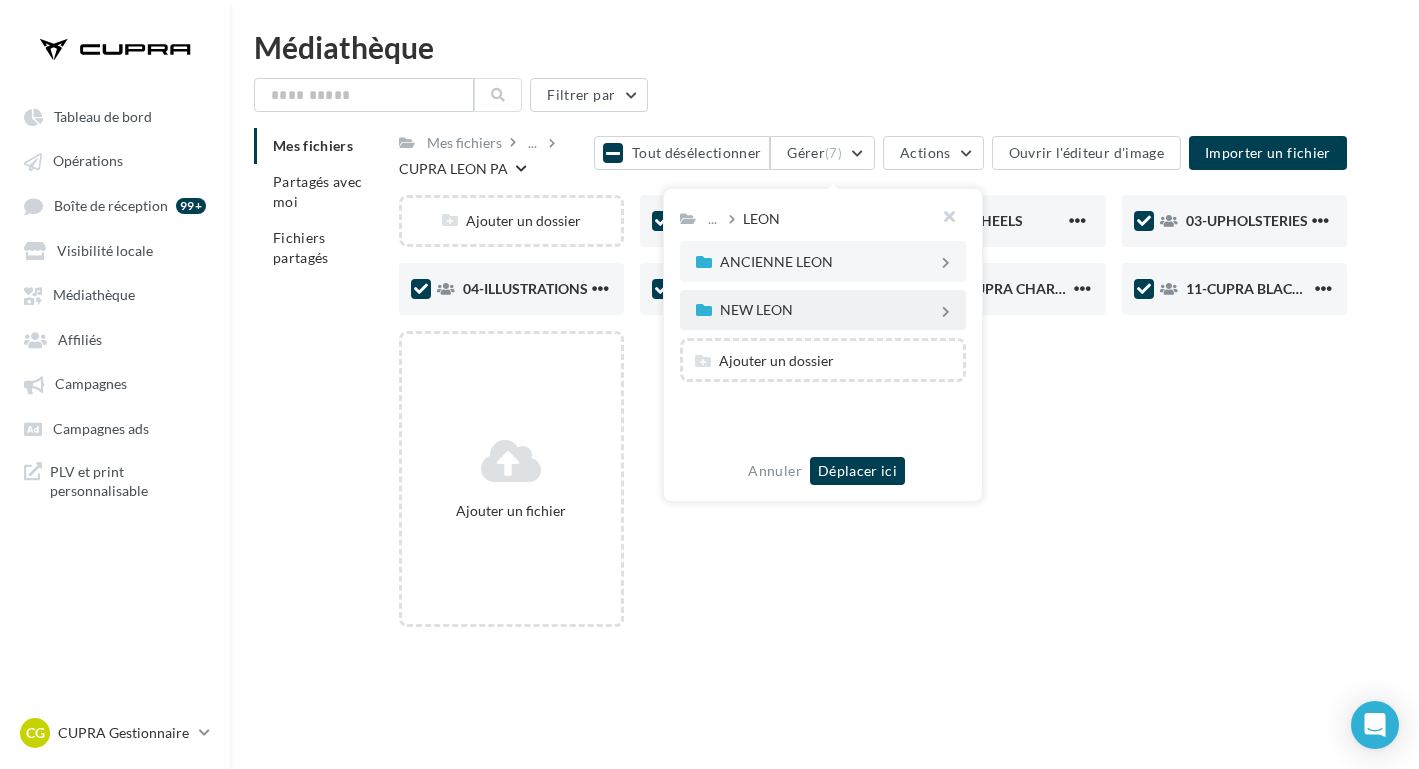 click on "NEW LEON" at bounding box center (819, 261) 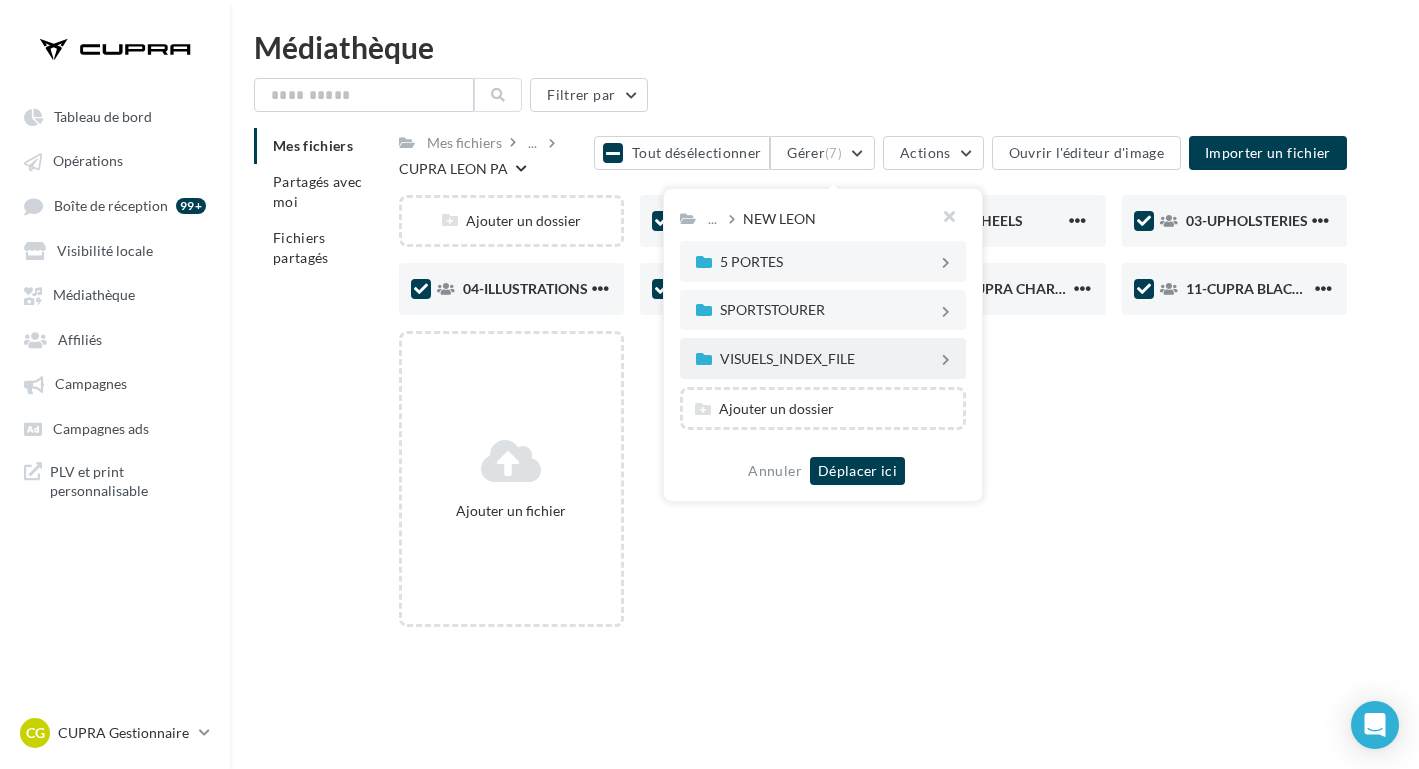 click on "VISUELS_INDEX_FILE" at bounding box center (819, 261) 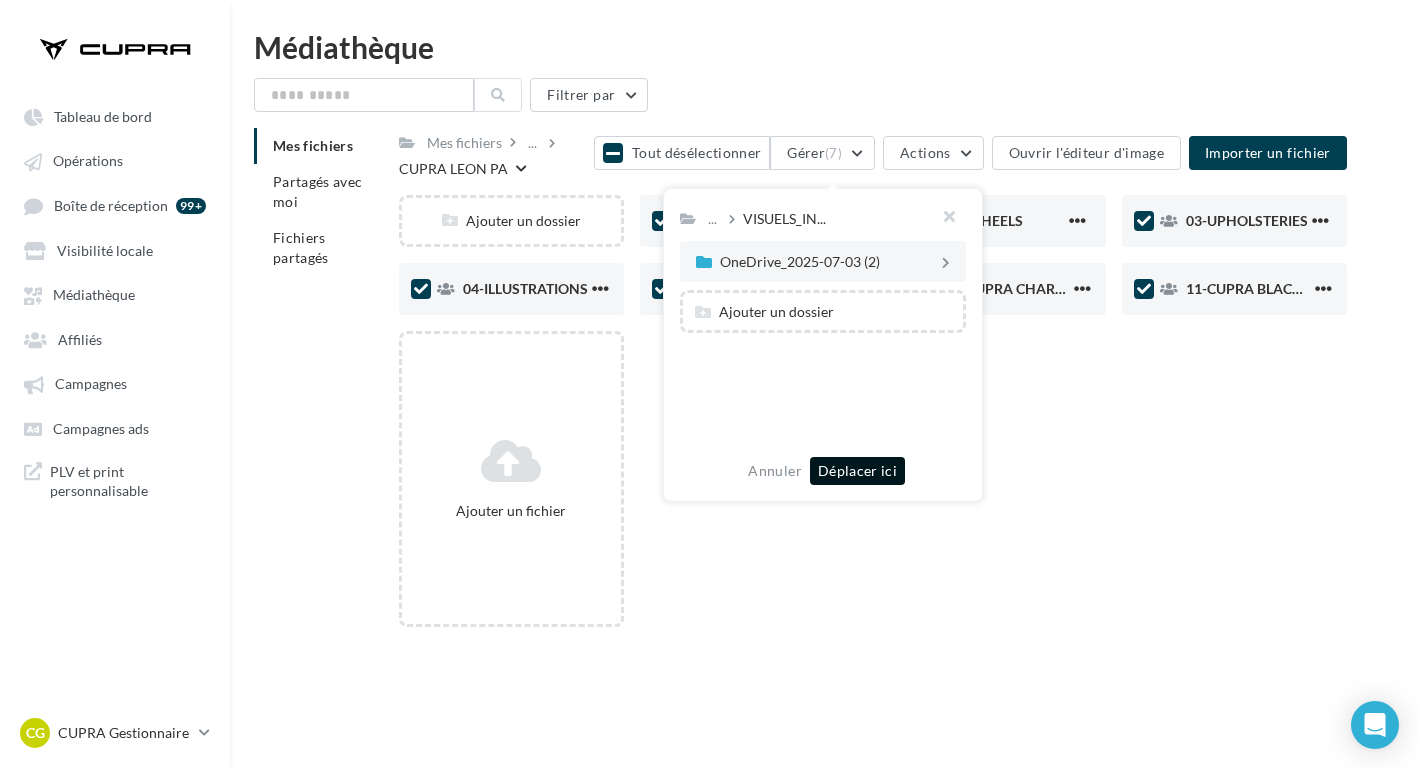 click on "Déplacer ici" at bounding box center (857, 471) 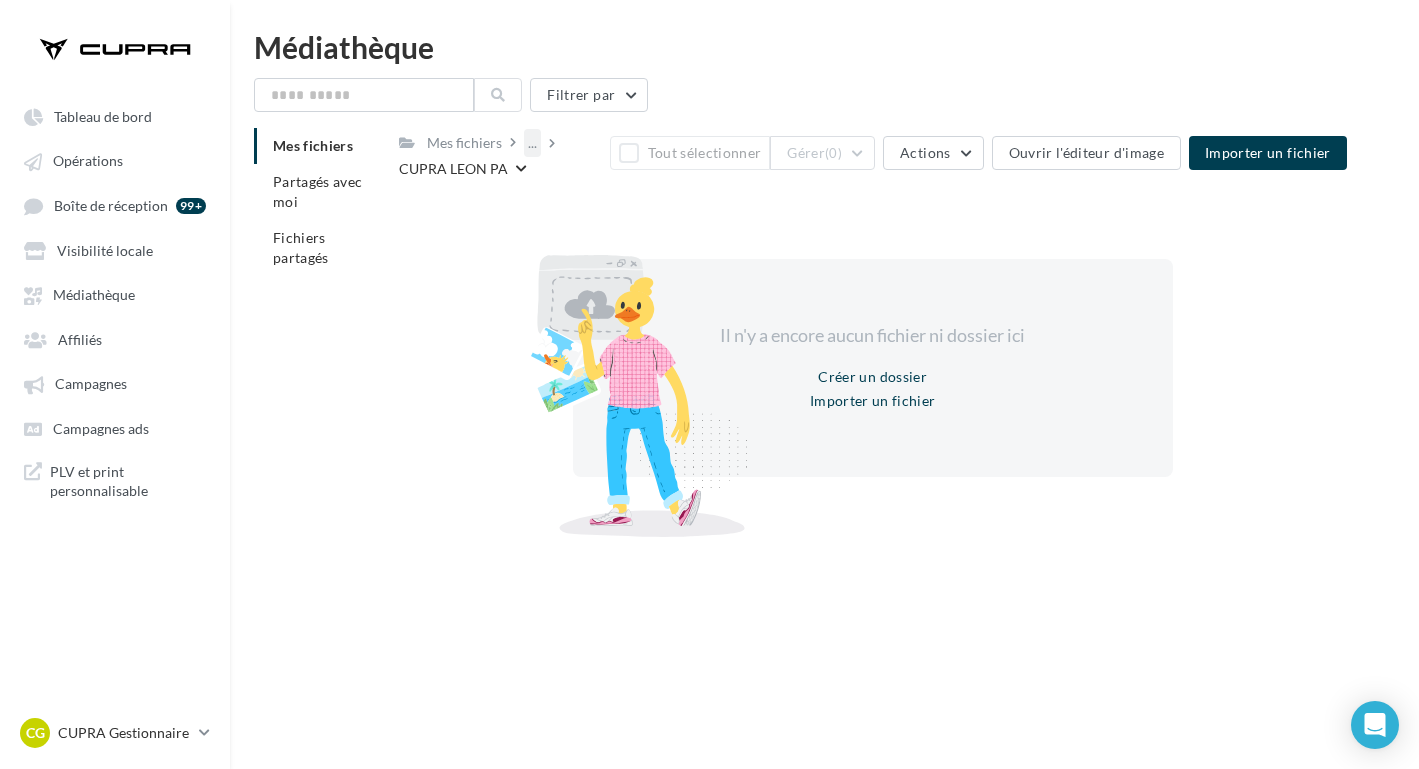 click on "..." at bounding box center [532, 143] 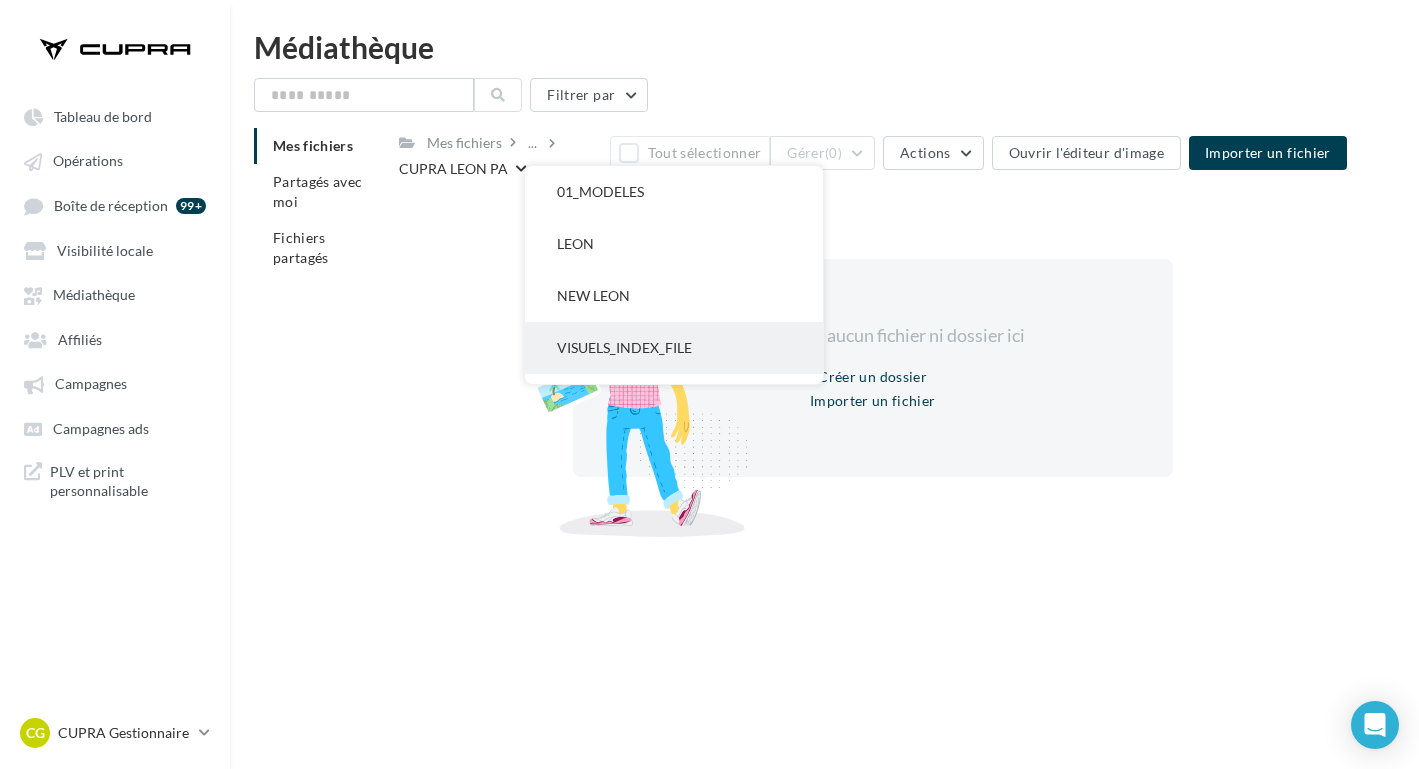 click on "VISUELS_INDEX_FILE" at bounding box center (674, 192) 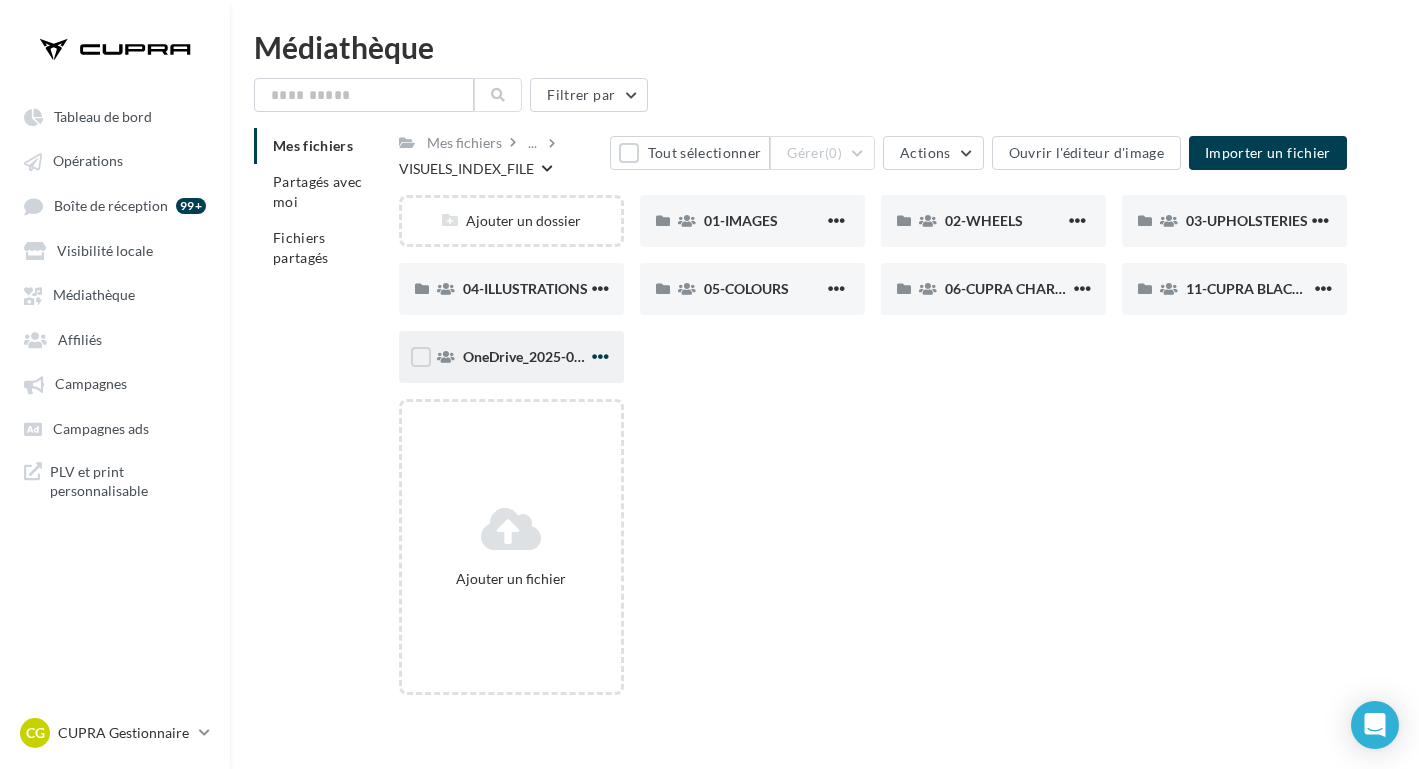 click at bounding box center [836, 220] 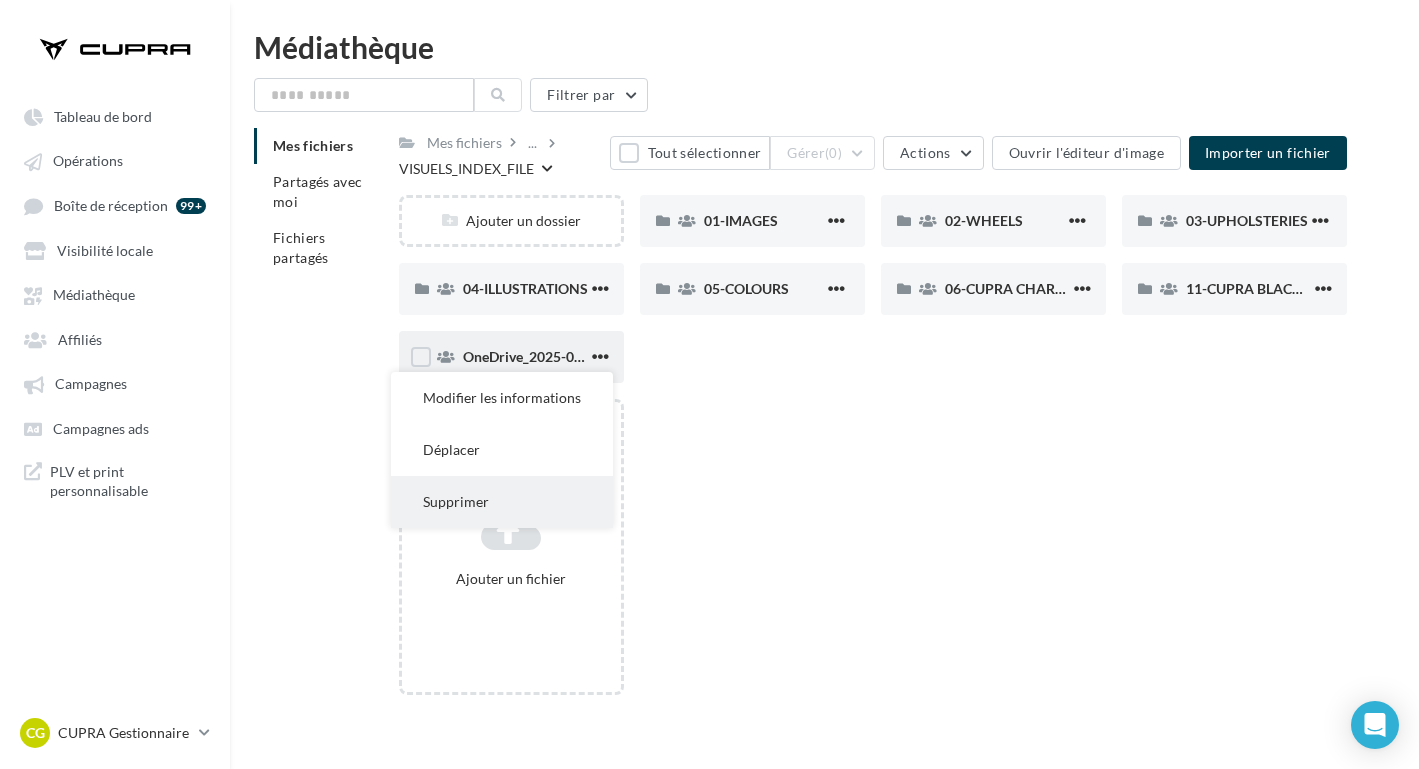 click on "Supprimer" at bounding box center [502, 398] 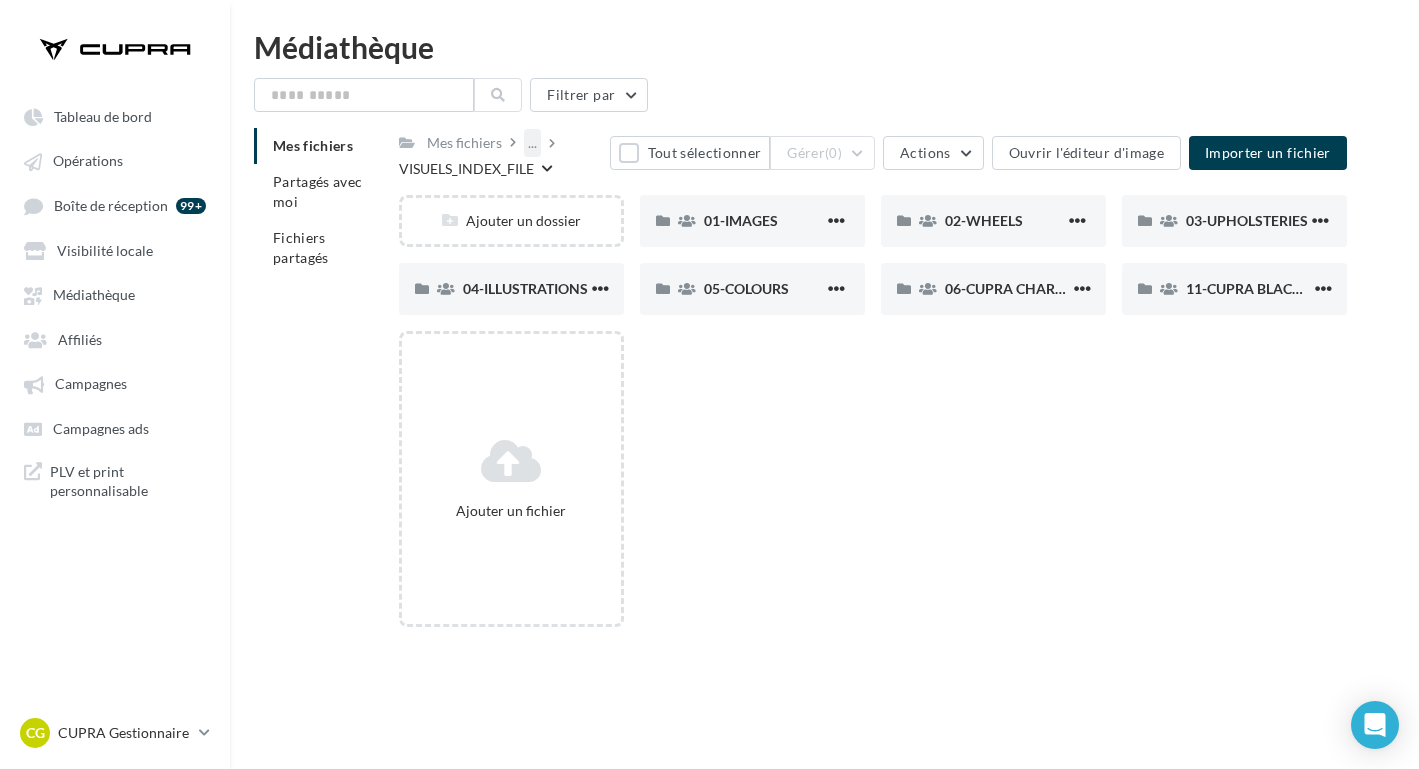click on "..." at bounding box center [532, 143] 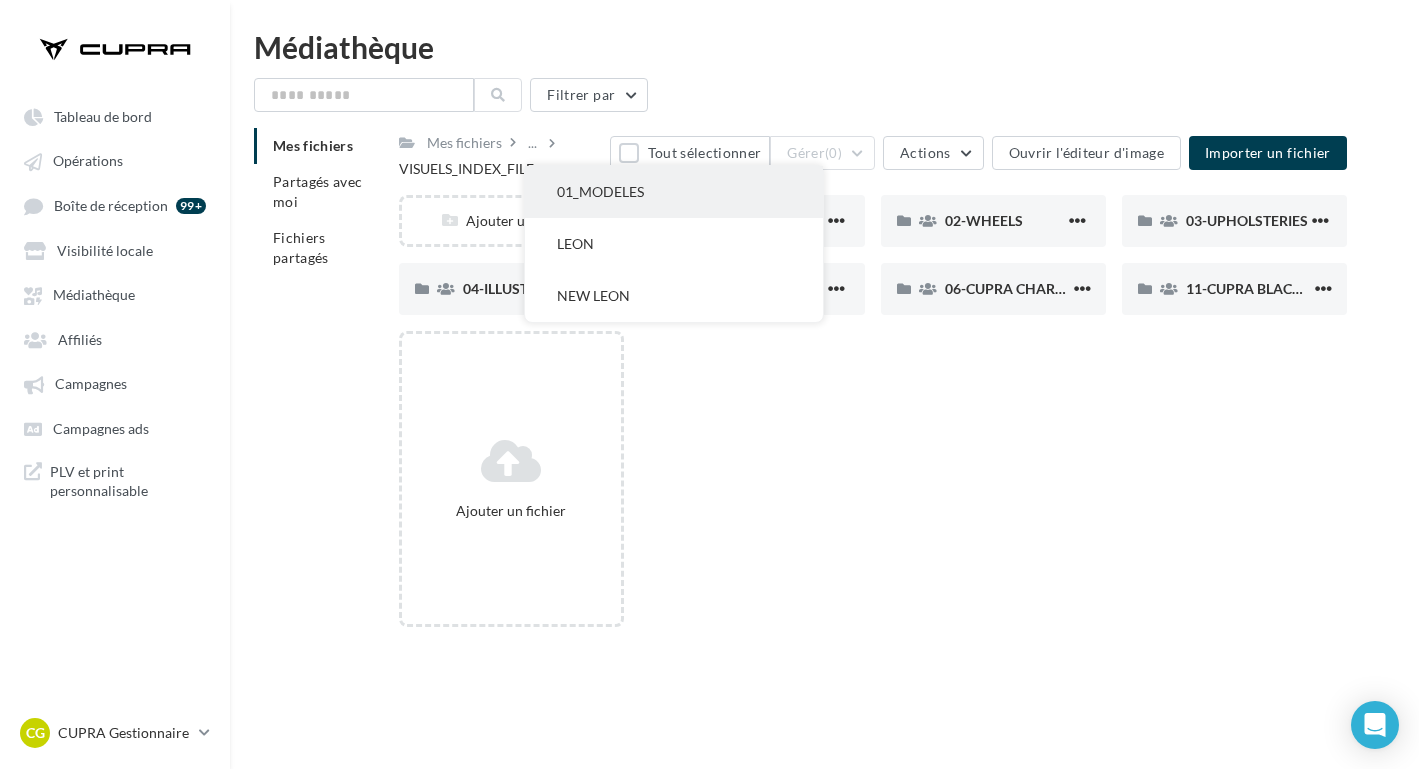 click on "01_MODELES" at bounding box center (674, 192) 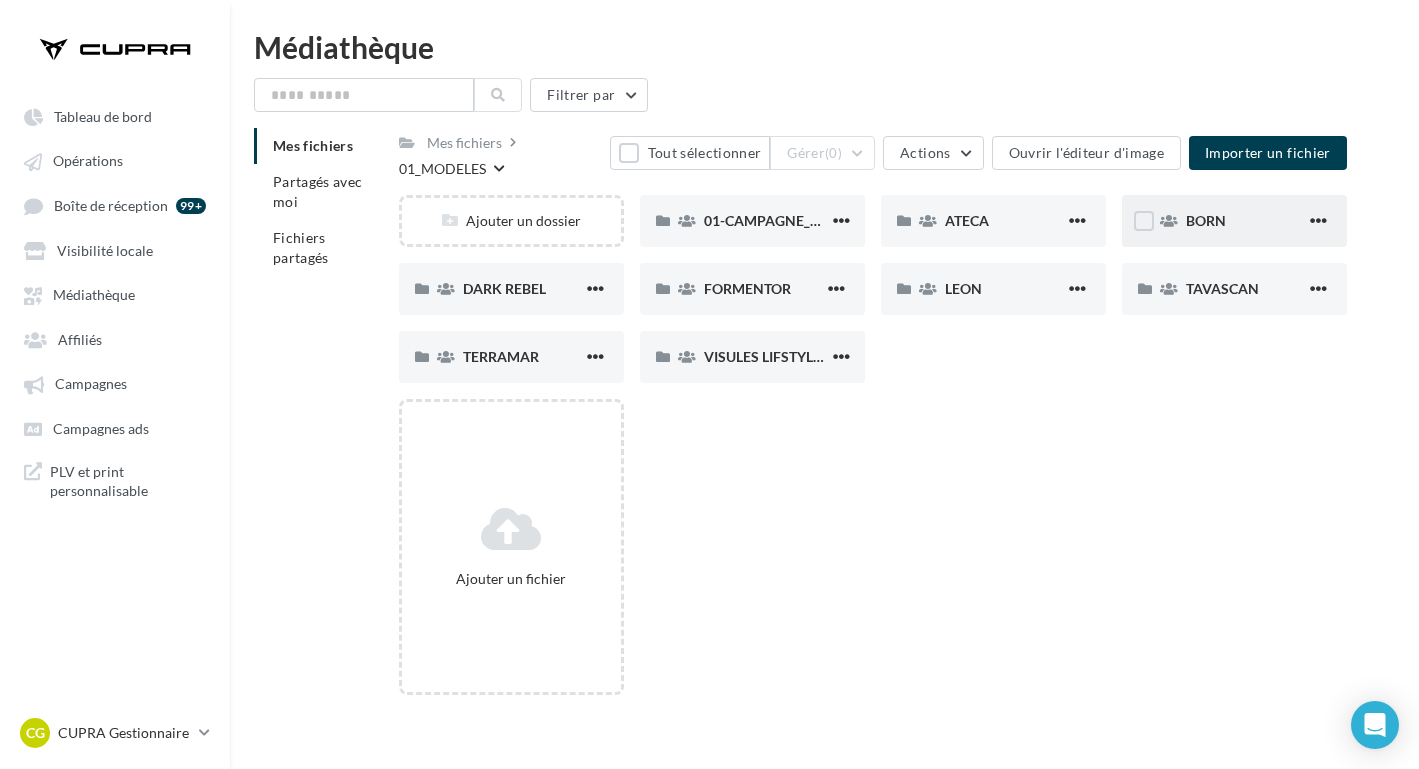 click on "BORN" at bounding box center (752, 221) 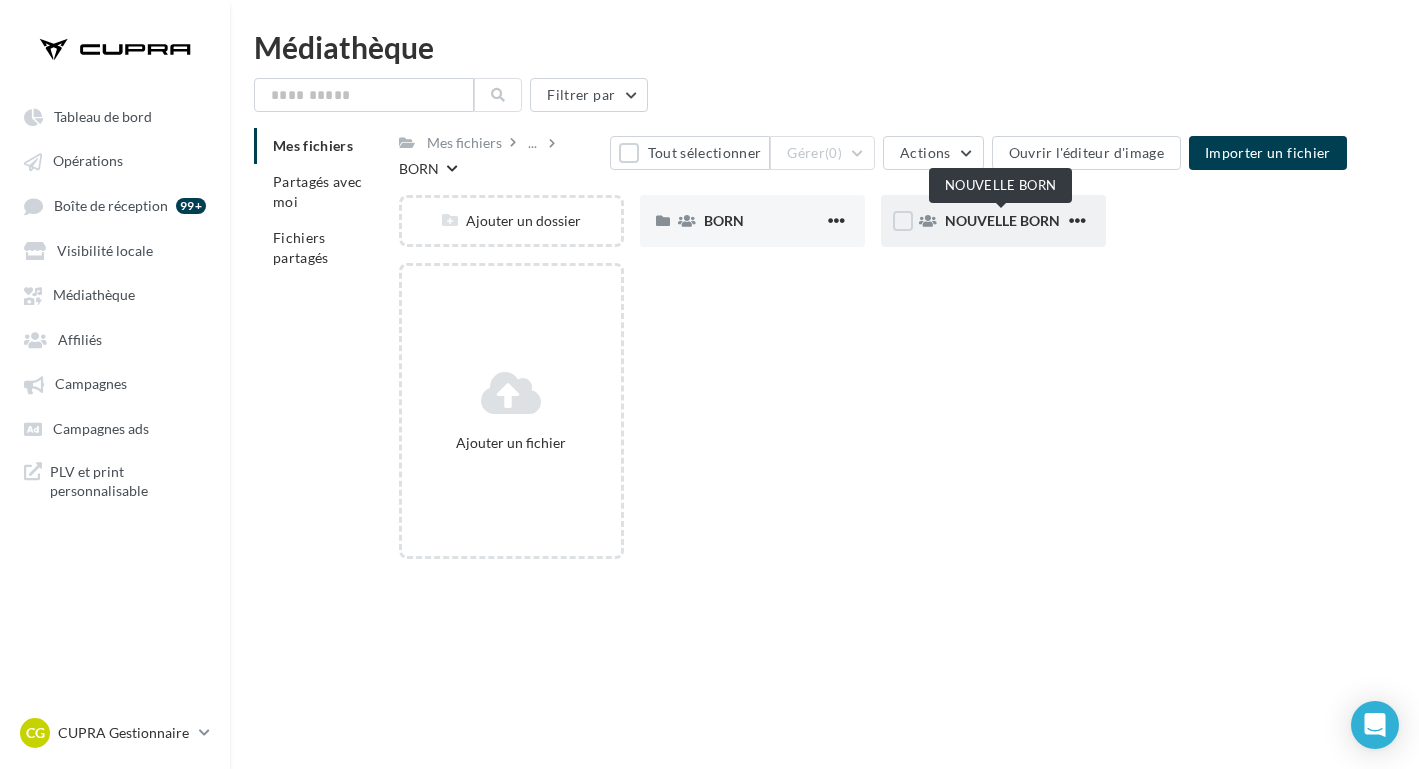 click on "NOUVELLE BORN" at bounding box center [1002, 220] 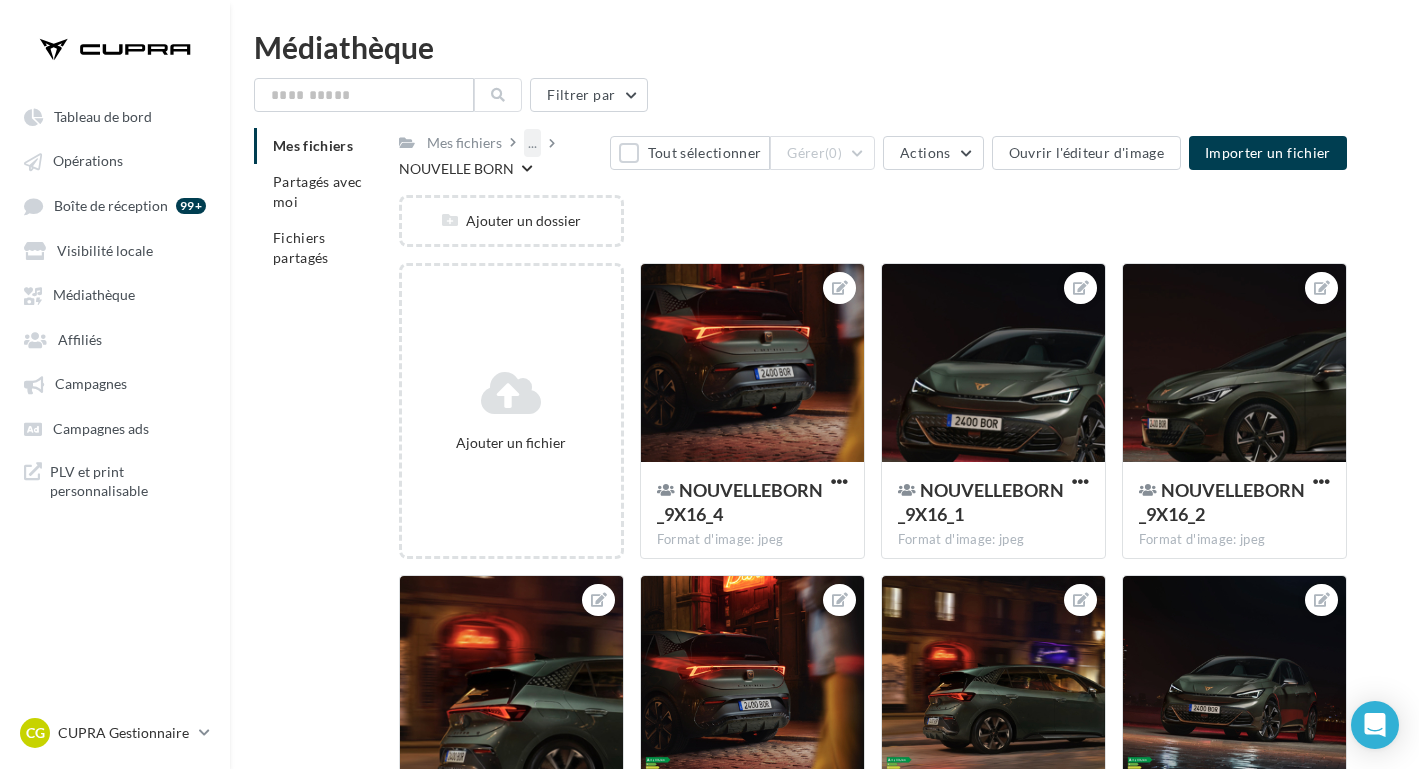 click on "..." at bounding box center [532, 143] 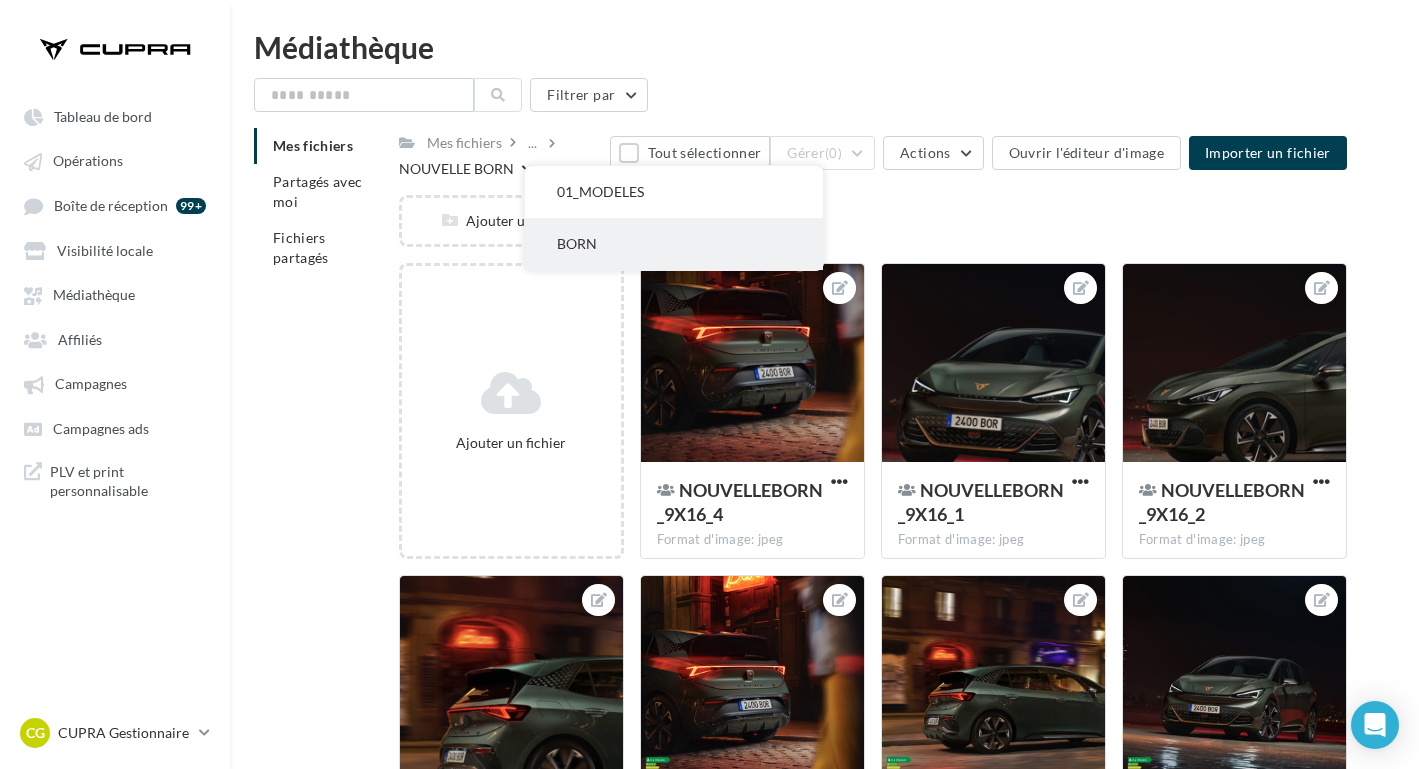 click on "BORN" at bounding box center [674, 192] 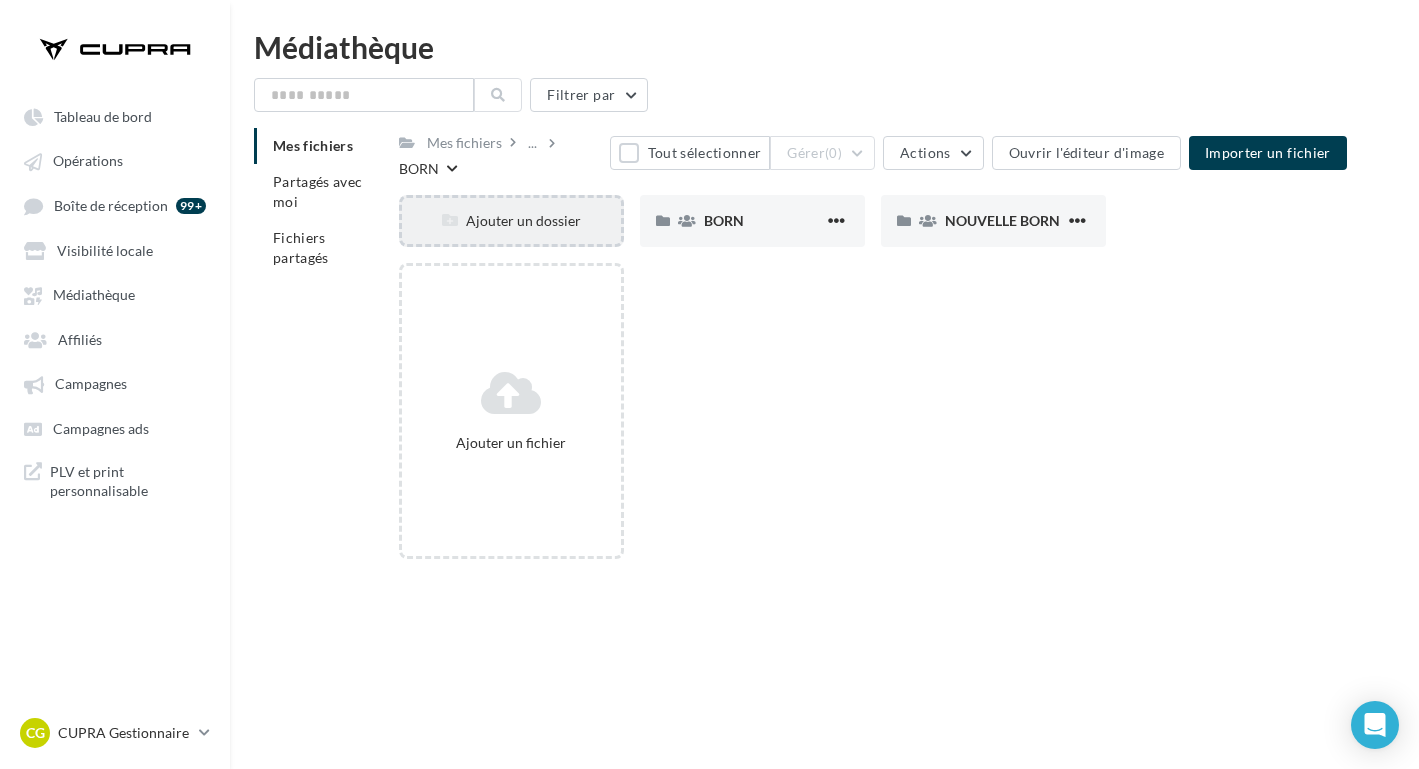 click on "Ajouter un dossier" at bounding box center (511, 221) 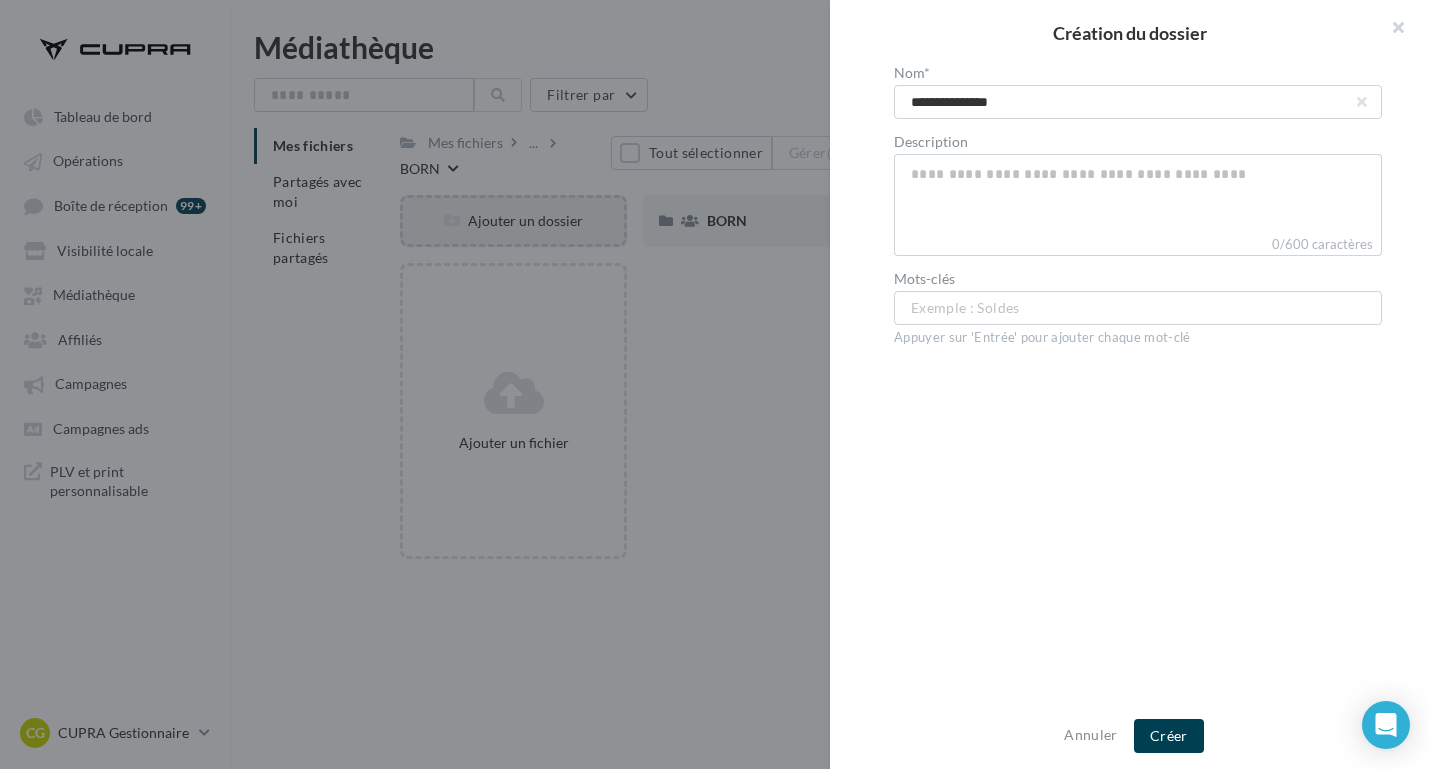 type on "**********" 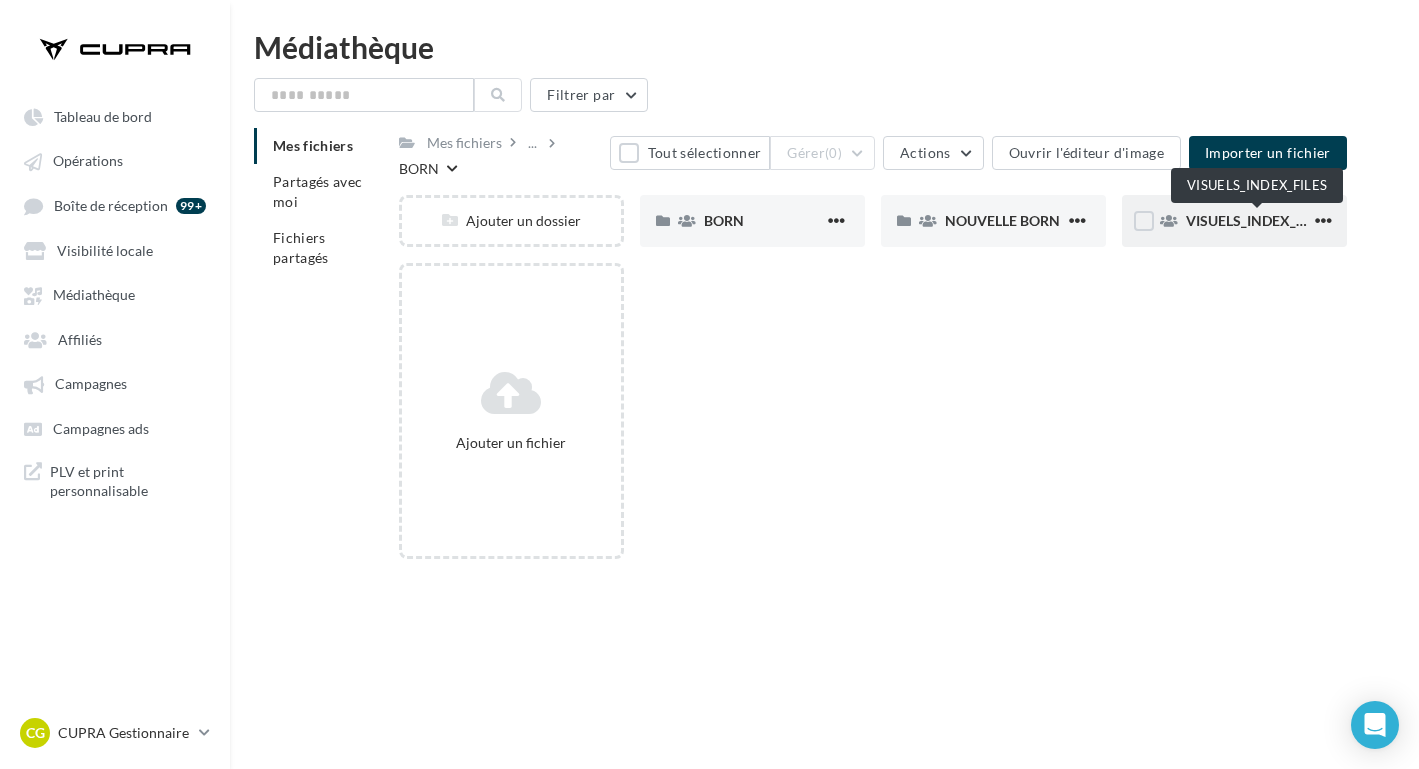 click on "VISUELS_INDEX_FILES" at bounding box center [764, 221] 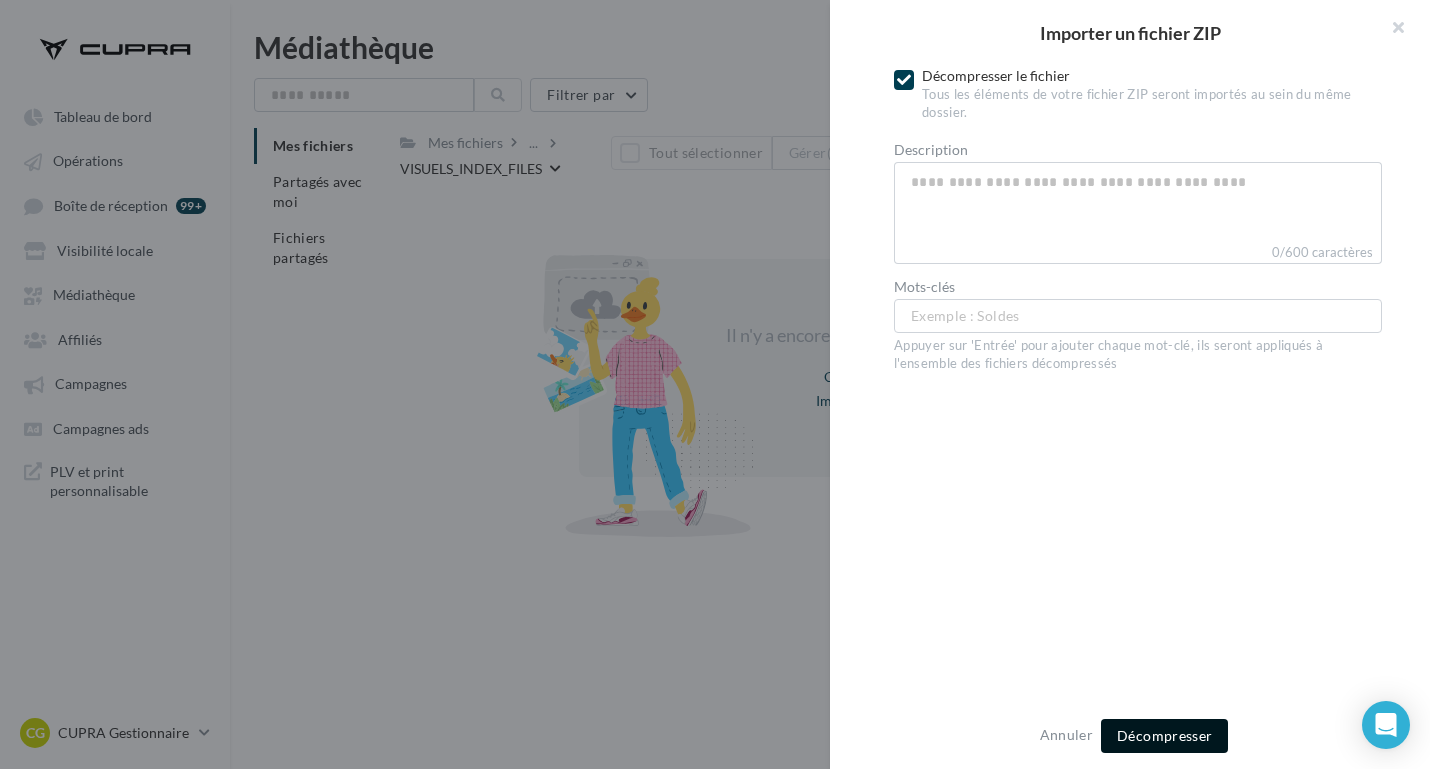 click on "Décompresser" at bounding box center [1164, 735] 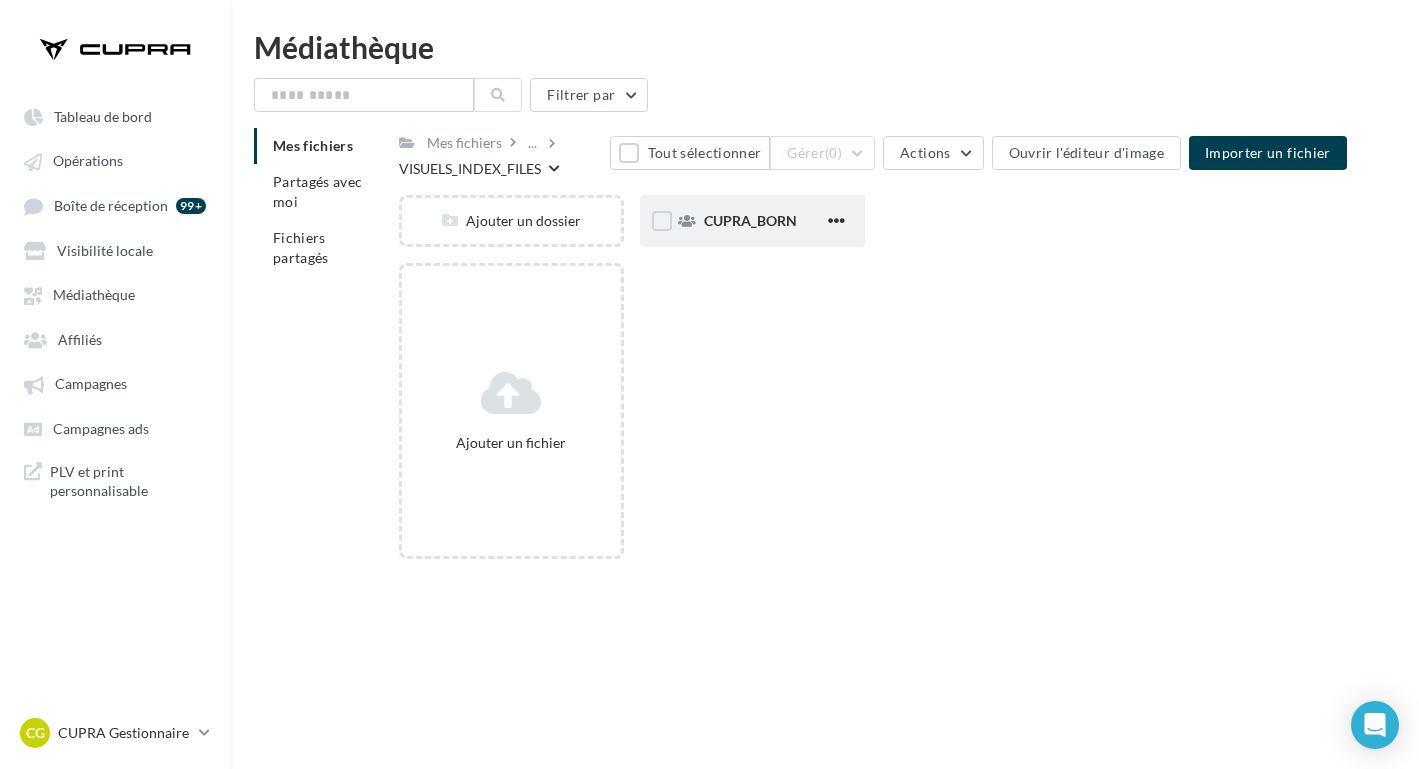 click on "CUPRA_BORN" at bounding box center (752, 221) 